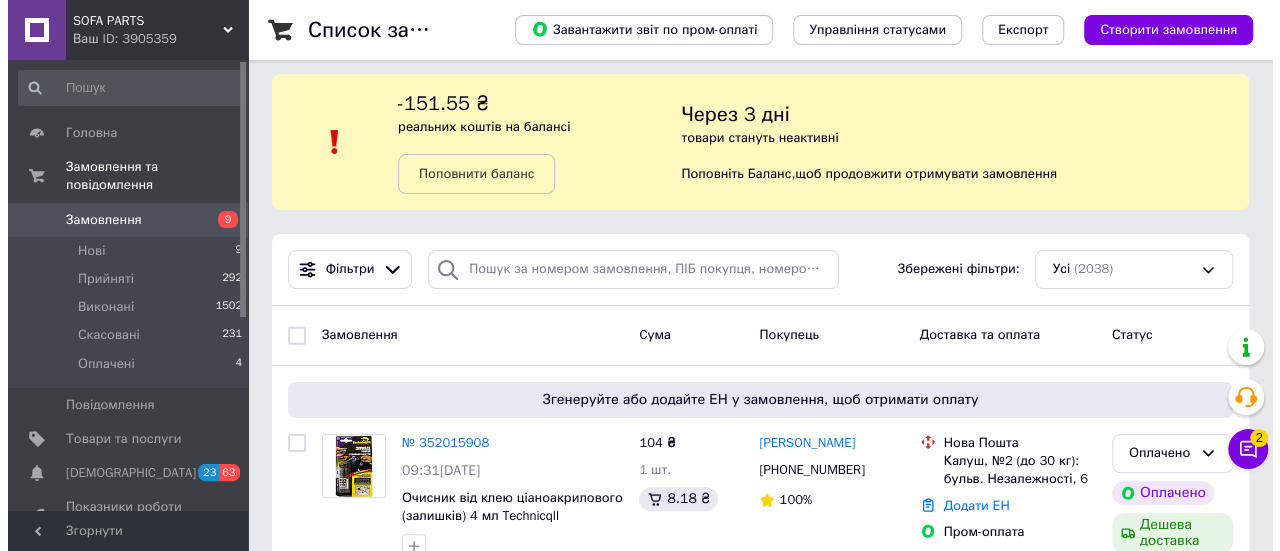 scroll, scrollTop: 0, scrollLeft: 0, axis: both 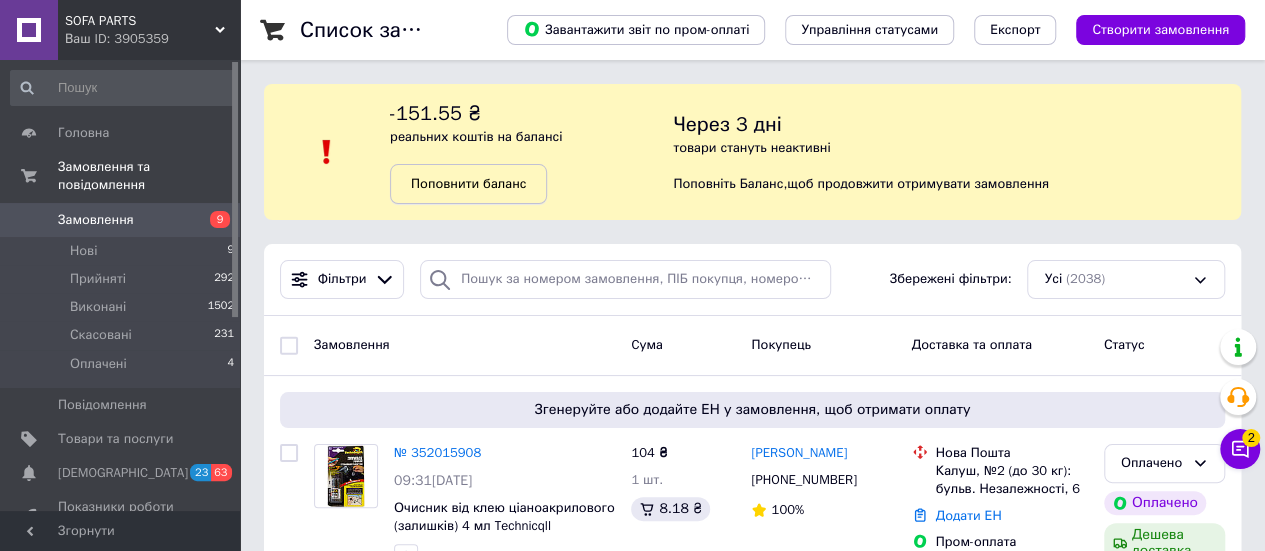 click on "Поповнити баланс" at bounding box center (468, 184) 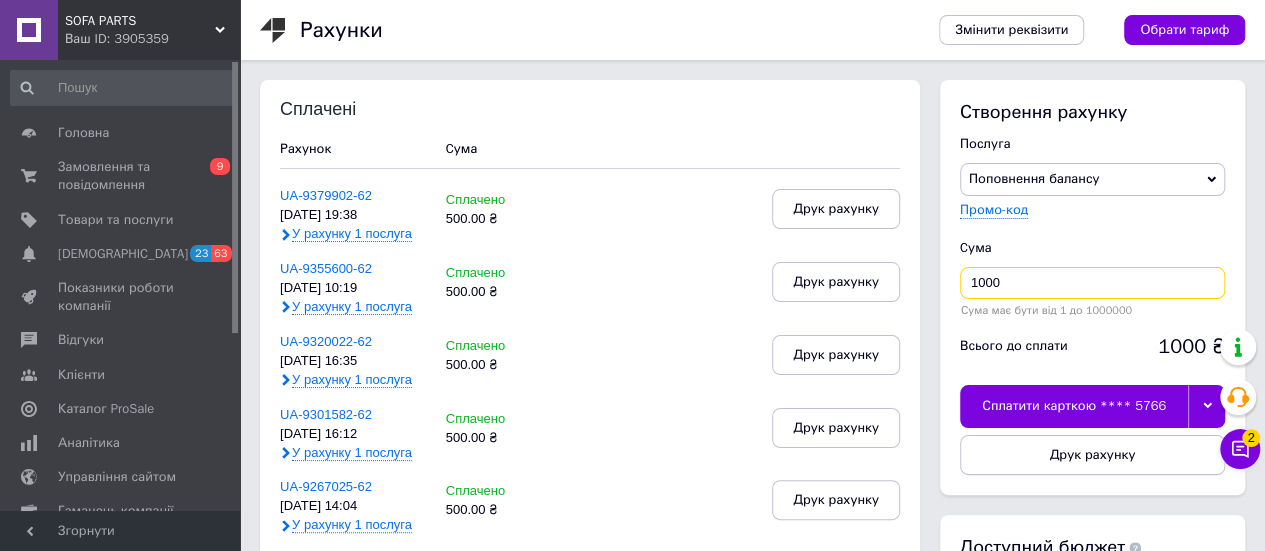 drag, startPoint x: 984, startPoint y: 277, endPoint x: 904, endPoint y: 277, distance: 80 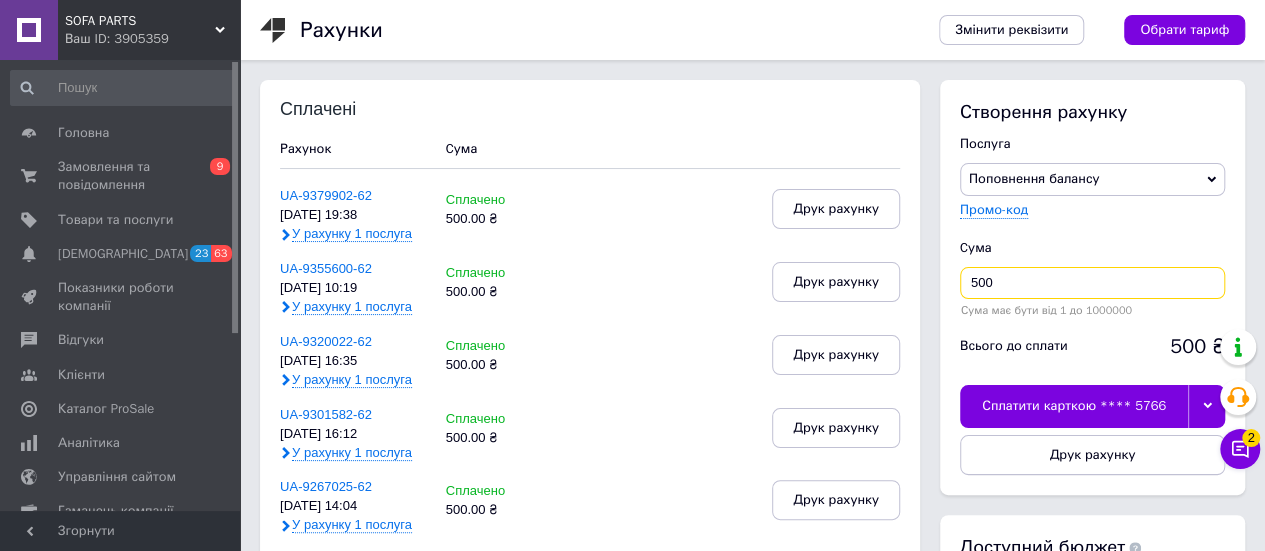 type on "500" 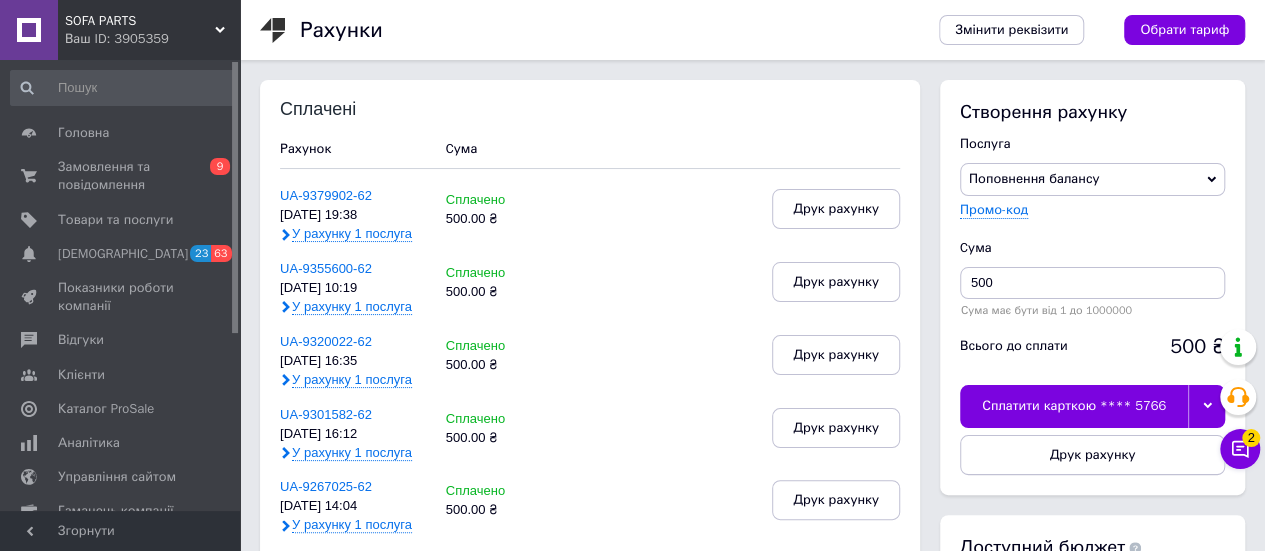 click 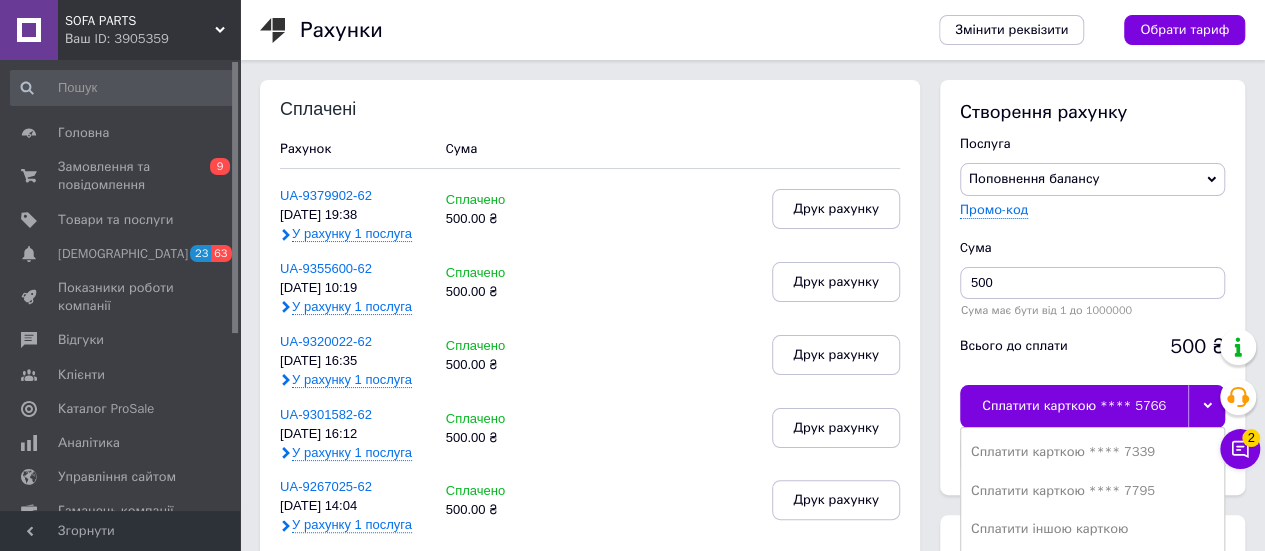 click on "Сплатити карткою  **** 7795" at bounding box center (1092, 491) 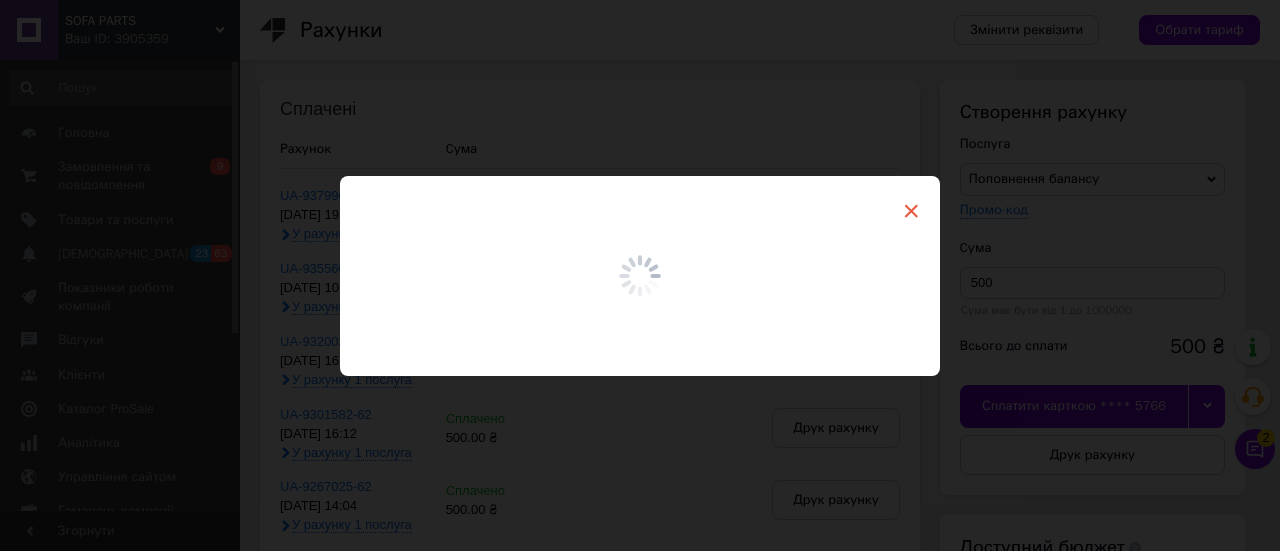 click on "×" at bounding box center [911, 211] 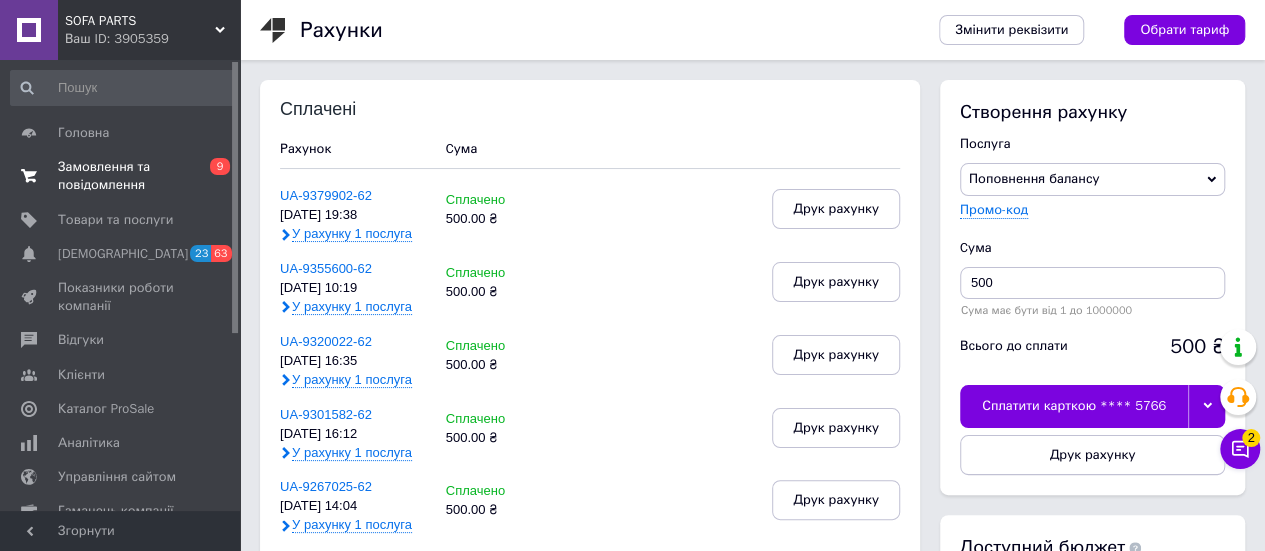 click on "Замовлення та повідомлення" at bounding box center [121, 176] 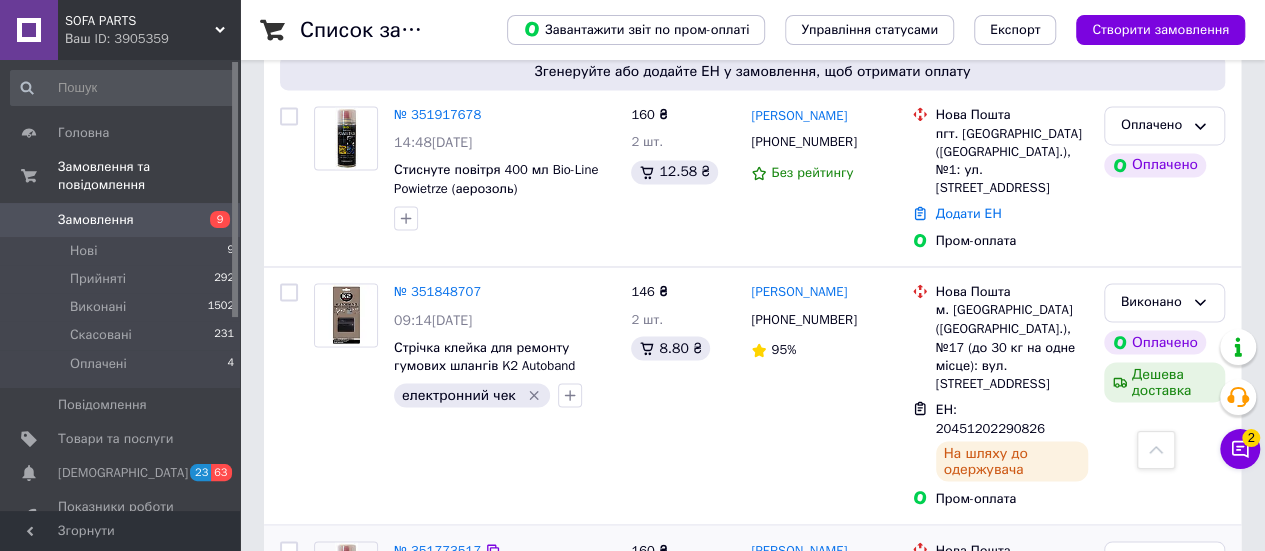 scroll, scrollTop: 1360, scrollLeft: 0, axis: vertical 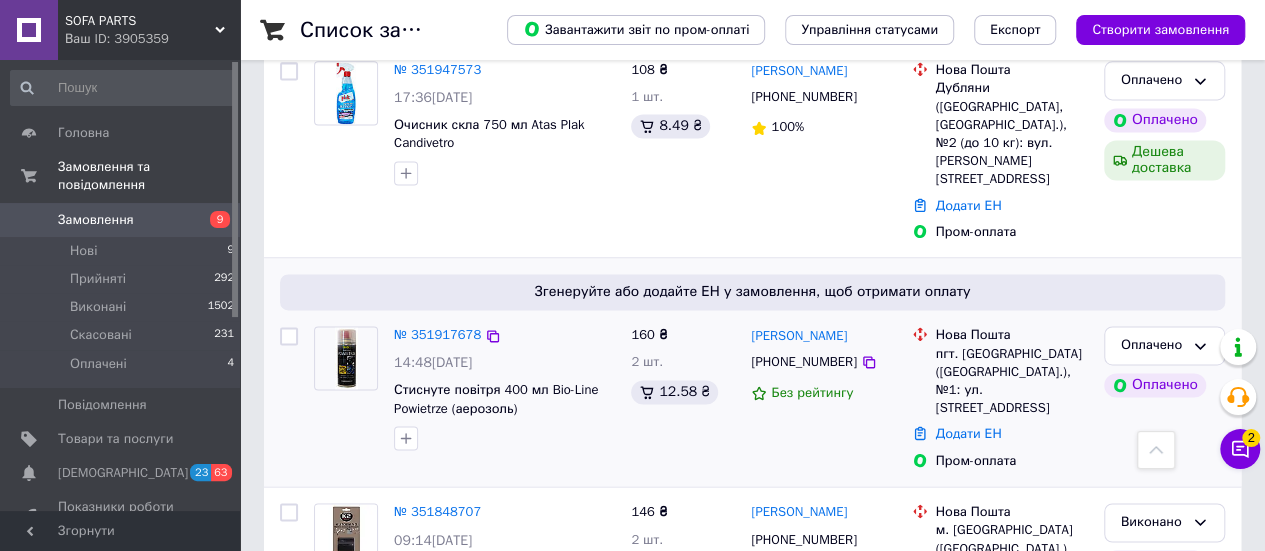 drag, startPoint x: 414, startPoint y: 269, endPoint x: 475, endPoint y: 263, distance: 61.294373 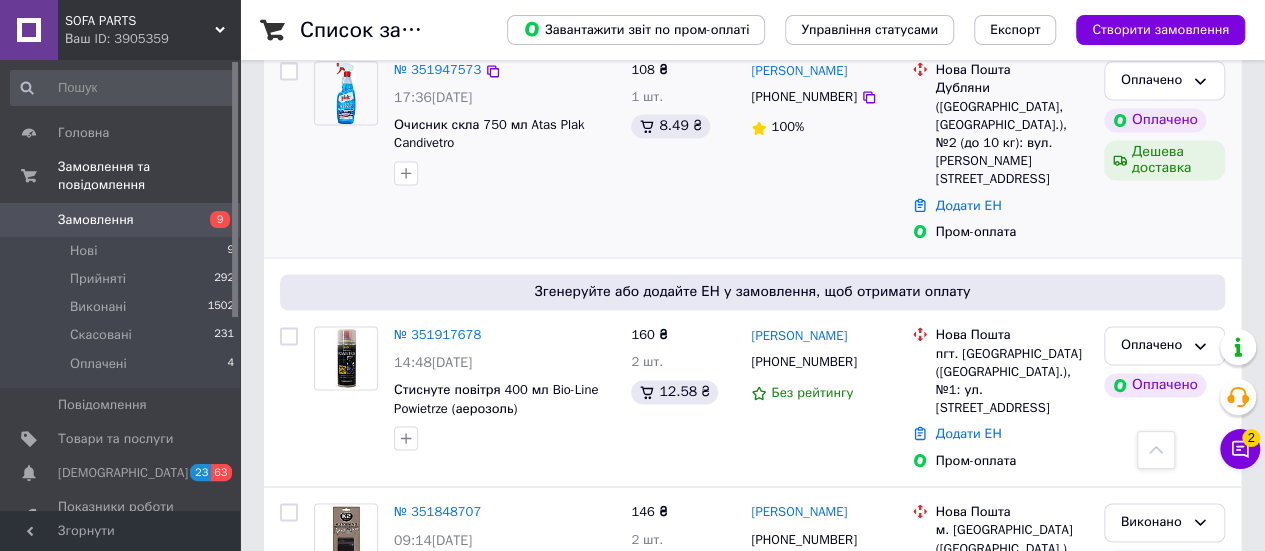 scroll, scrollTop: 1160, scrollLeft: 0, axis: vertical 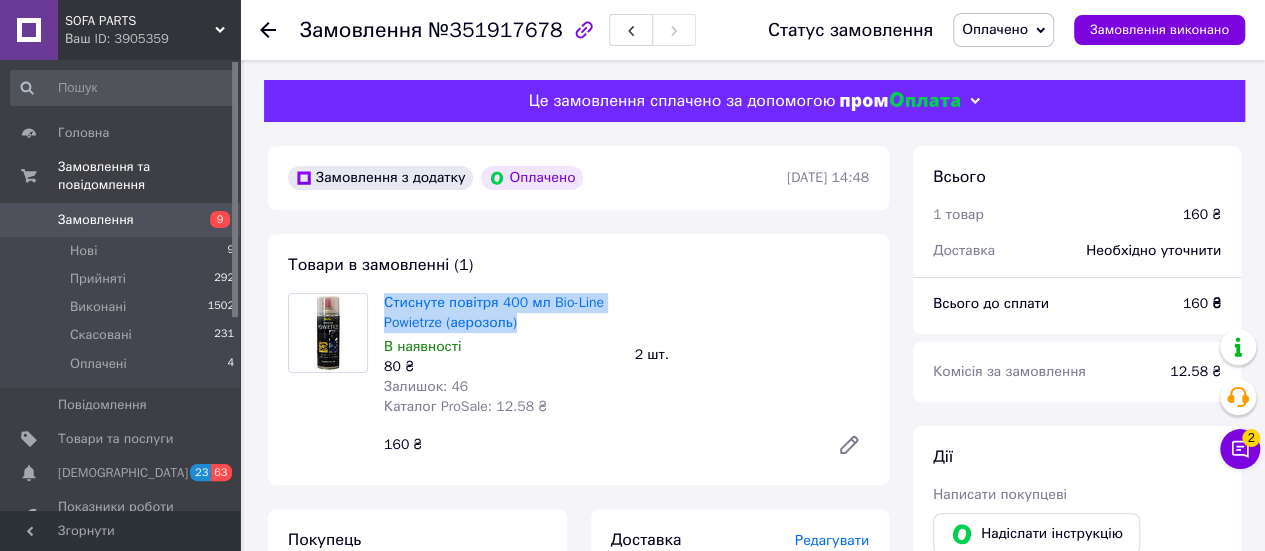 drag, startPoint x: 481, startPoint y: 312, endPoint x: 558, endPoint y: 329, distance: 78.854294 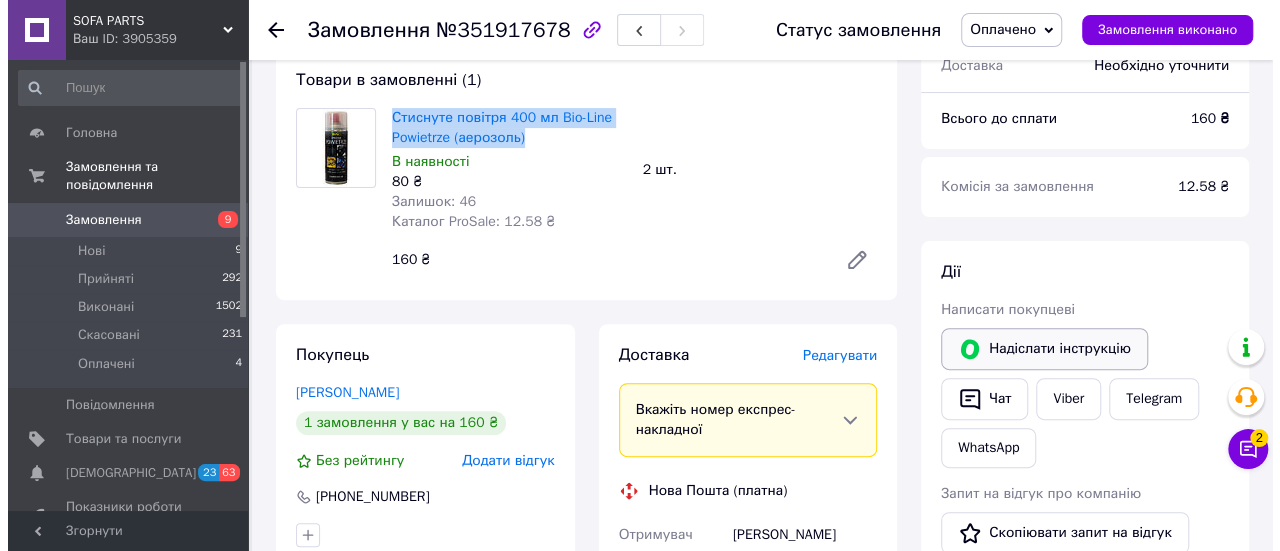 scroll, scrollTop: 200, scrollLeft: 0, axis: vertical 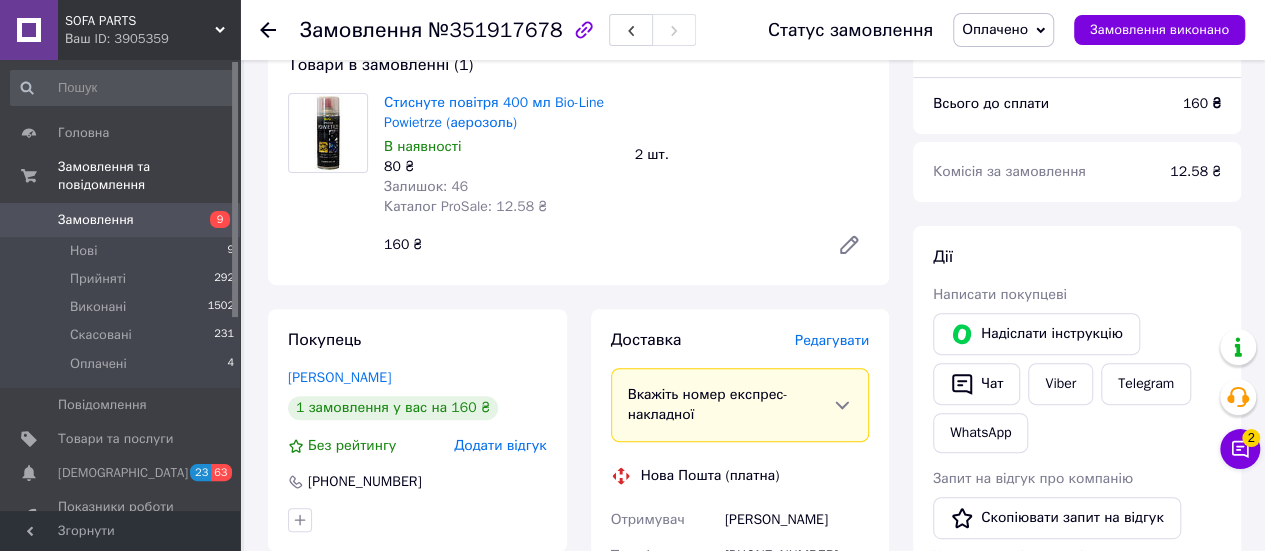 click on "Редагувати" at bounding box center [832, 340] 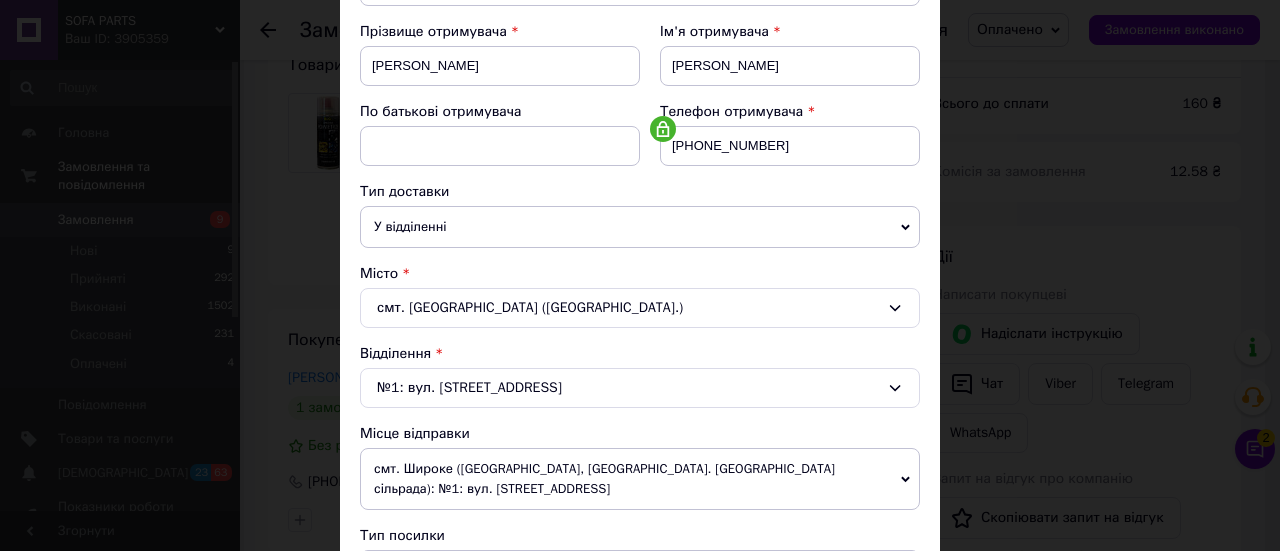 scroll, scrollTop: 400, scrollLeft: 0, axis: vertical 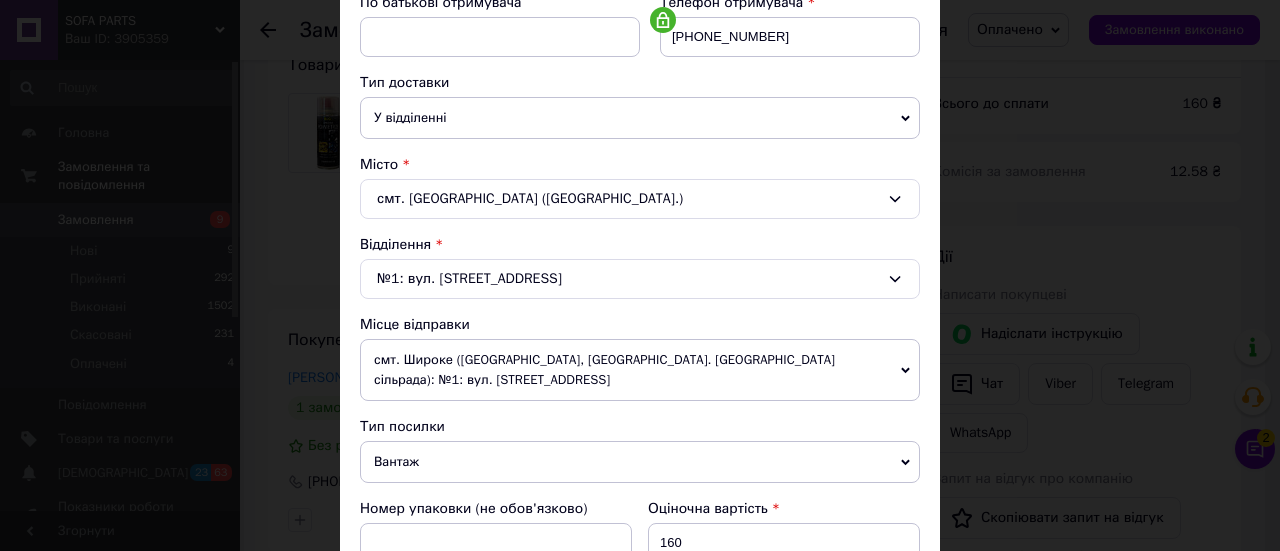 drag, startPoint x: 495, startPoint y: 352, endPoint x: 464, endPoint y: 386, distance: 46.010868 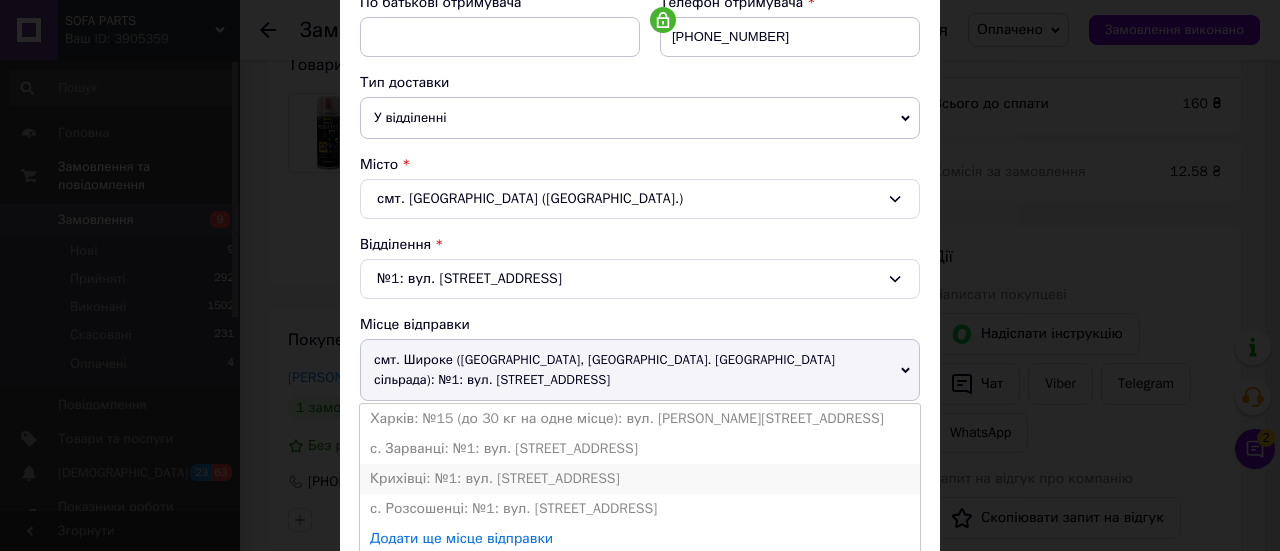 click on "Крихівці: №1: вул. Довженка, 25В" at bounding box center (640, 479) 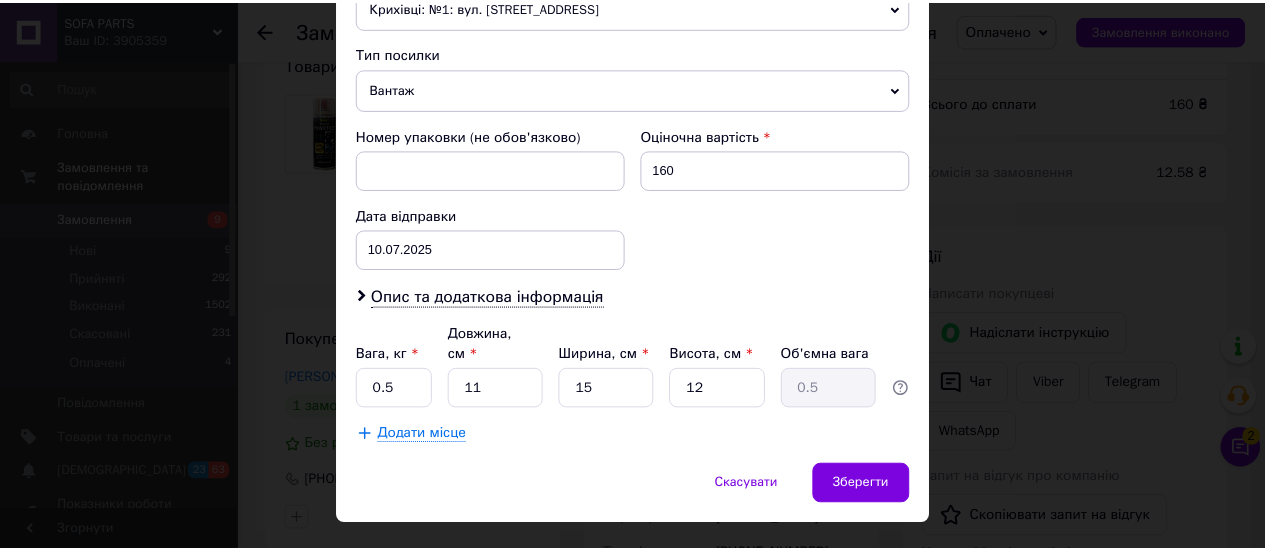 scroll, scrollTop: 768, scrollLeft: 0, axis: vertical 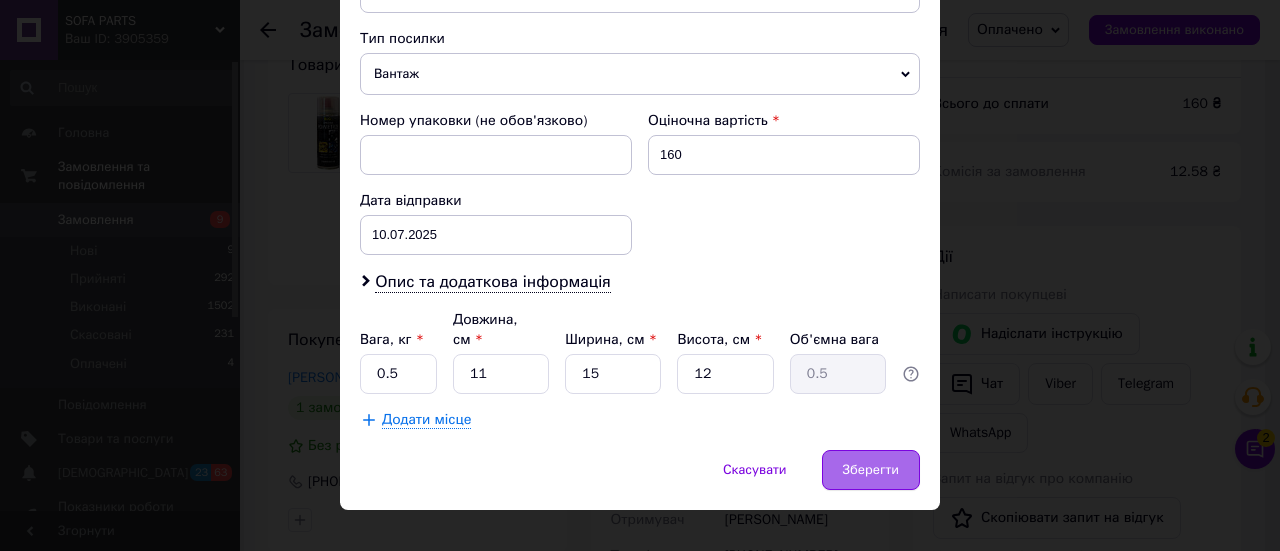 click on "Зберегти" at bounding box center (871, 470) 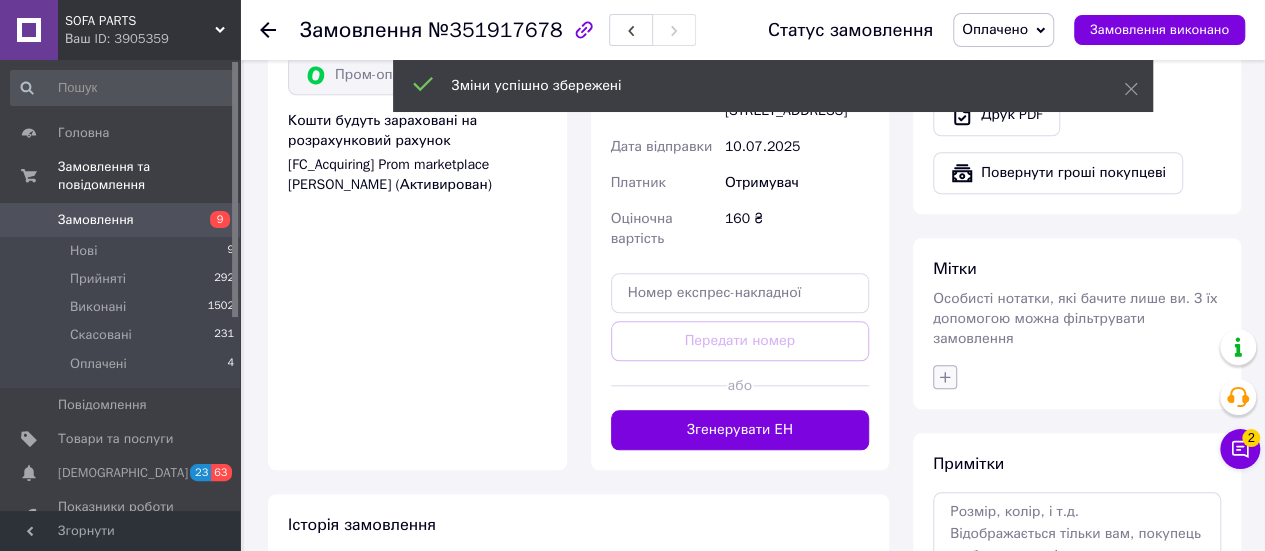 scroll, scrollTop: 800, scrollLeft: 0, axis: vertical 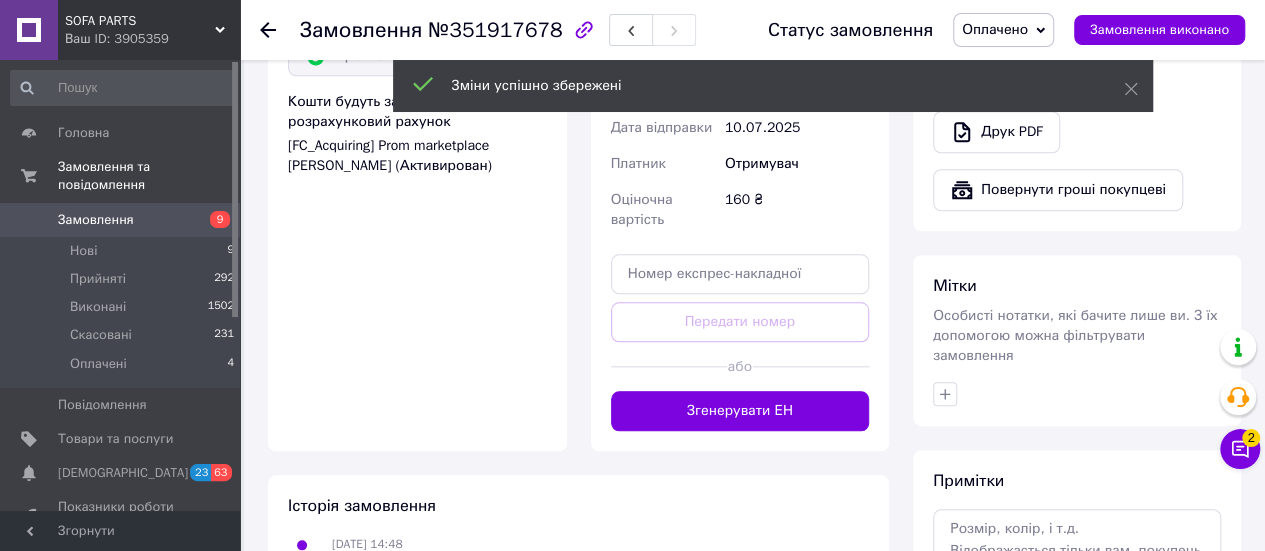 click on "Особисті нотатки, які бачите лише ви. З їх допомогою можна фільтрувати замовлення" at bounding box center [1075, 335] 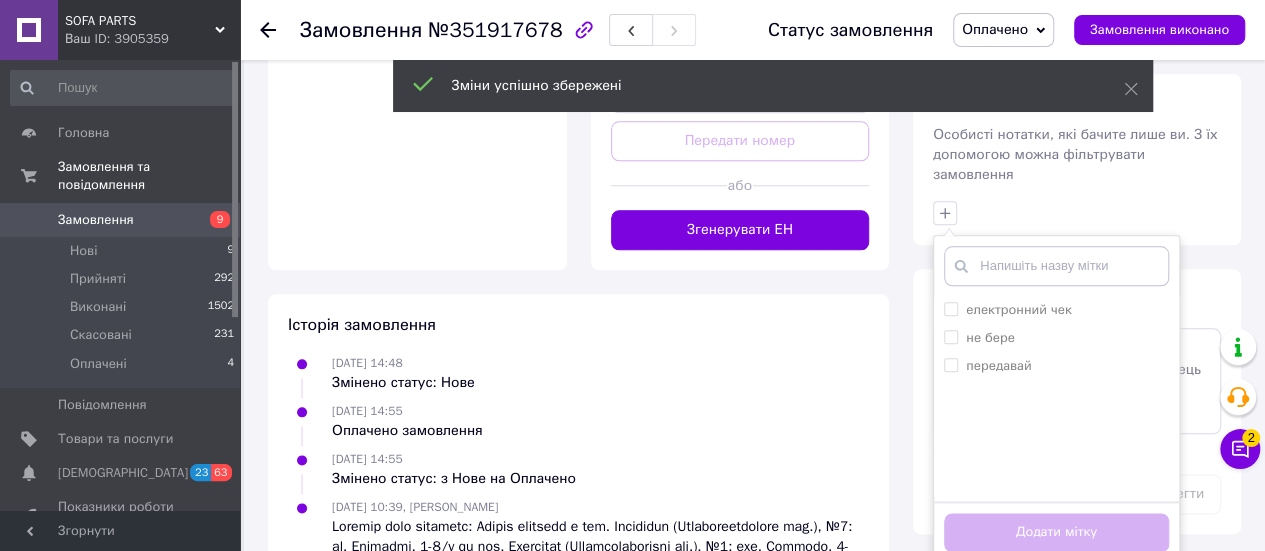 scroll, scrollTop: 1000, scrollLeft: 0, axis: vertical 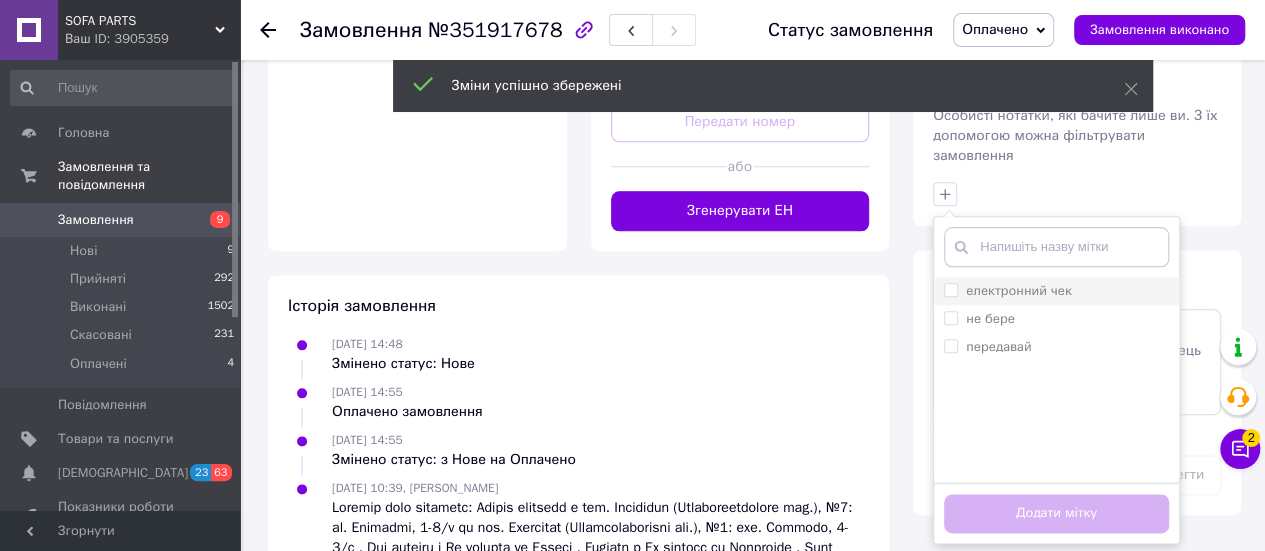 click on "електронний чек" at bounding box center [1019, 290] 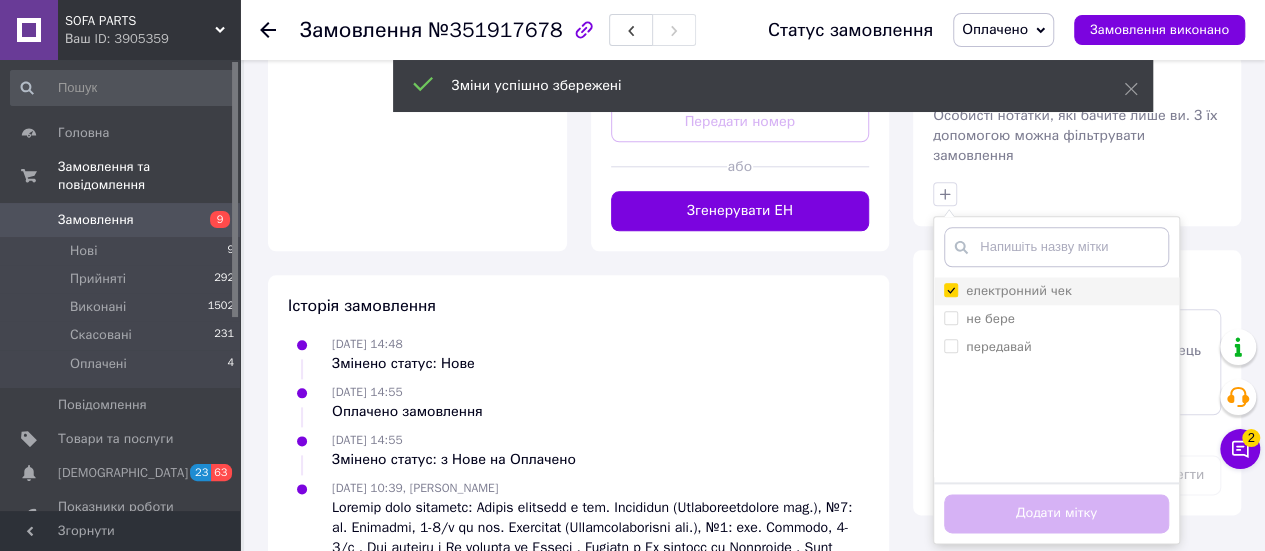 checkbox on "true" 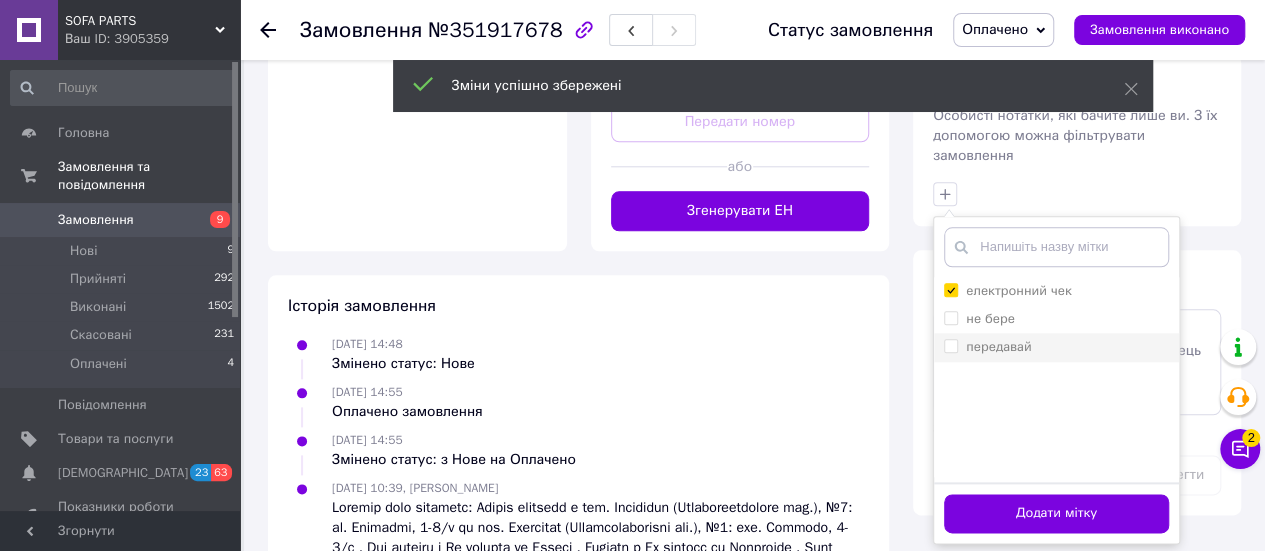 click on "передавай" at bounding box center [1056, 347] 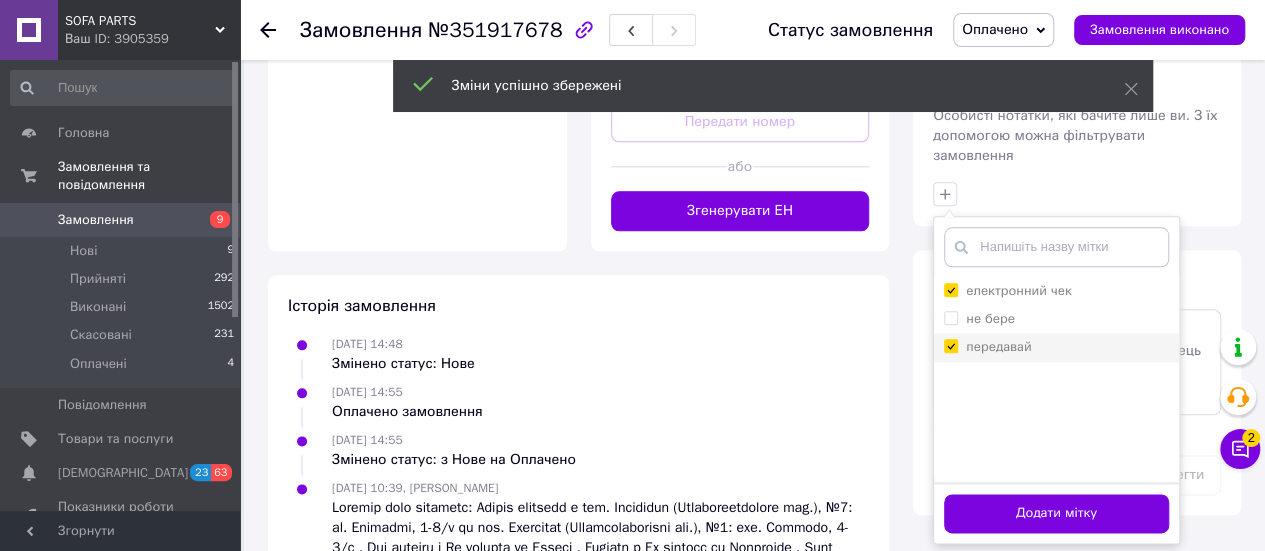 checkbox on "true" 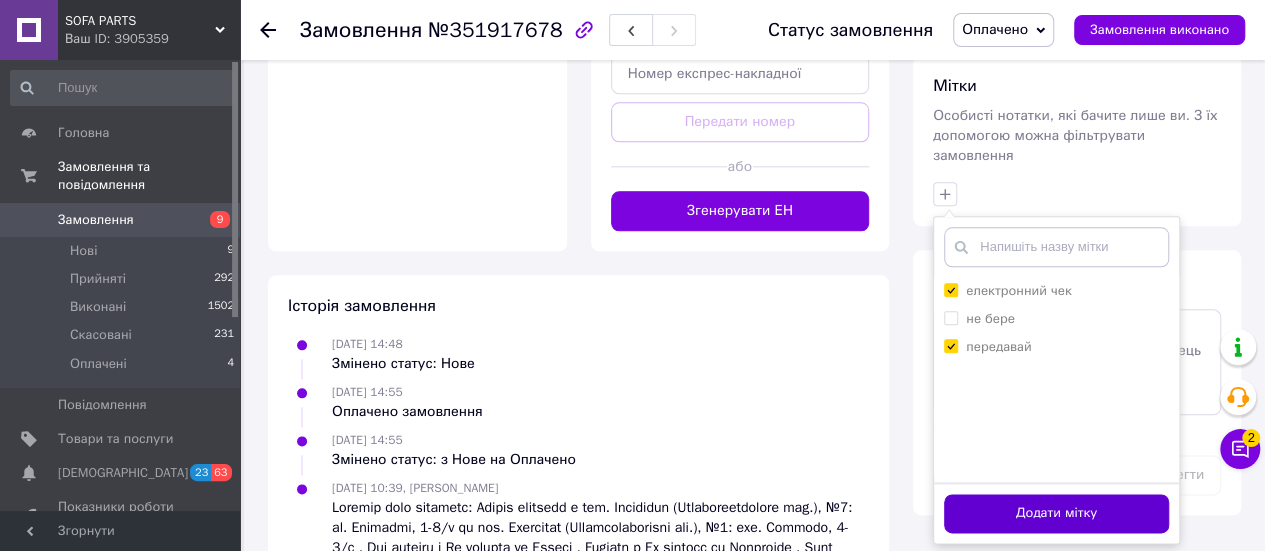 click on "Додати мітку" at bounding box center [1056, 513] 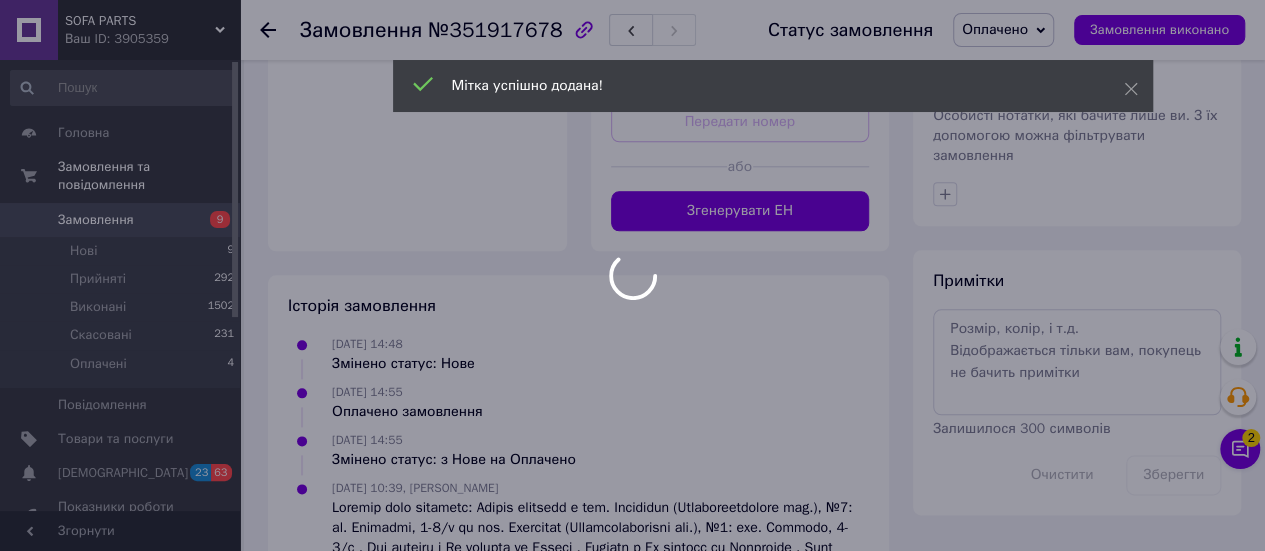 click at bounding box center [632, 275] 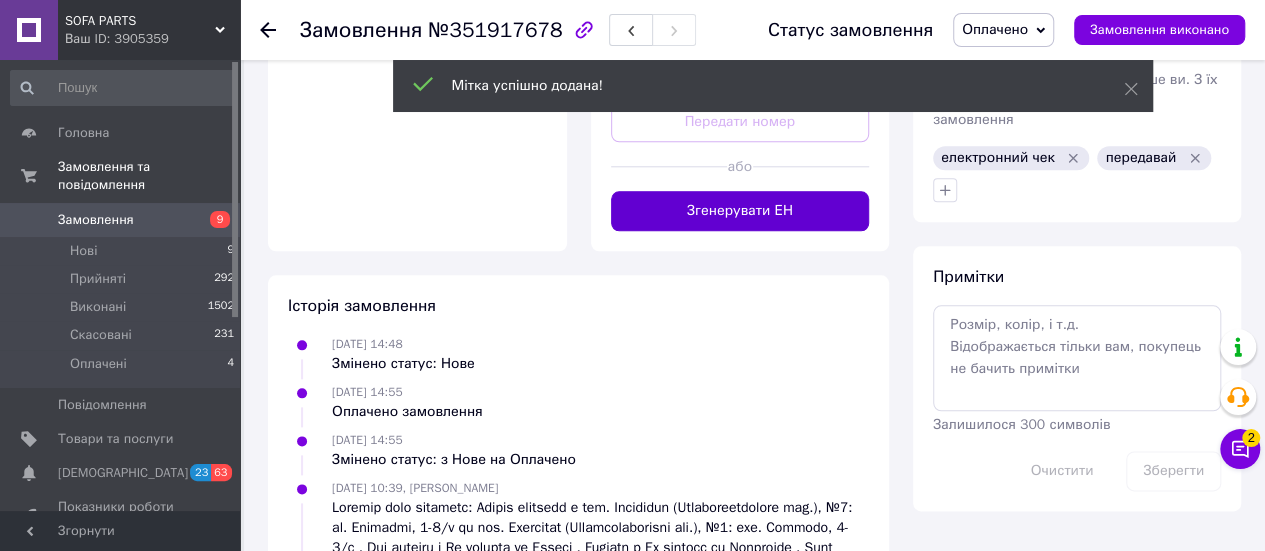 click on "Згенерувати ЕН" at bounding box center [740, 211] 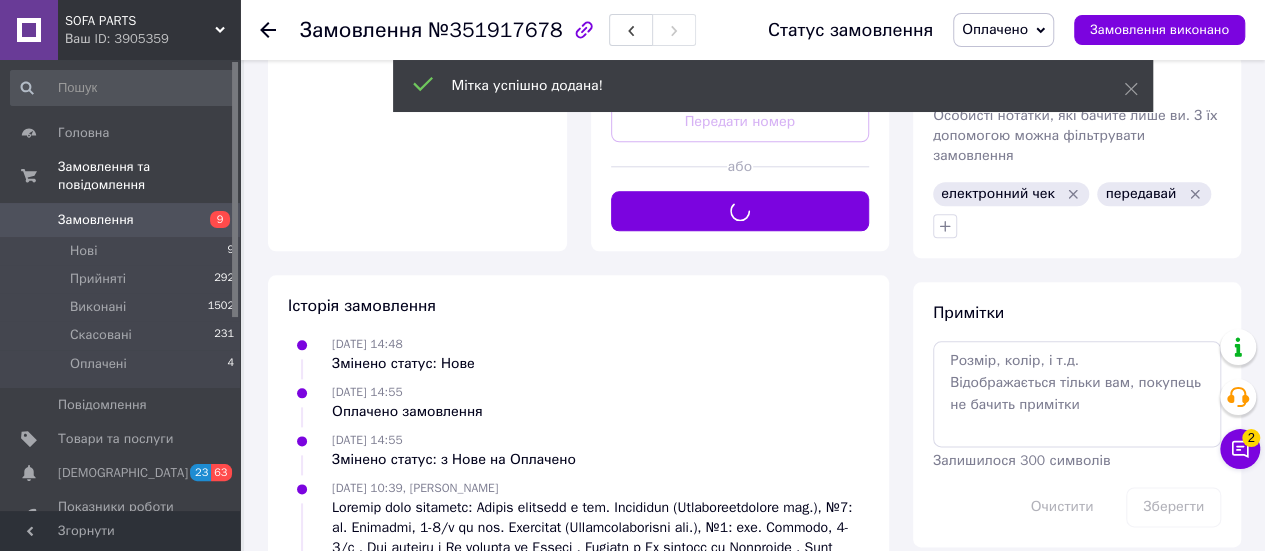 click on "Оплачено" at bounding box center (1003, 30) 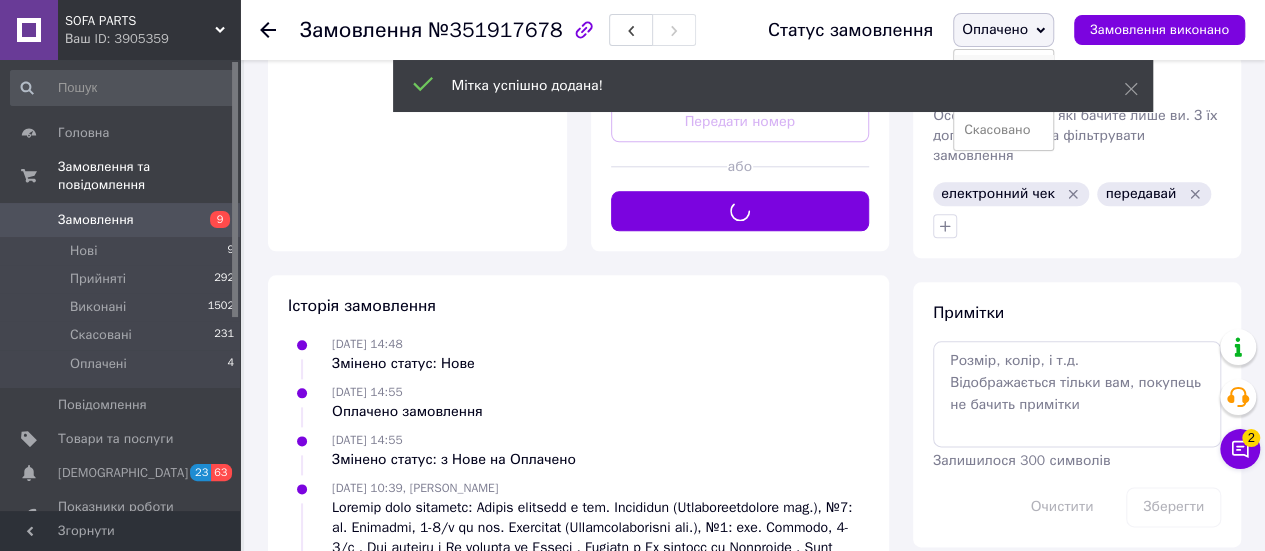 click on "Прийнято" at bounding box center (1003, 70) 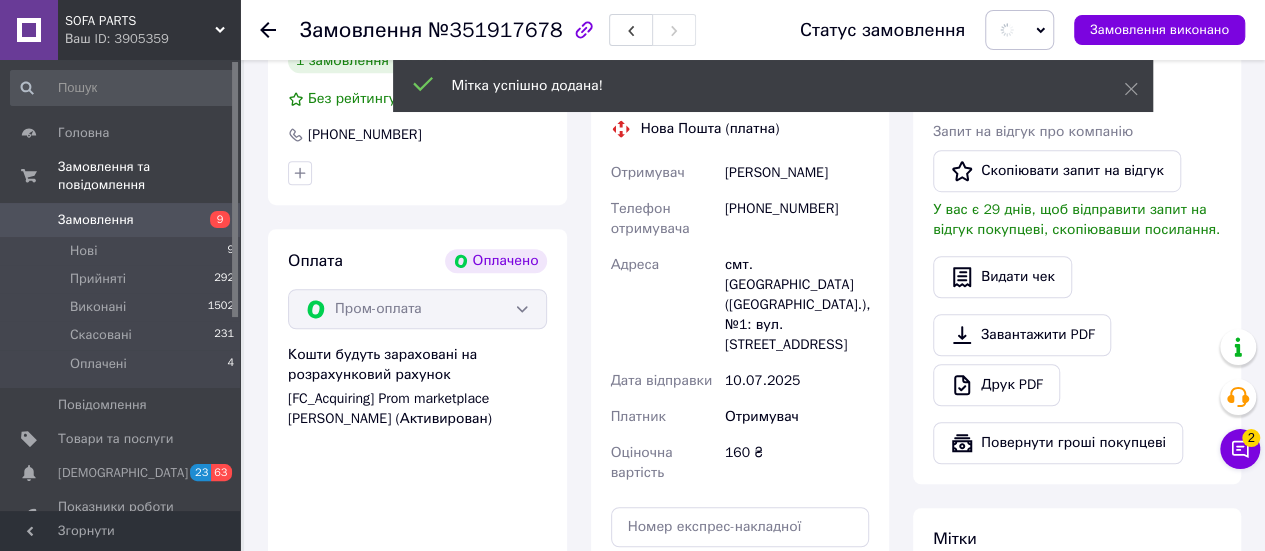 scroll, scrollTop: 400, scrollLeft: 0, axis: vertical 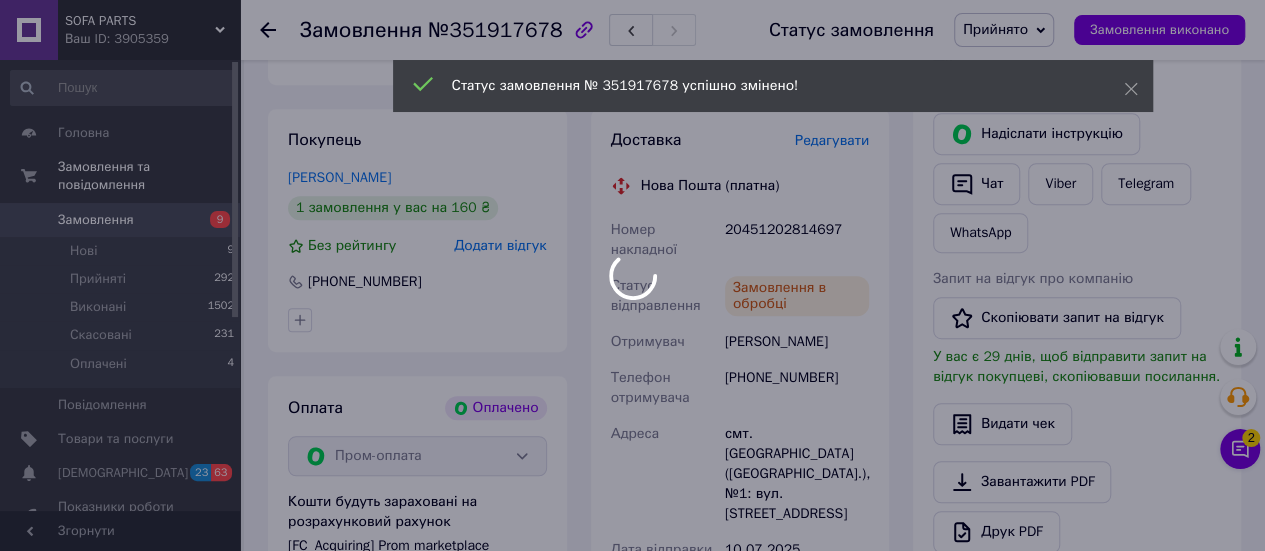 click at bounding box center (632, 275) 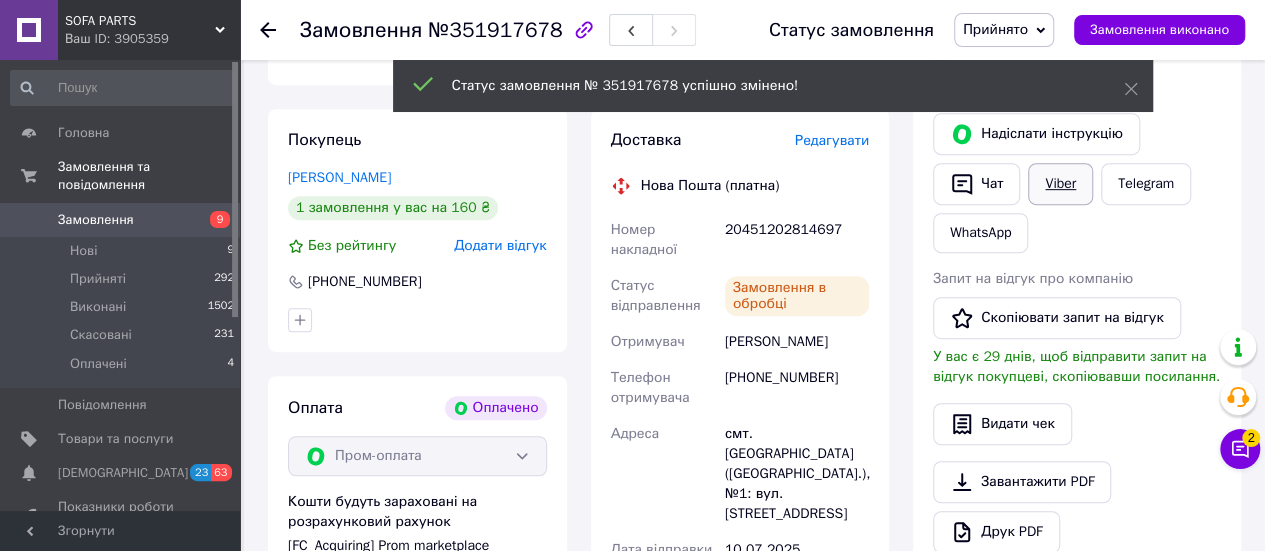 click on "Viber" at bounding box center (1060, 184) 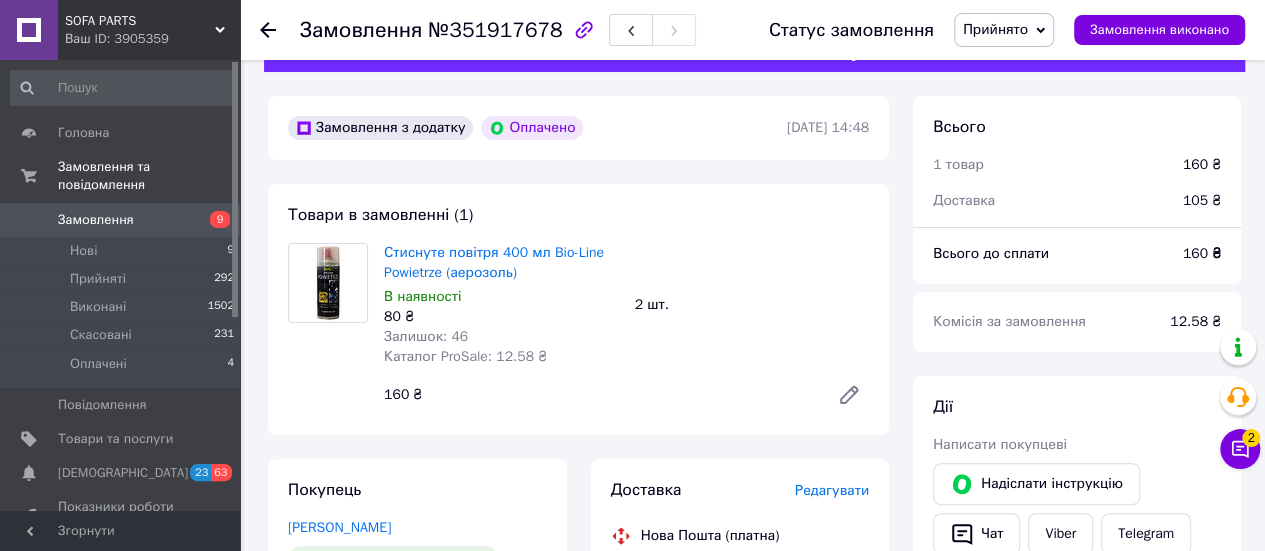 scroll, scrollTop: 0, scrollLeft: 0, axis: both 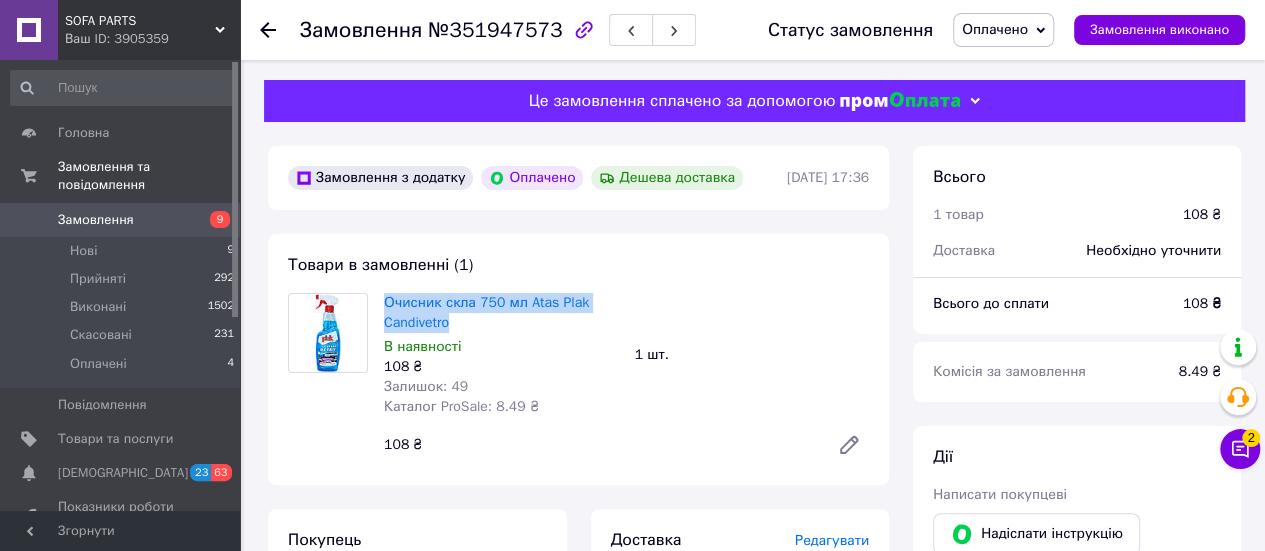 drag, startPoint x: 406, startPoint y: 315, endPoint x: 487, endPoint y: 339, distance: 84.48077 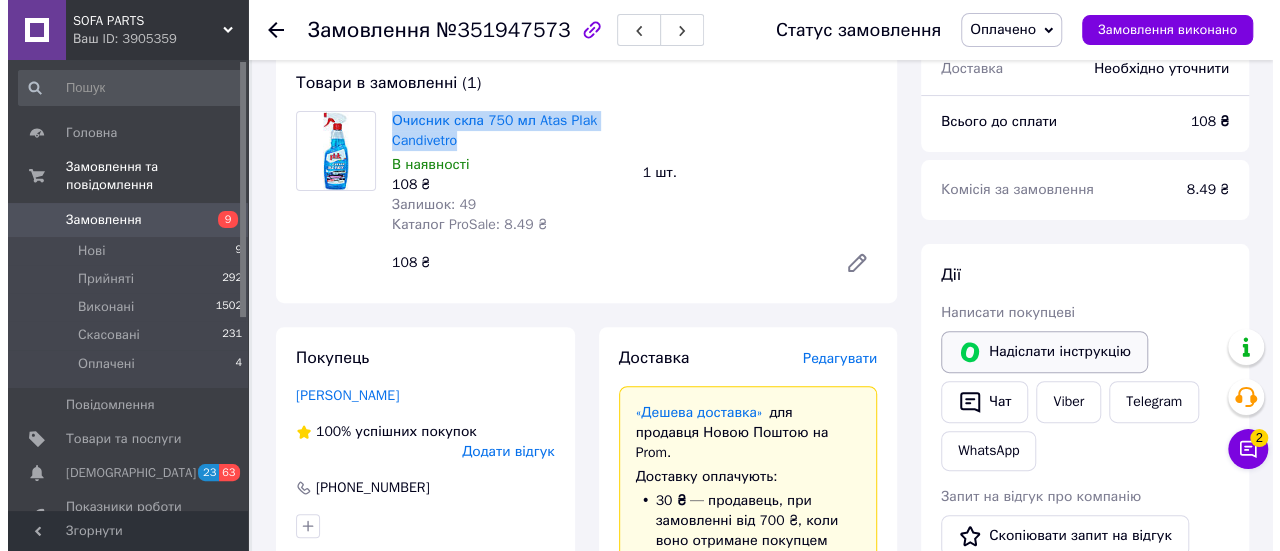 scroll, scrollTop: 200, scrollLeft: 0, axis: vertical 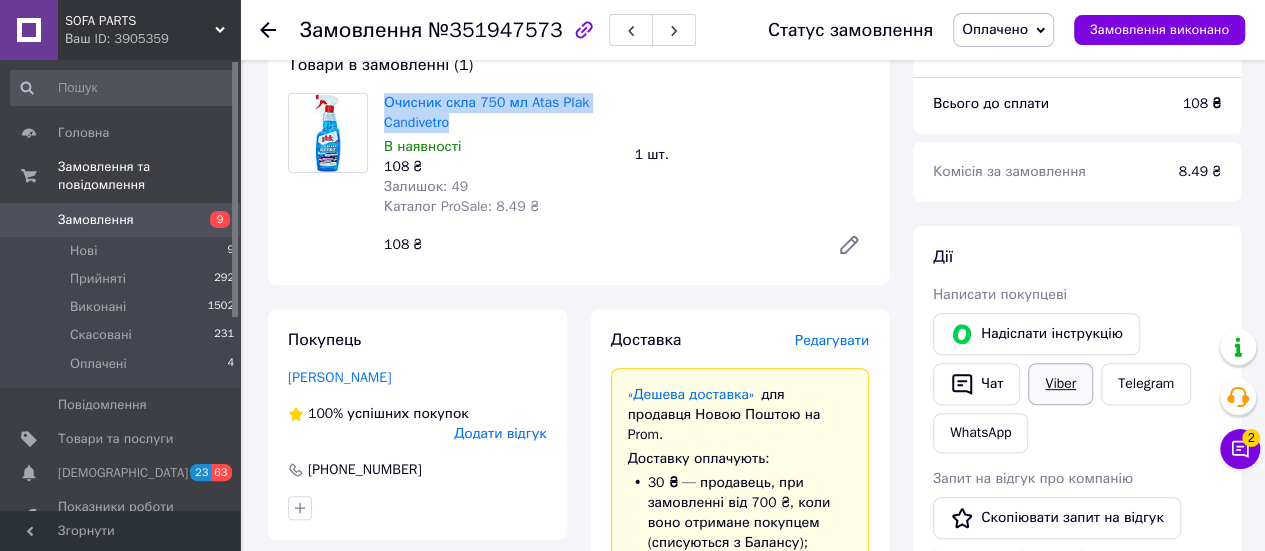 click on "Viber" at bounding box center (1060, 384) 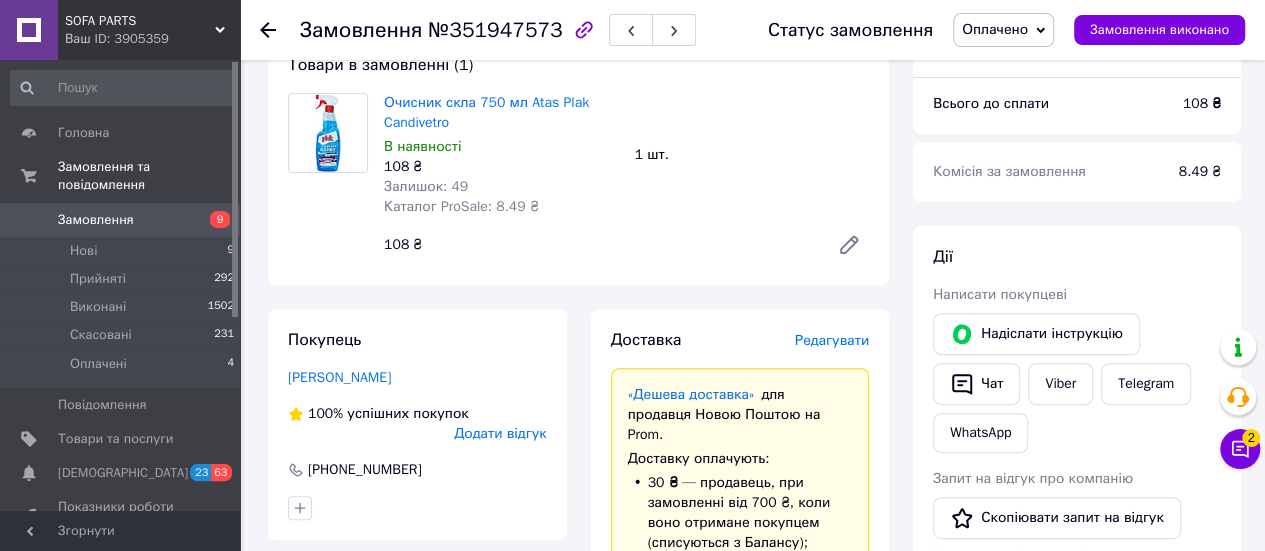 click on "Редагувати" at bounding box center (832, 340) 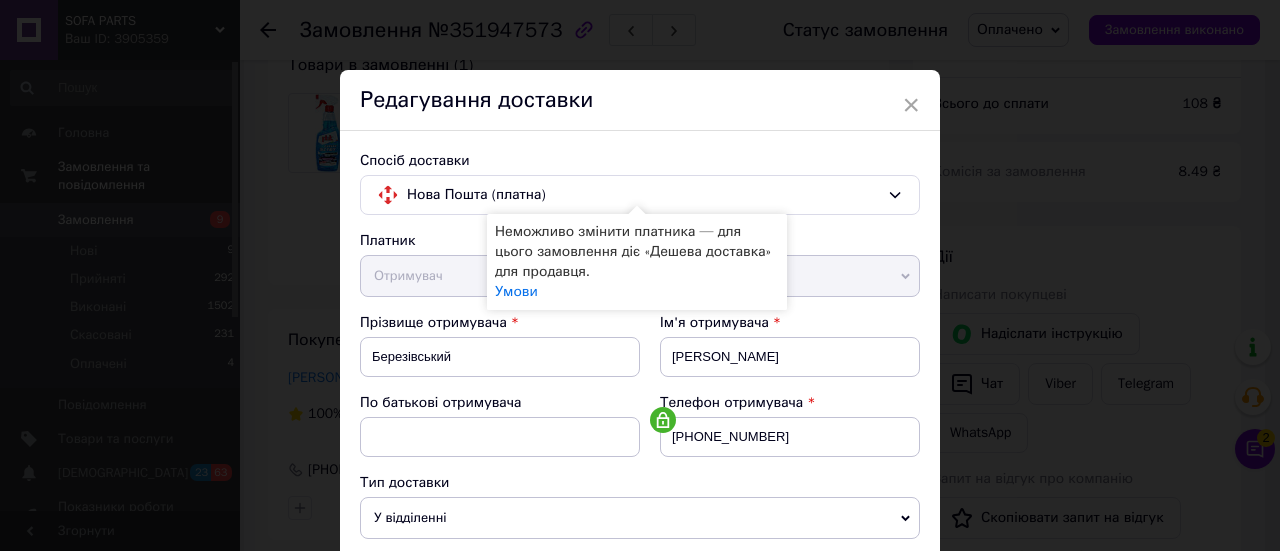 scroll, scrollTop: 600, scrollLeft: 0, axis: vertical 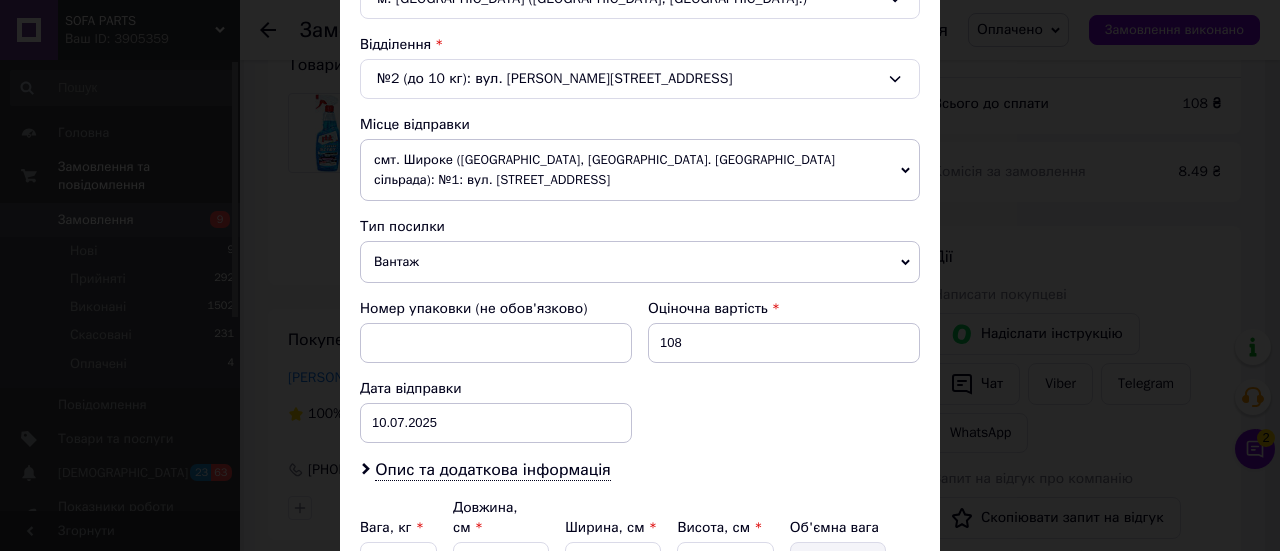 click on "смт. Широке (Дніпропетровська обл., Криворізький р-н. Широківська сільрада): №1: вул. Соборна, 104а" at bounding box center [640, 170] 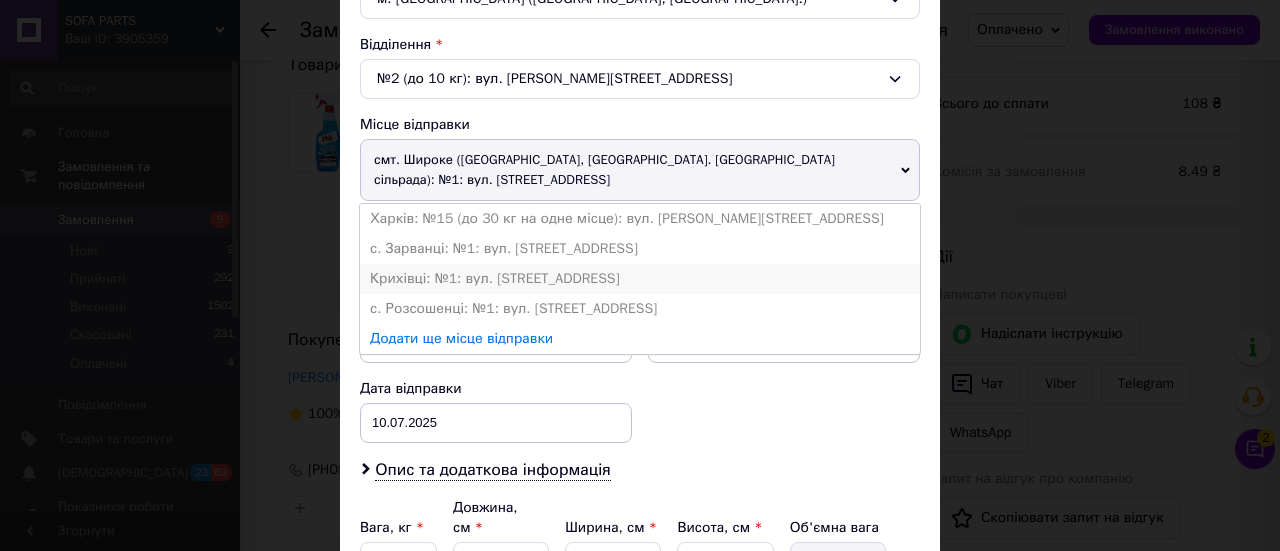 click on "Крихівці: №1: вул. Довженка, 25В" at bounding box center [640, 279] 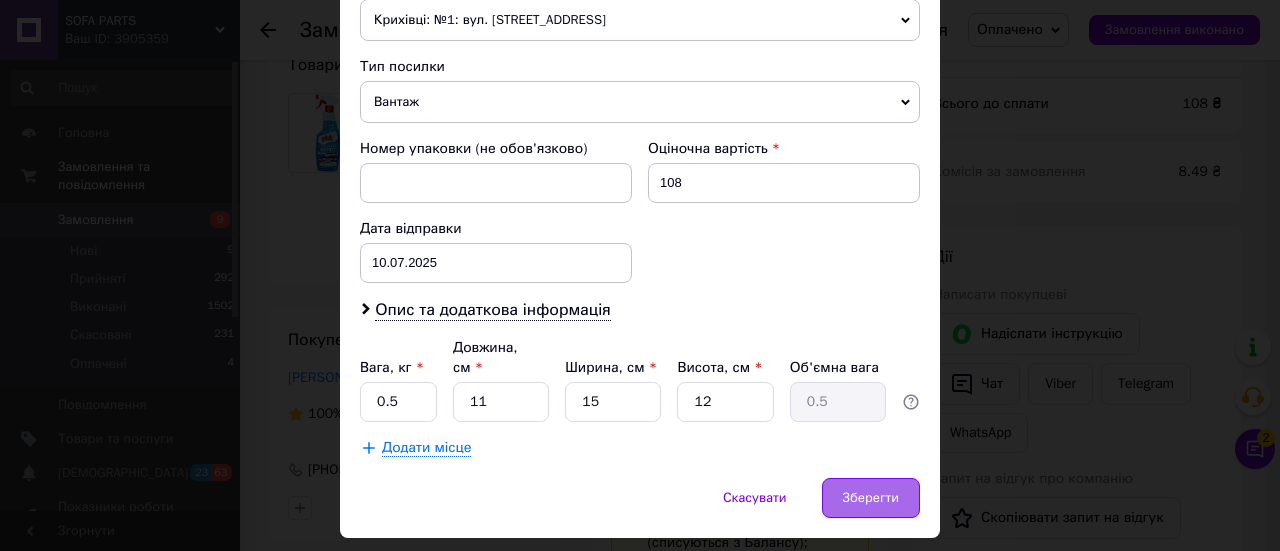 scroll, scrollTop: 768, scrollLeft: 0, axis: vertical 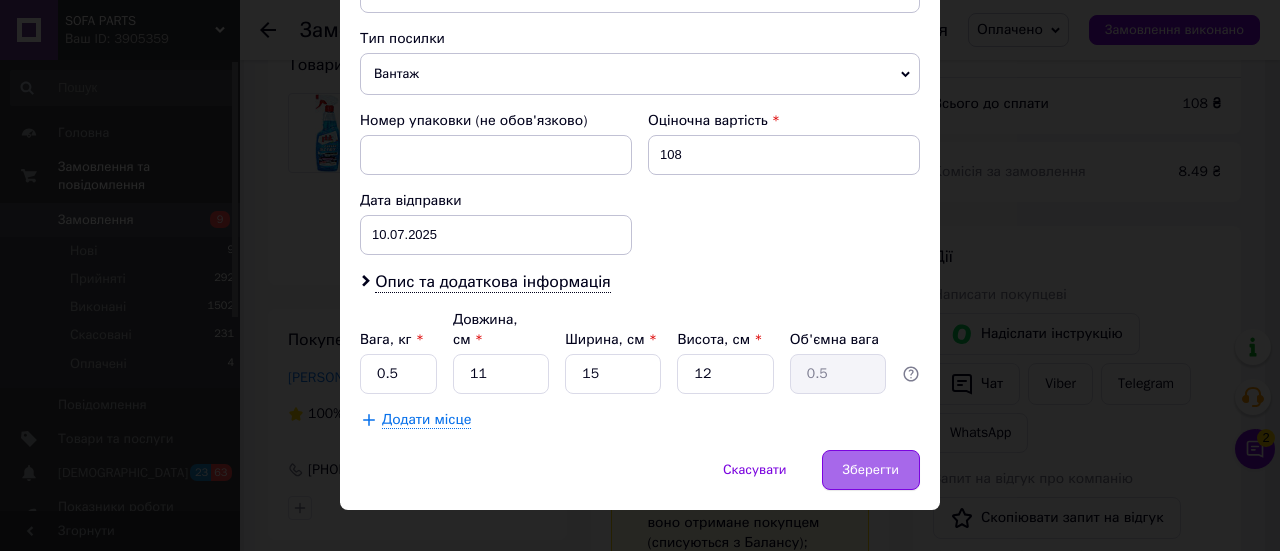 click on "Зберегти" at bounding box center [871, 470] 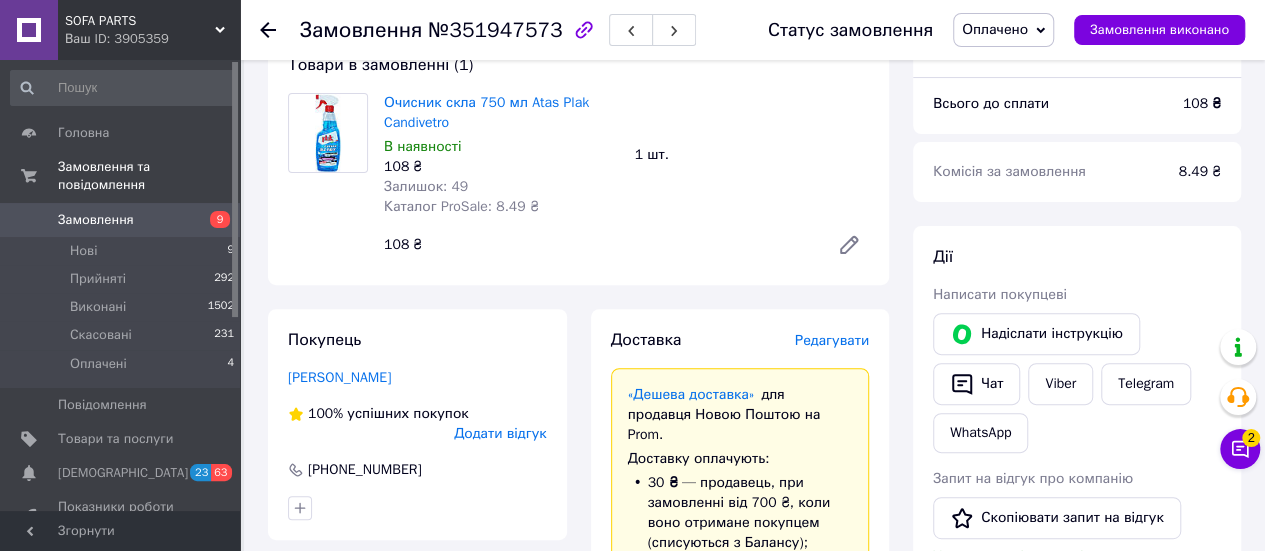 click on "Оплачено" at bounding box center (1003, 30) 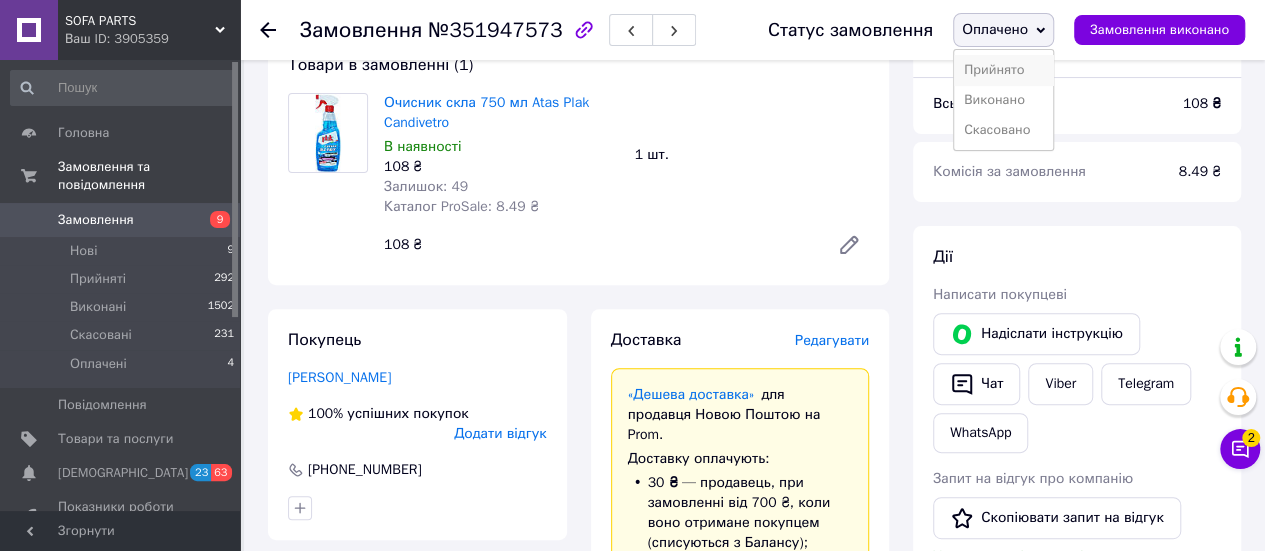 click on "Прийнято" at bounding box center [1003, 70] 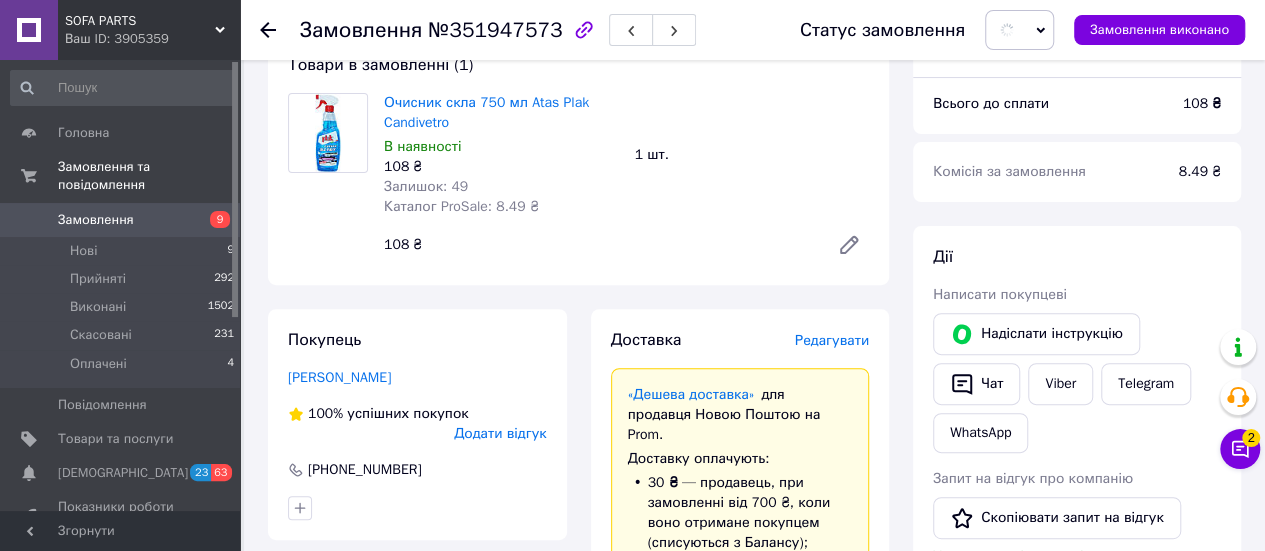 click on "Редагувати" at bounding box center (832, 340) 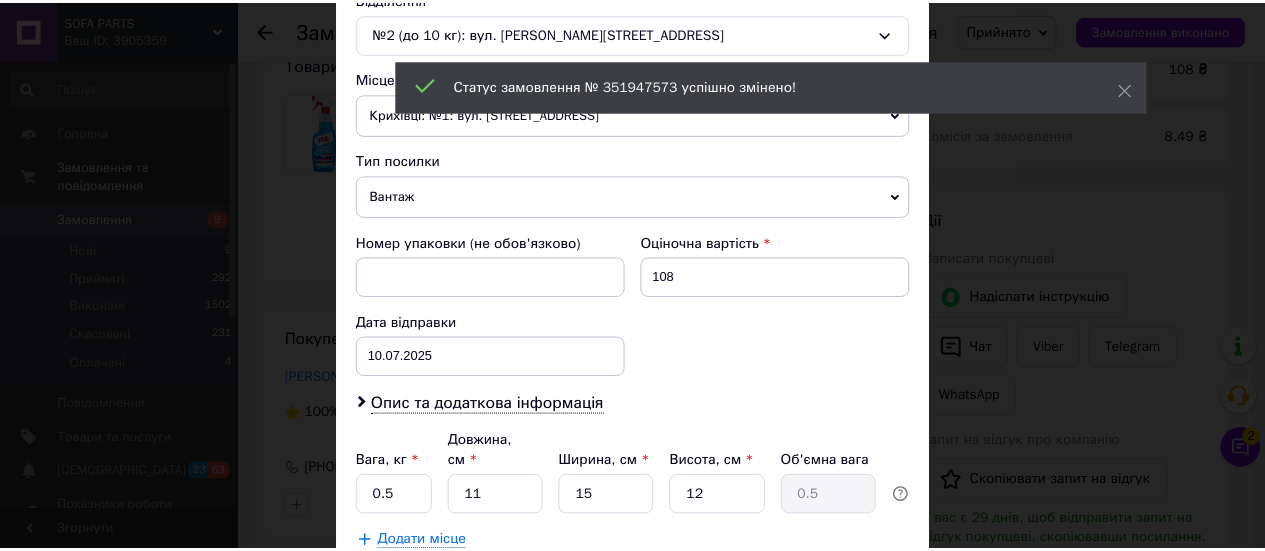 scroll, scrollTop: 768, scrollLeft: 0, axis: vertical 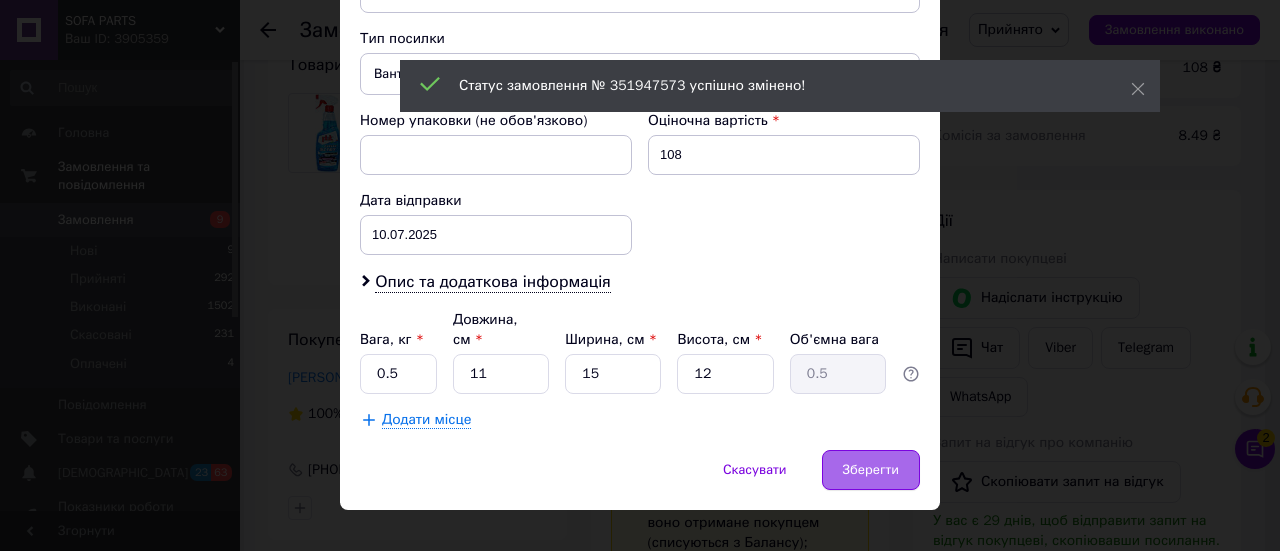 click on "Зберегти" at bounding box center (871, 470) 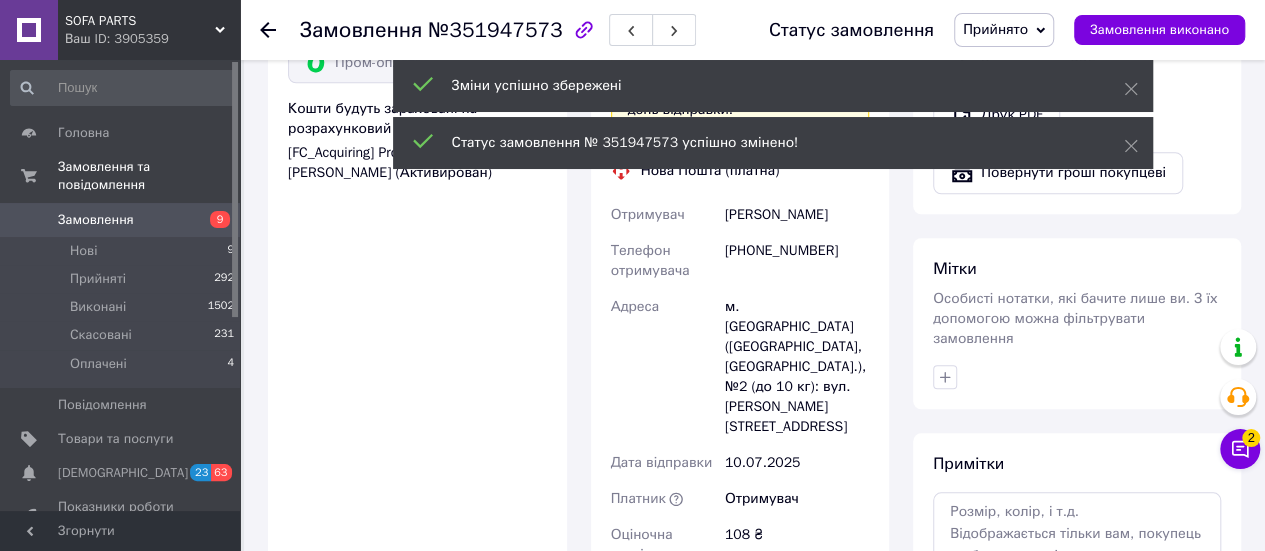 scroll, scrollTop: 800, scrollLeft: 0, axis: vertical 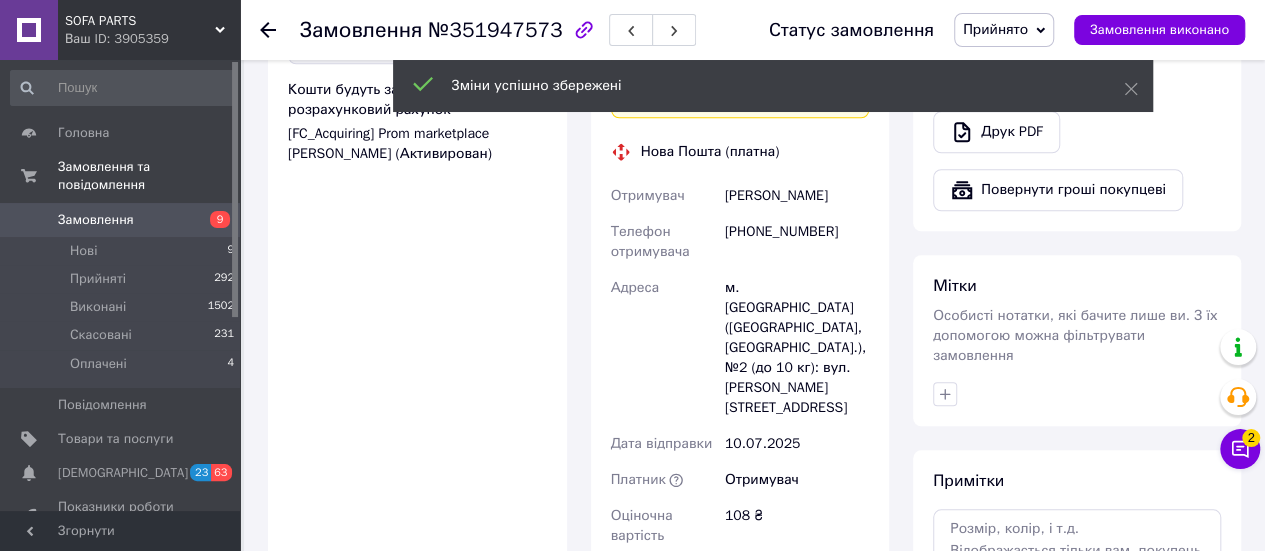 click on "Особисті нотатки, які бачите лише ви. З їх допомогою можна фільтрувати замовлення" at bounding box center (1075, 335) 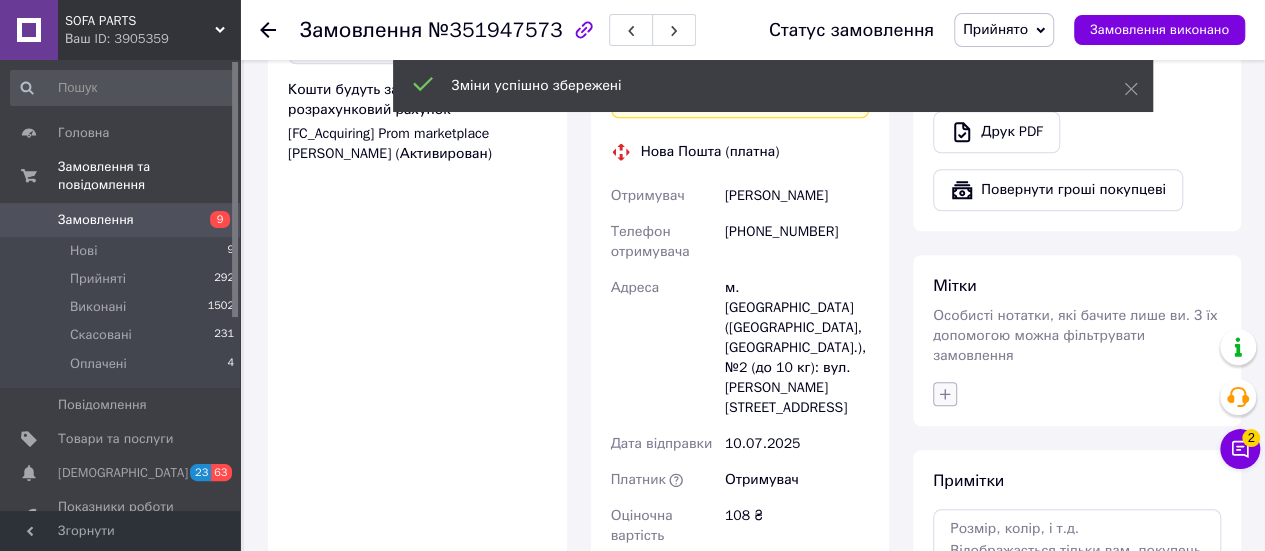 click at bounding box center (945, 394) 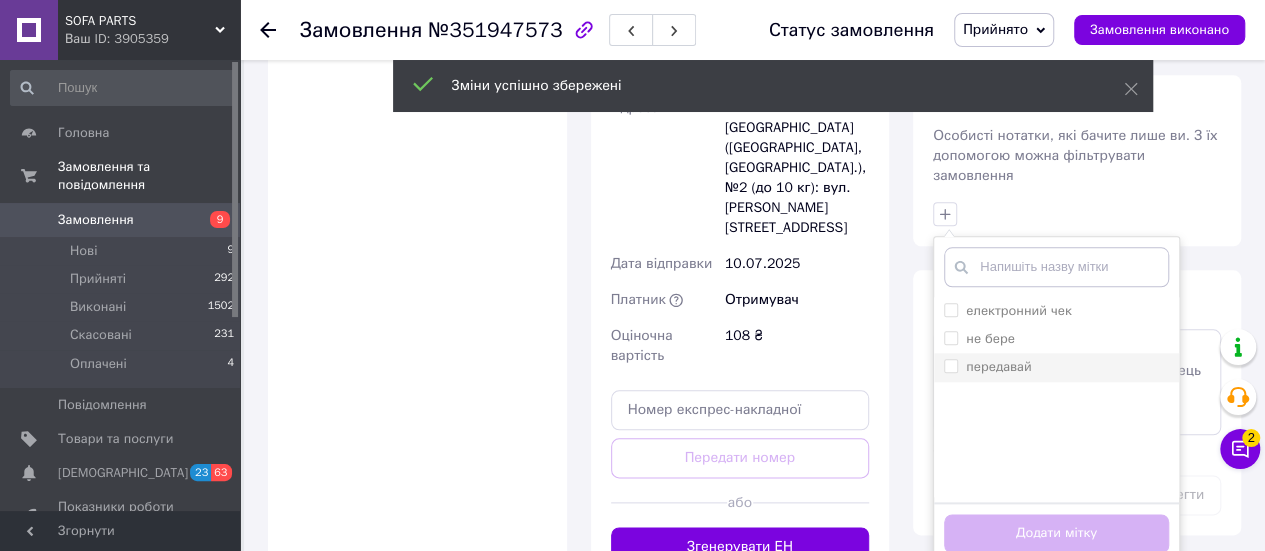 scroll, scrollTop: 1000, scrollLeft: 0, axis: vertical 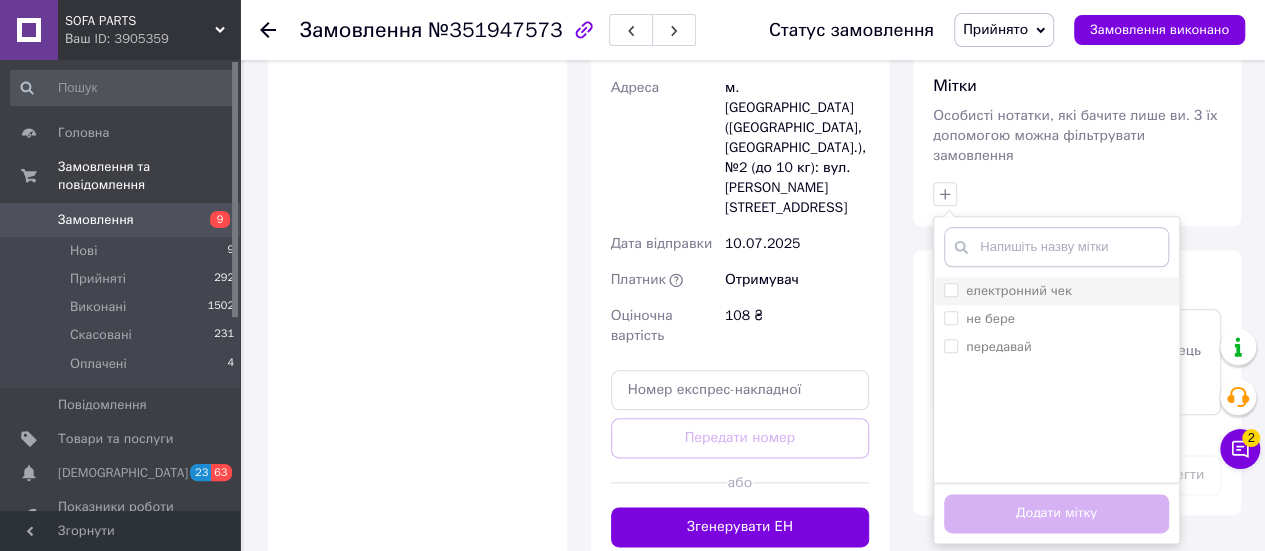 click on "електронний чек" at bounding box center [1019, 290] 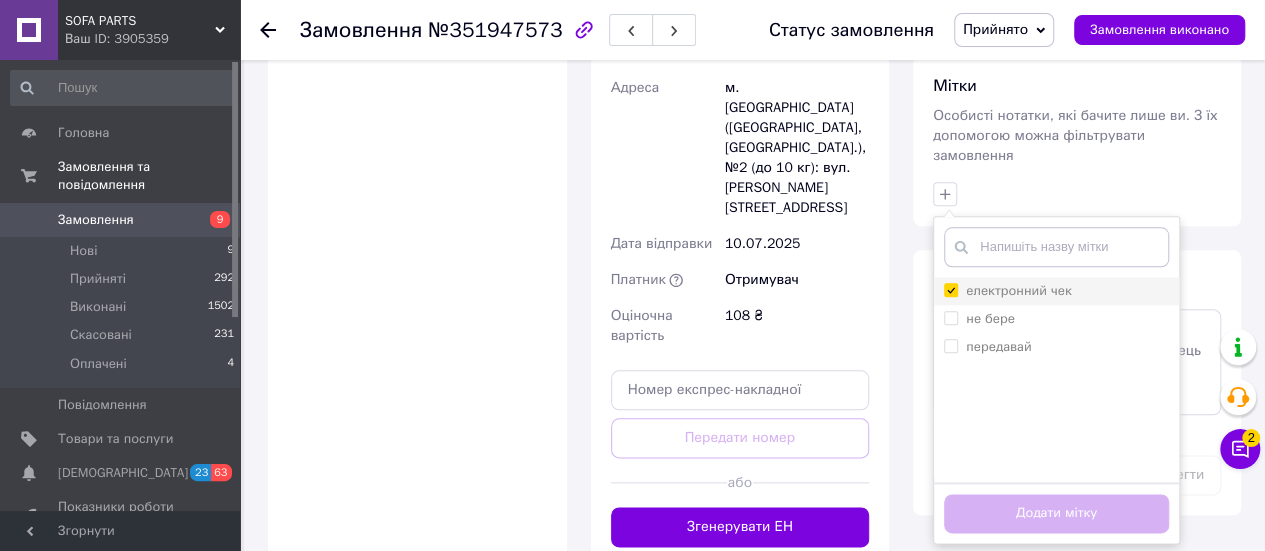 checkbox on "true" 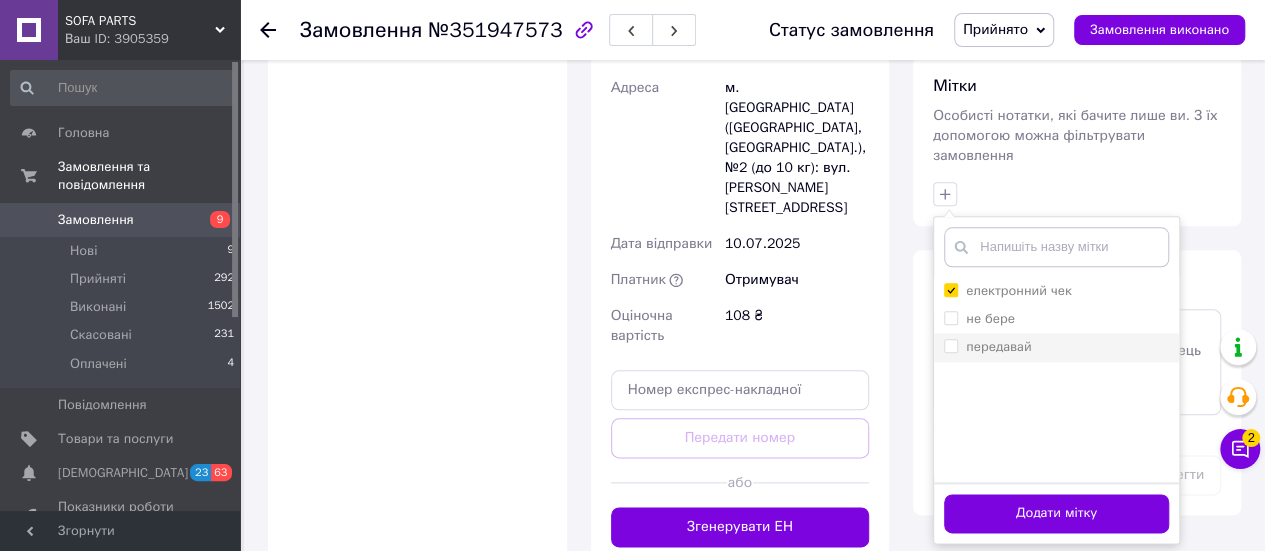 click on "передавай" at bounding box center [998, 346] 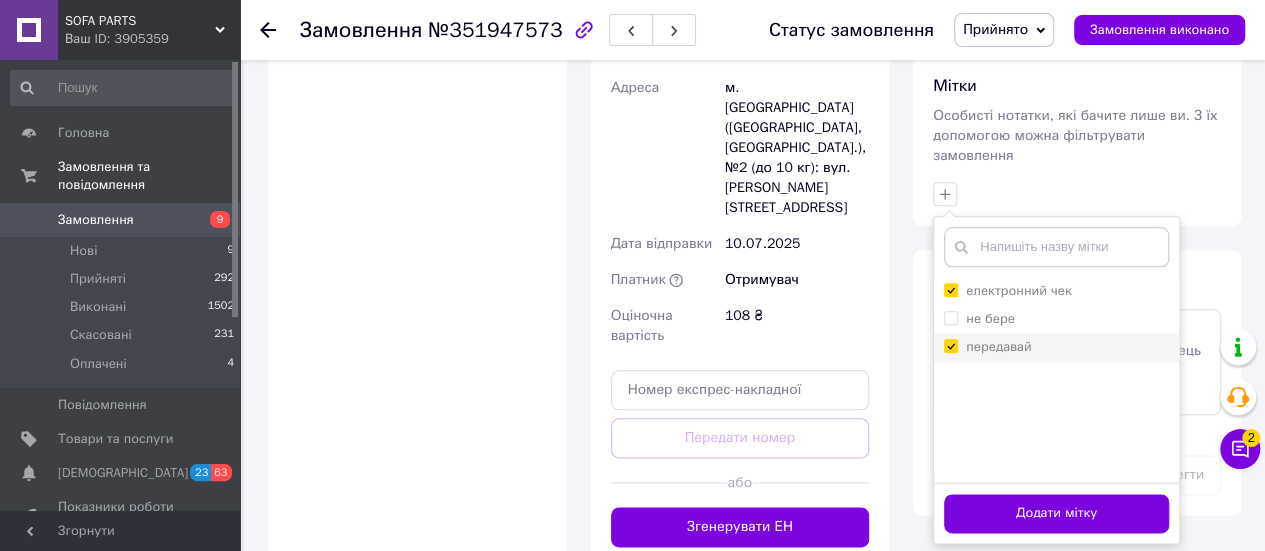 checkbox on "true" 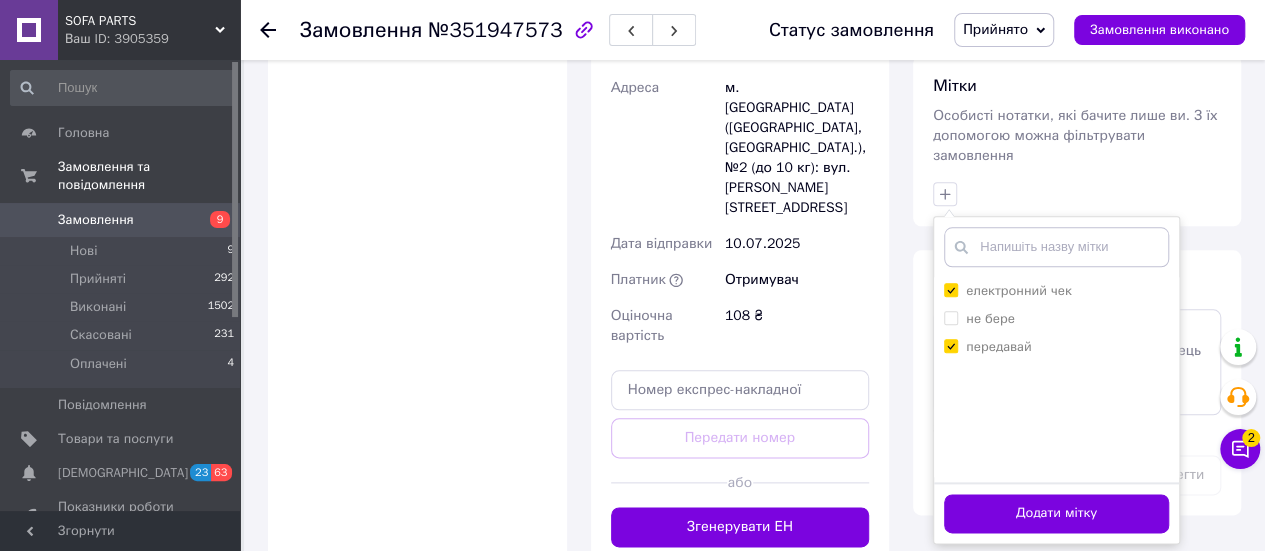 click on "Додати мітку" at bounding box center [1056, 513] 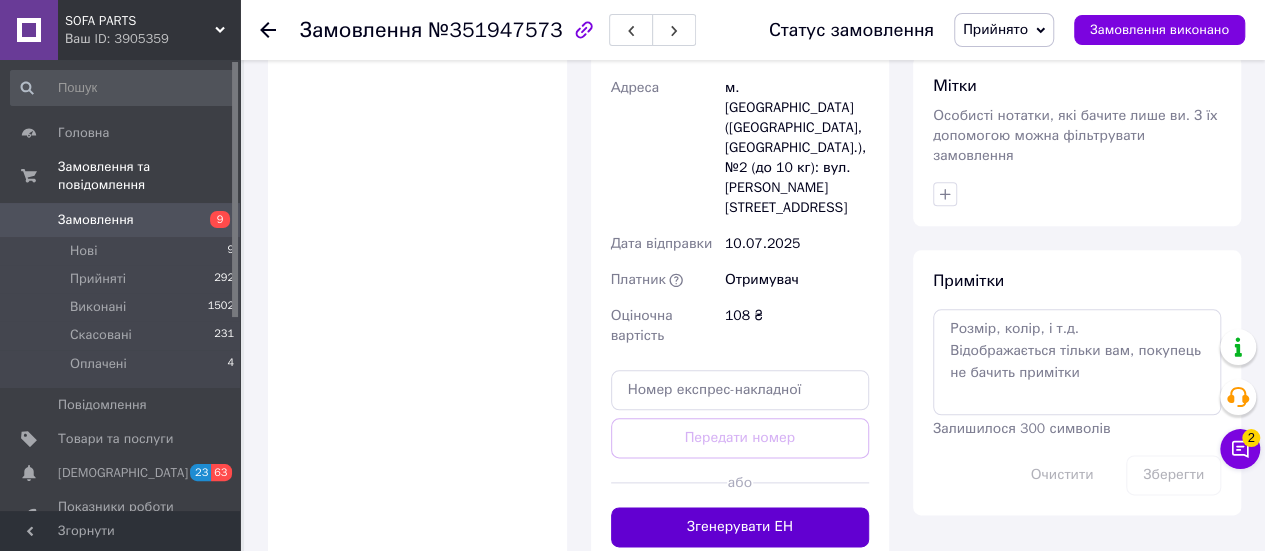 click on "Згенерувати ЕН" at bounding box center (740, 527) 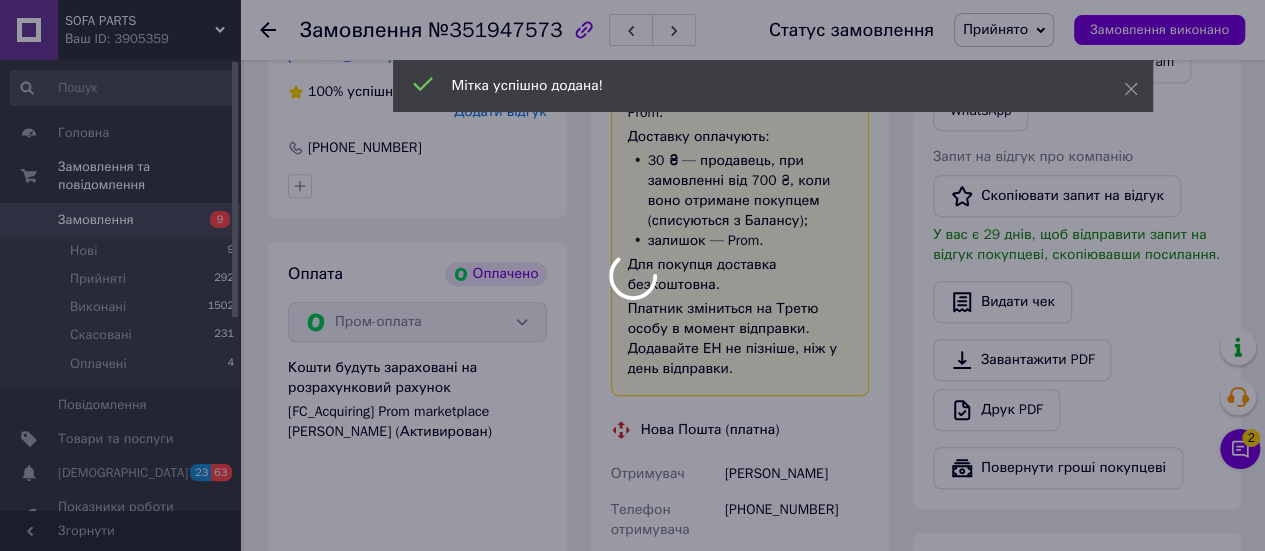 scroll, scrollTop: 400, scrollLeft: 0, axis: vertical 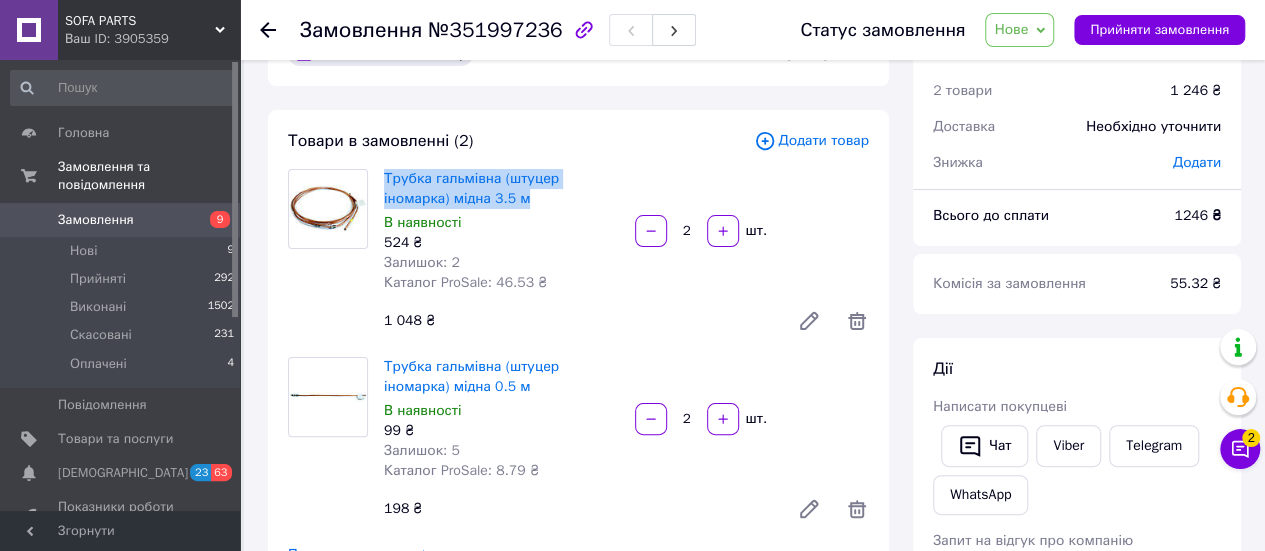 drag, startPoint x: 381, startPoint y: 183, endPoint x: 478, endPoint y: 214, distance: 101.8332 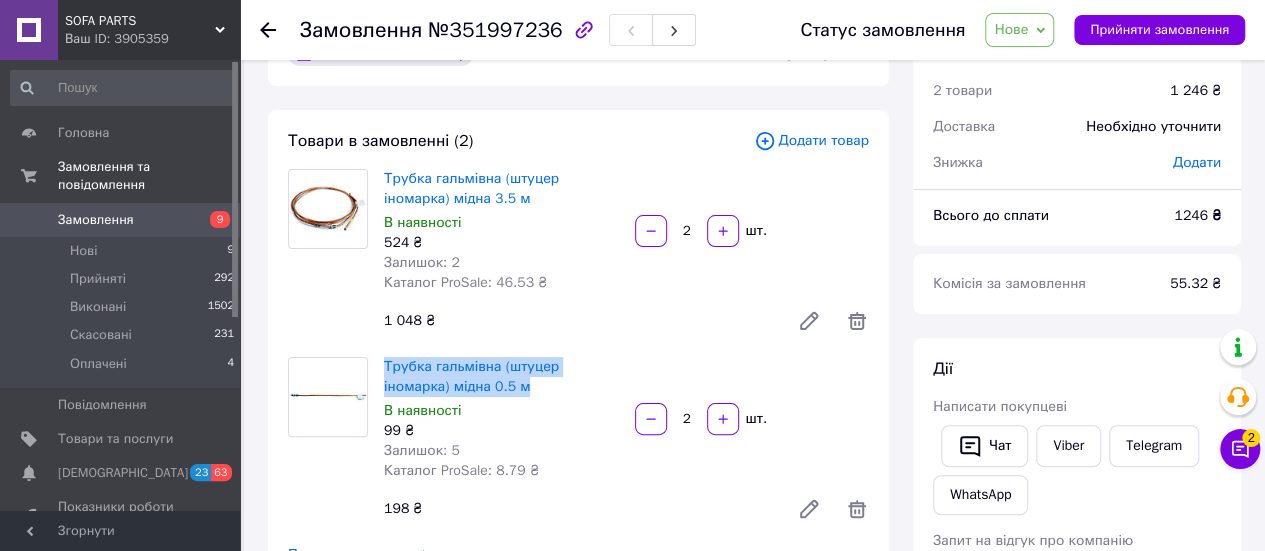 drag, startPoint x: 409, startPoint y: 374, endPoint x: 474, endPoint y: 373, distance: 65.00769 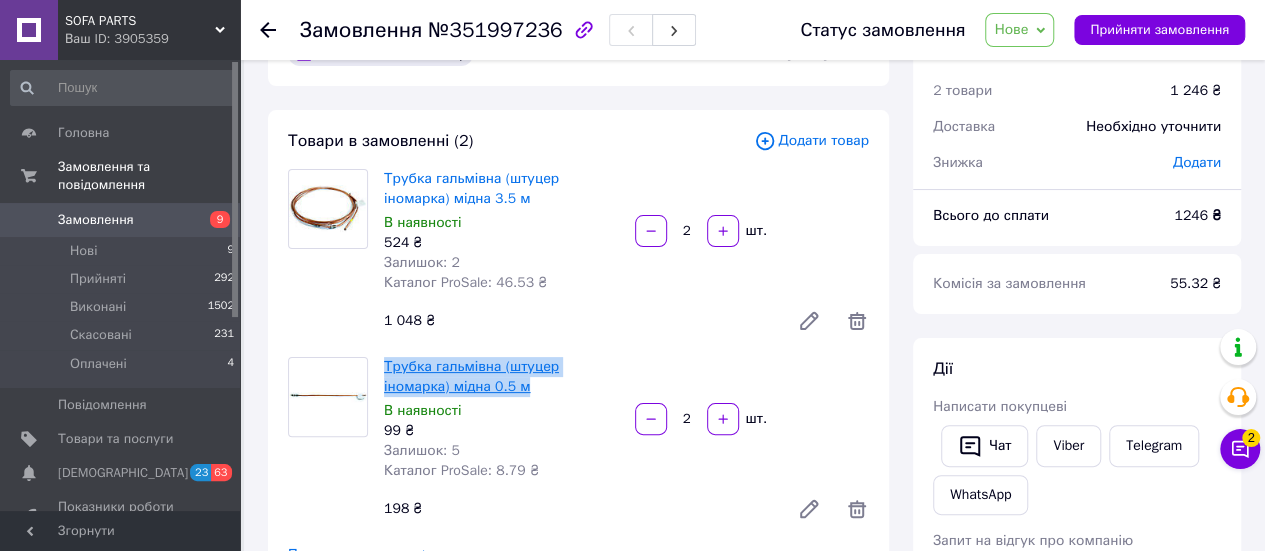 click on "Трубка гальмівна (штуцер іномарка) мідна 0.5 м В наявності 99 ₴ Залишок: 5 Каталог ProSale: 8.79 ₴" at bounding box center (501, 419) 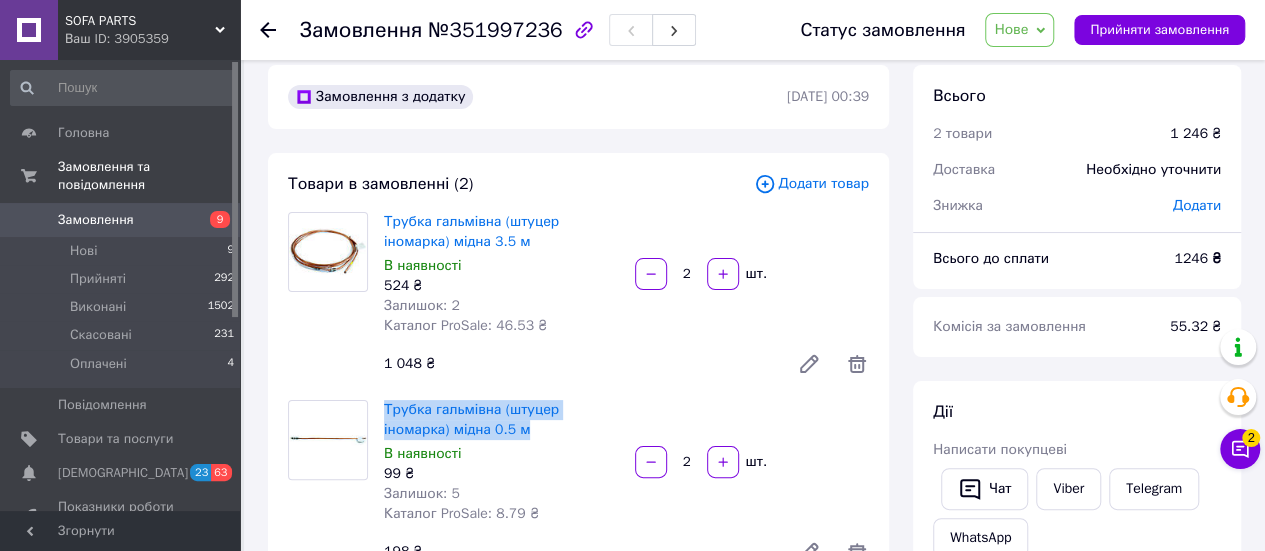 scroll, scrollTop: 0, scrollLeft: 0, axis: both 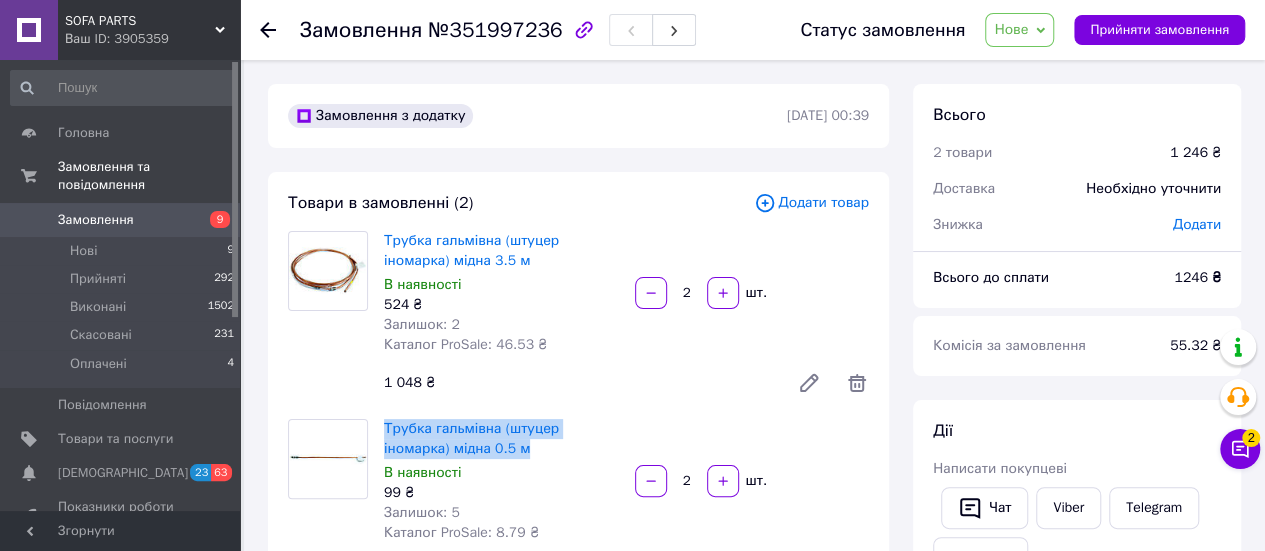 click on "Нове" at bounding box center [1019, 30] 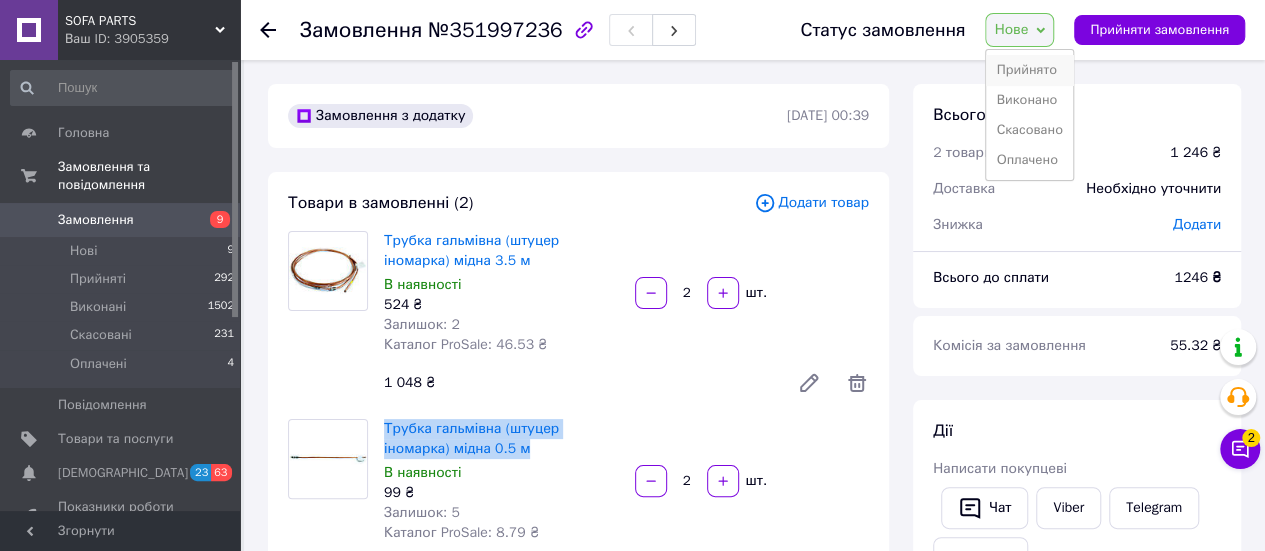 click on "Прийнято" at bounding box center [1029, 70] 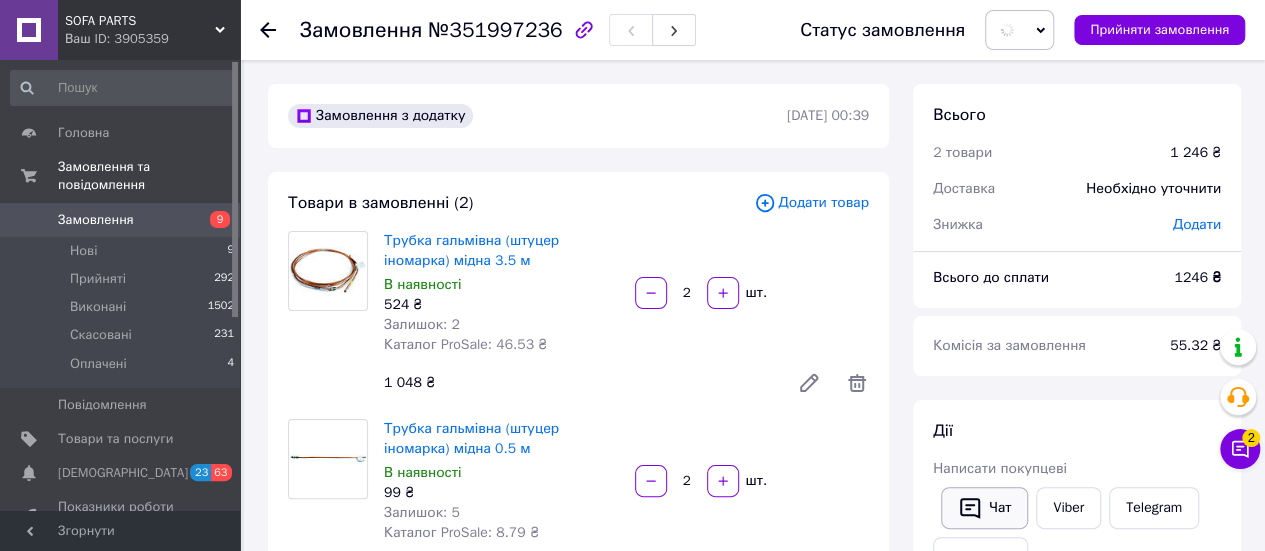 click on "Чат" at bounding box center (984, 508) 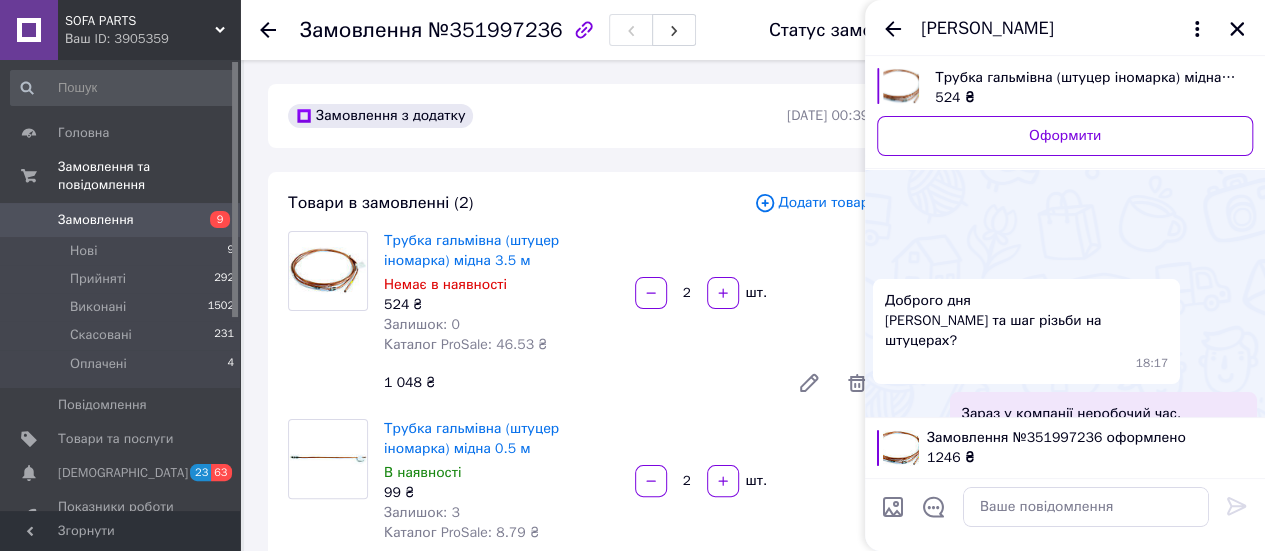 scroll, scrollTop: 348, scrollLeft: 0, axis: vertical 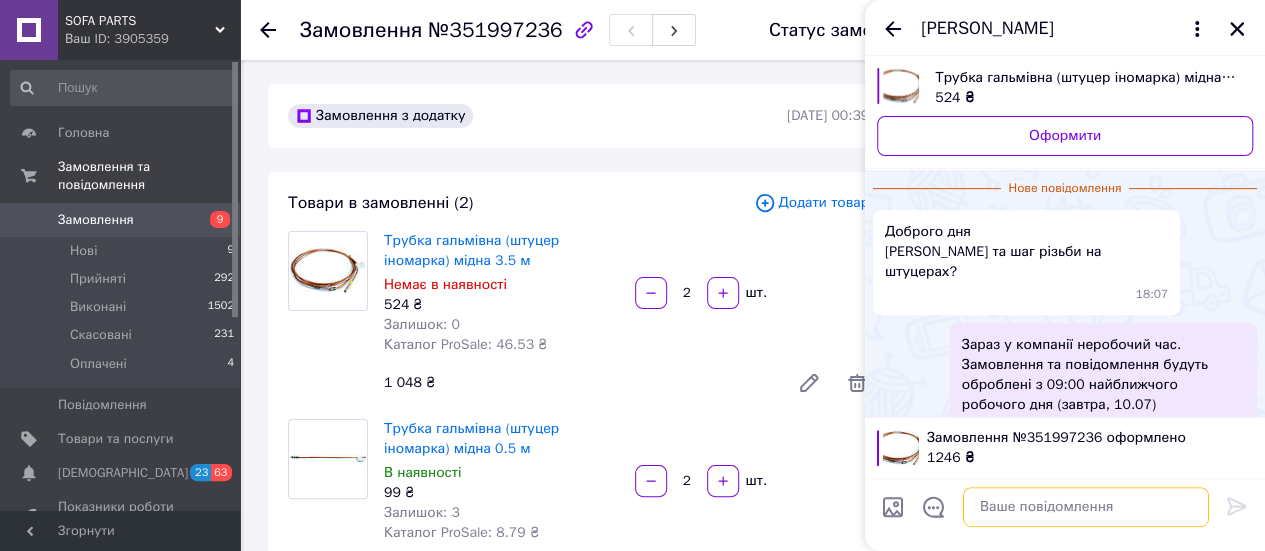 click at bounding box center [1086, 507] 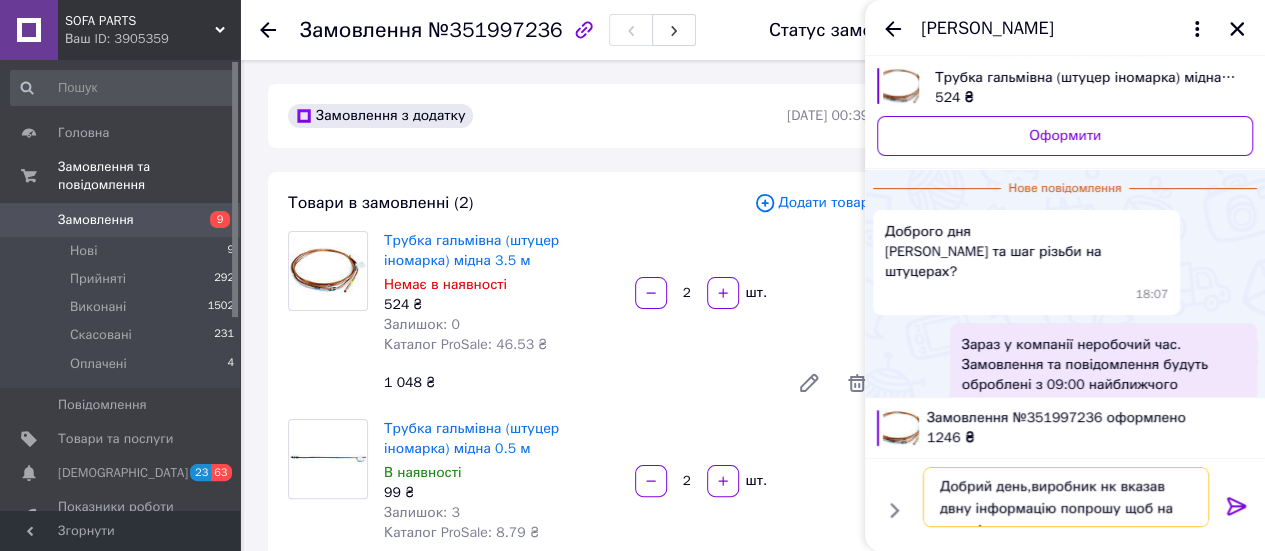 scroll, scrollTop: 1, scrollLeft: 0, axis: vertical 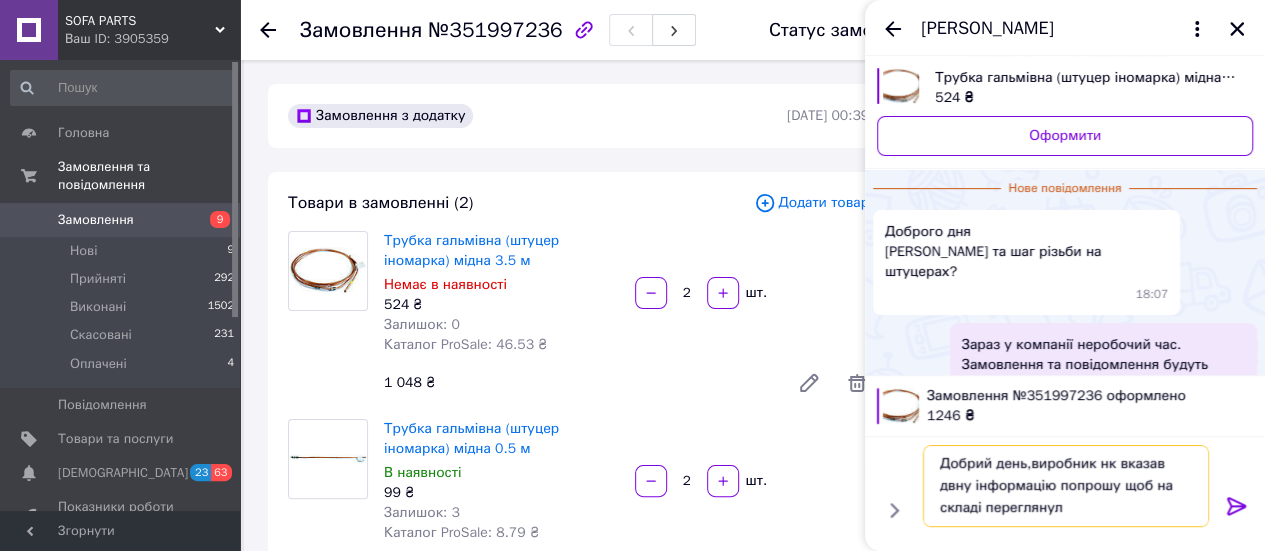 type on "Добрий день,виробник нк вказав двну інформацію попрошу щоб на складі переглянули" 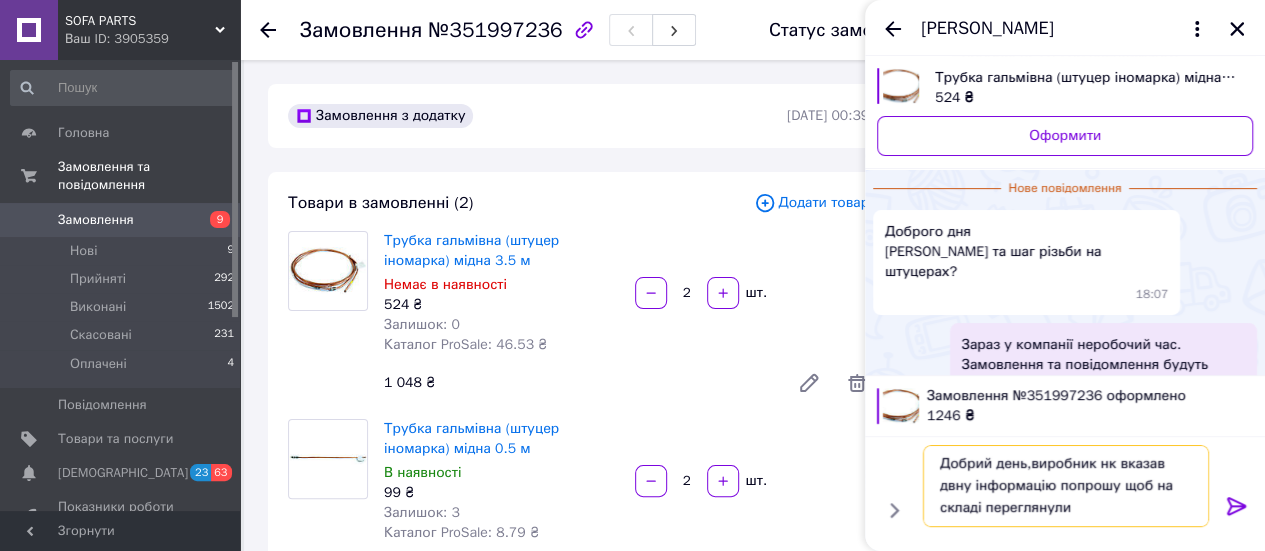 type 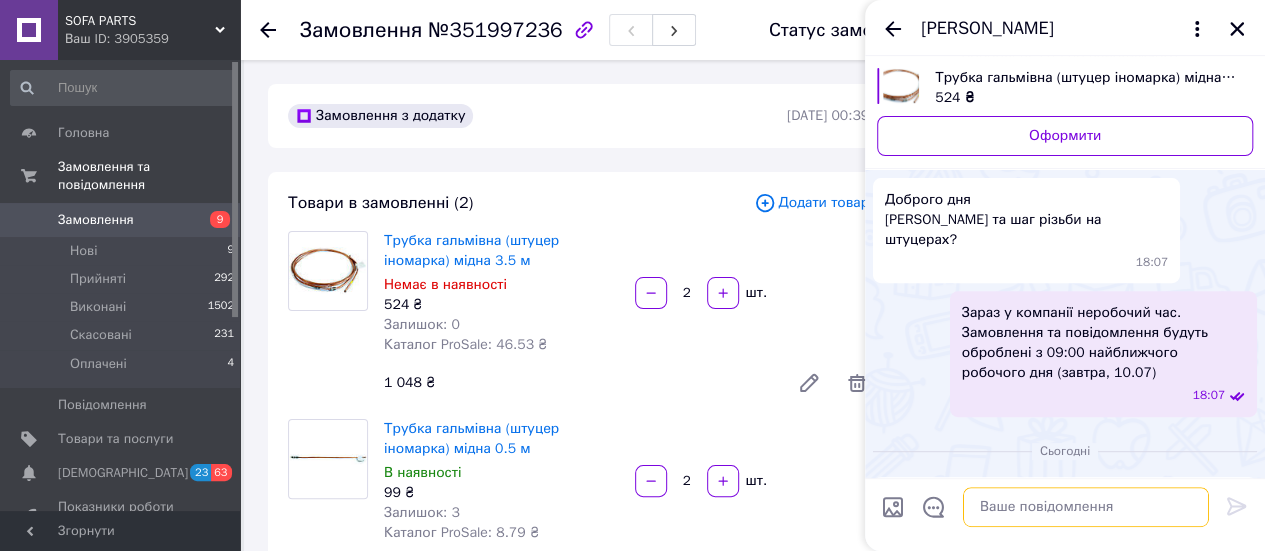 scroll, scrollTop: 0, scrollLeft: 0, axis: both 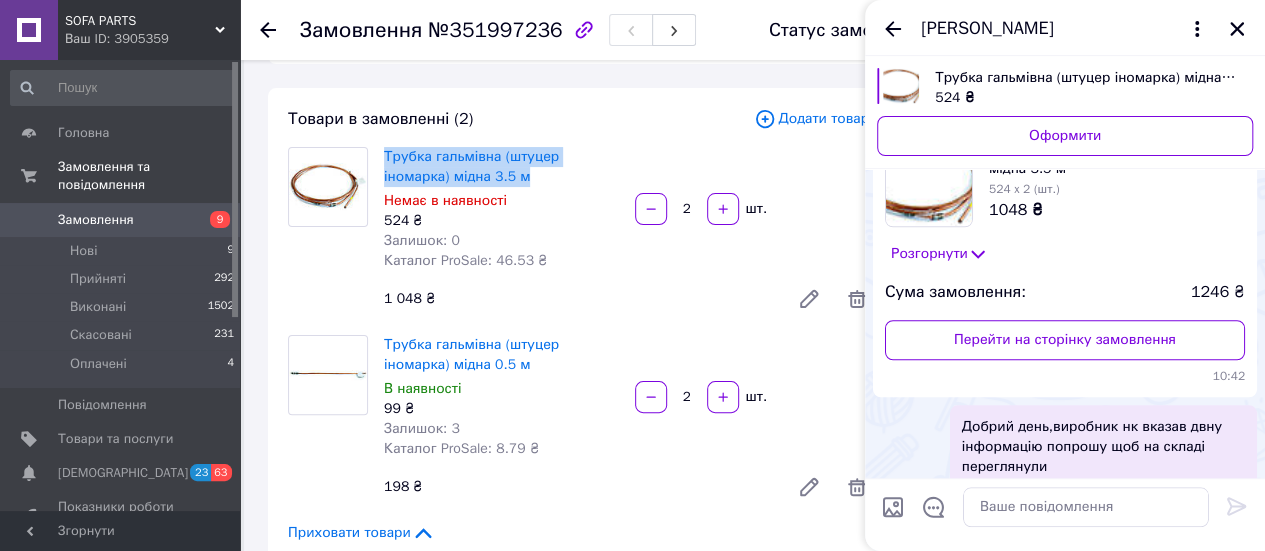 drag, startPoint x: 381, startPoint y: 157, endPoint x: 472, endPoint y: 179, distance: 93.62158 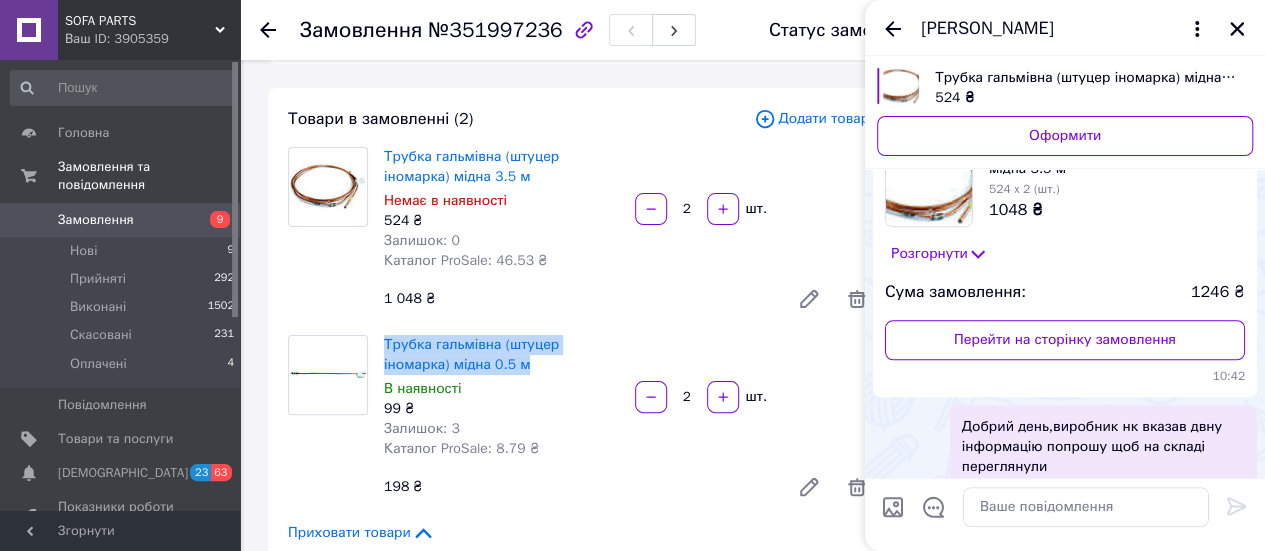 drag, startPoint x: 444, startPoint y: 363, endPoint x: 461, endPoint y: 370, distance: 18.384777 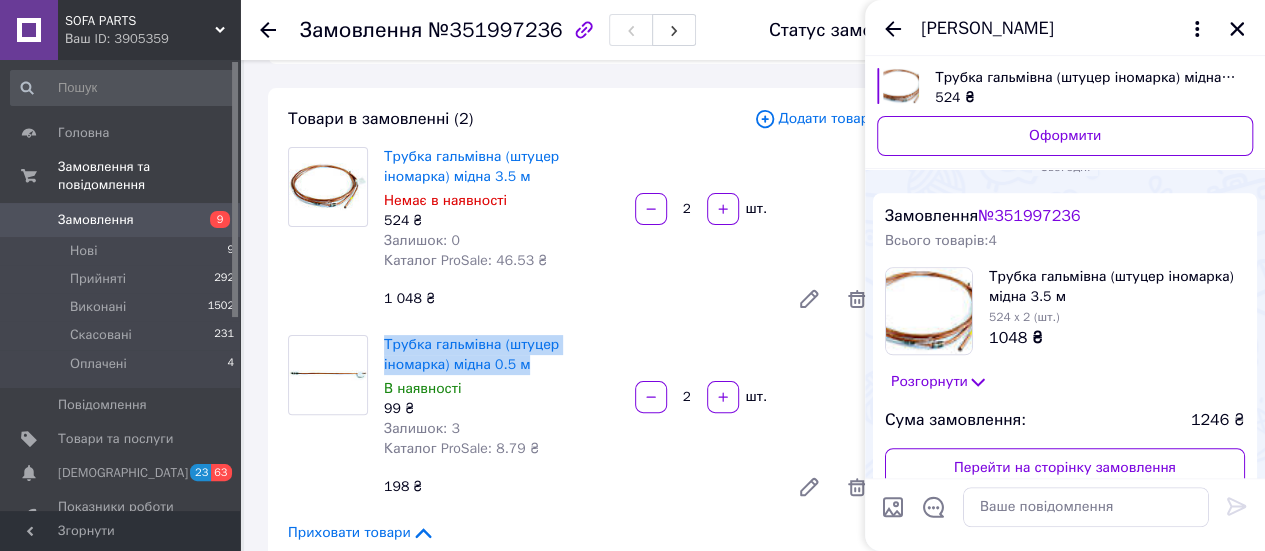 scroll, scrollTop: 760, scrollLeft: 0, axis: vertical 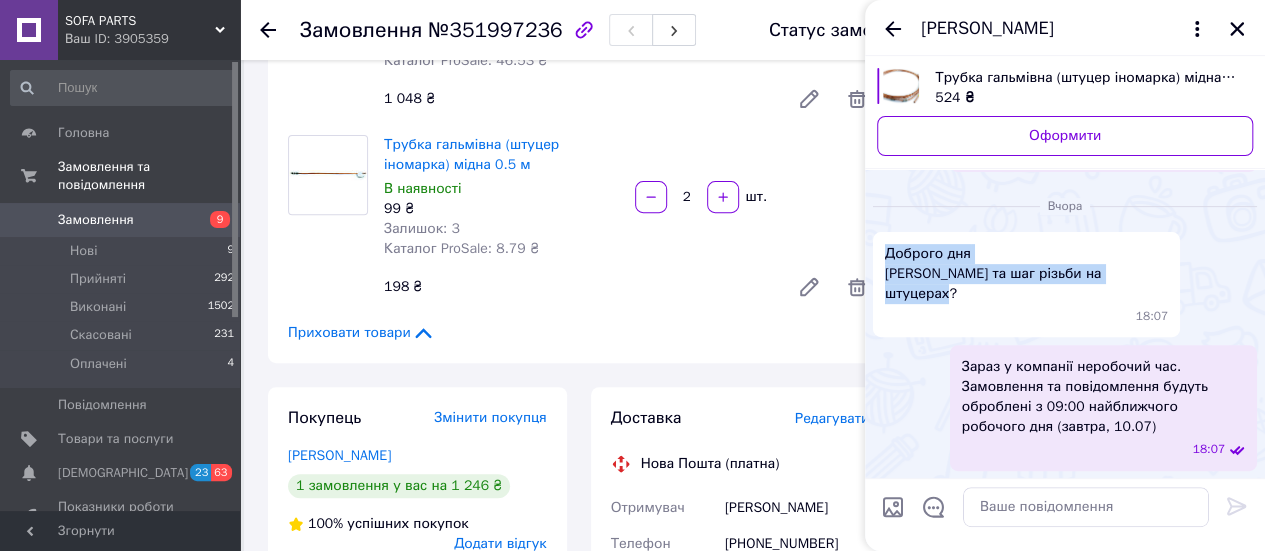 drag, startPoint x: 884, startPoint y: 252, endPoint x: 1151, endPoint y: 247, distance: 267.0468 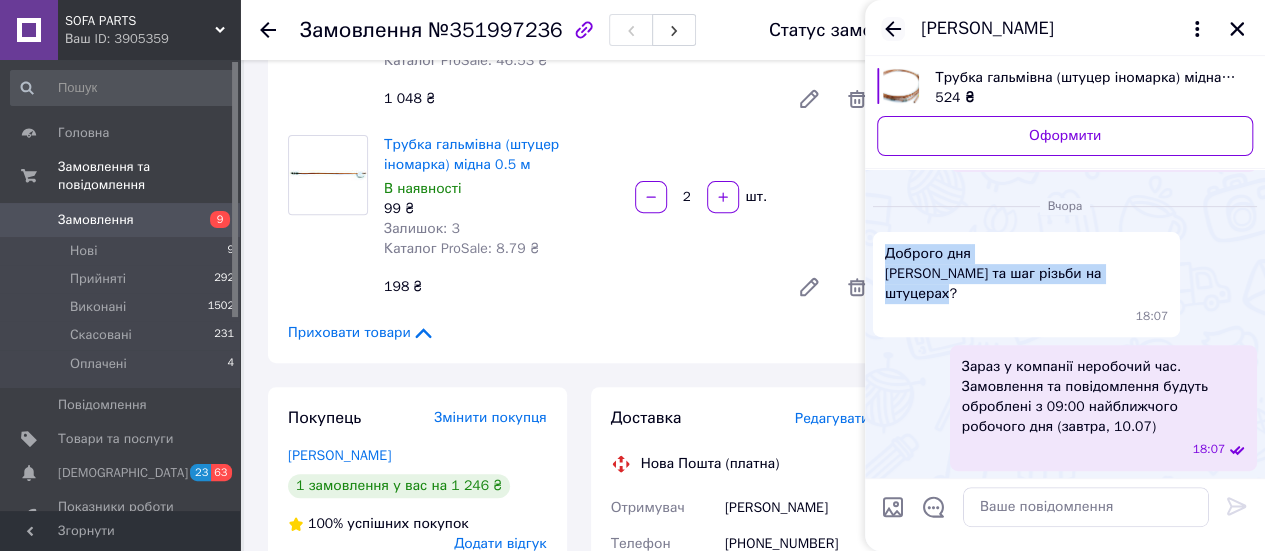 click 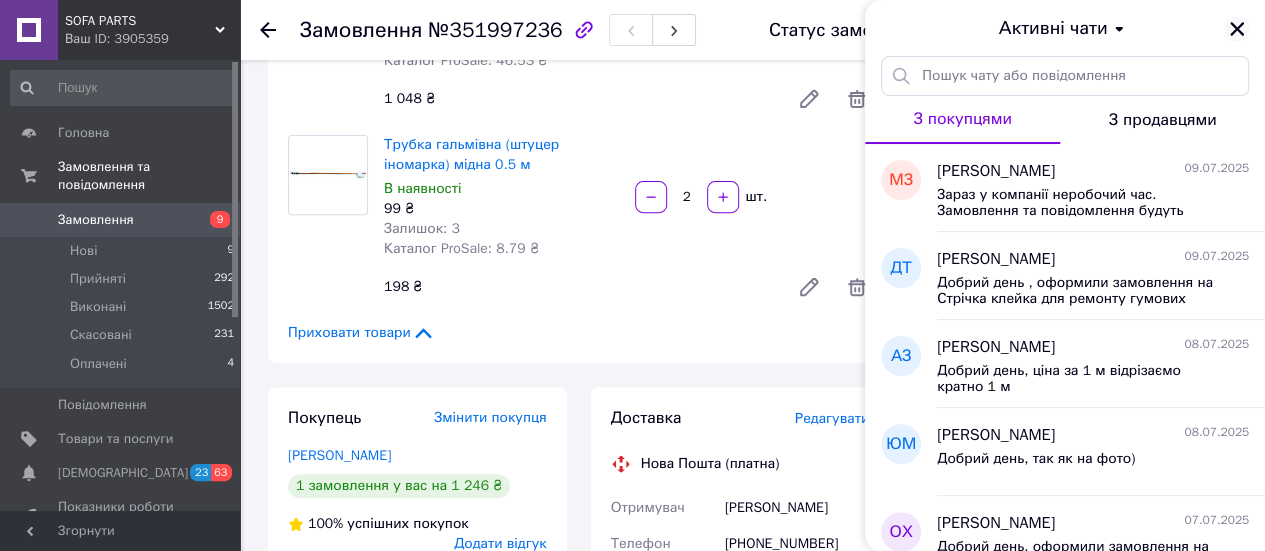 click 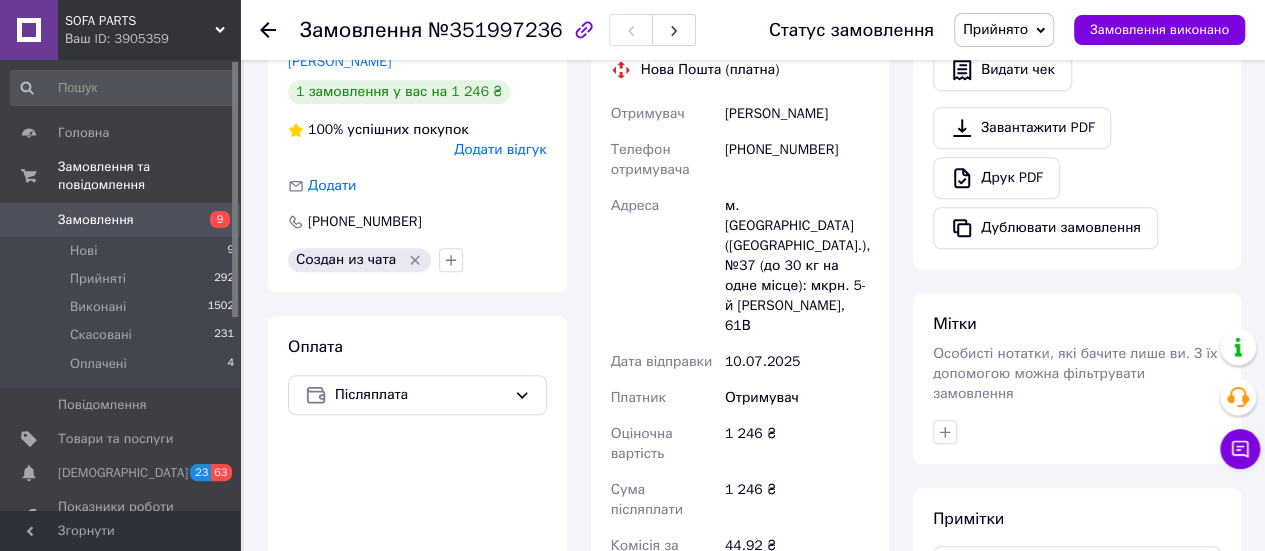 scroll, scrollTop: 800, scrollLeft: 0, axis: vertical 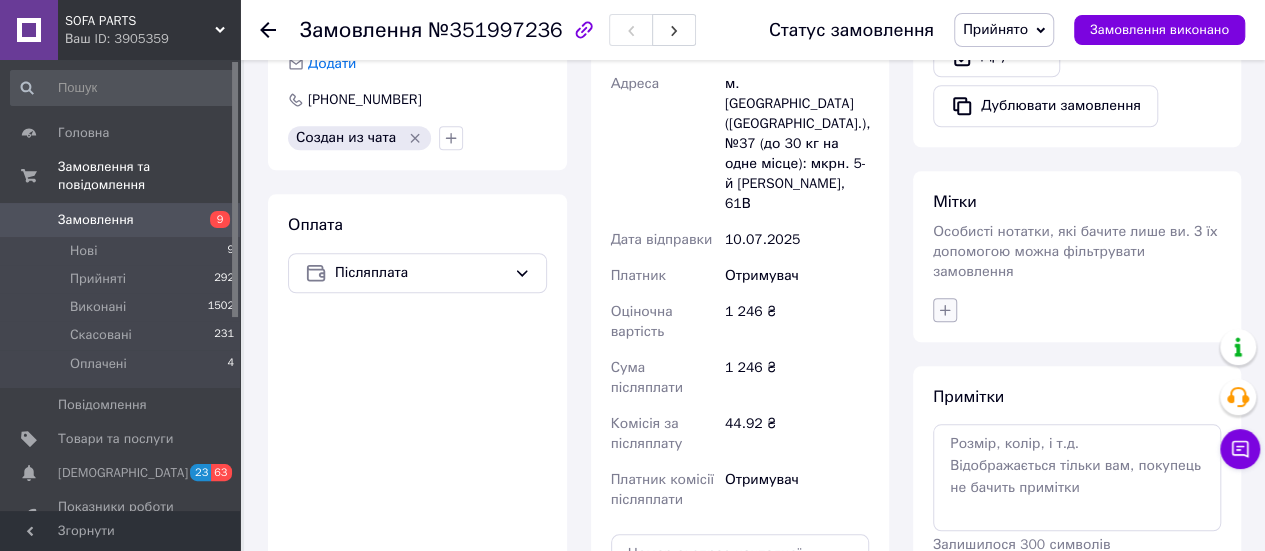 click at bounding box center (945, 310) 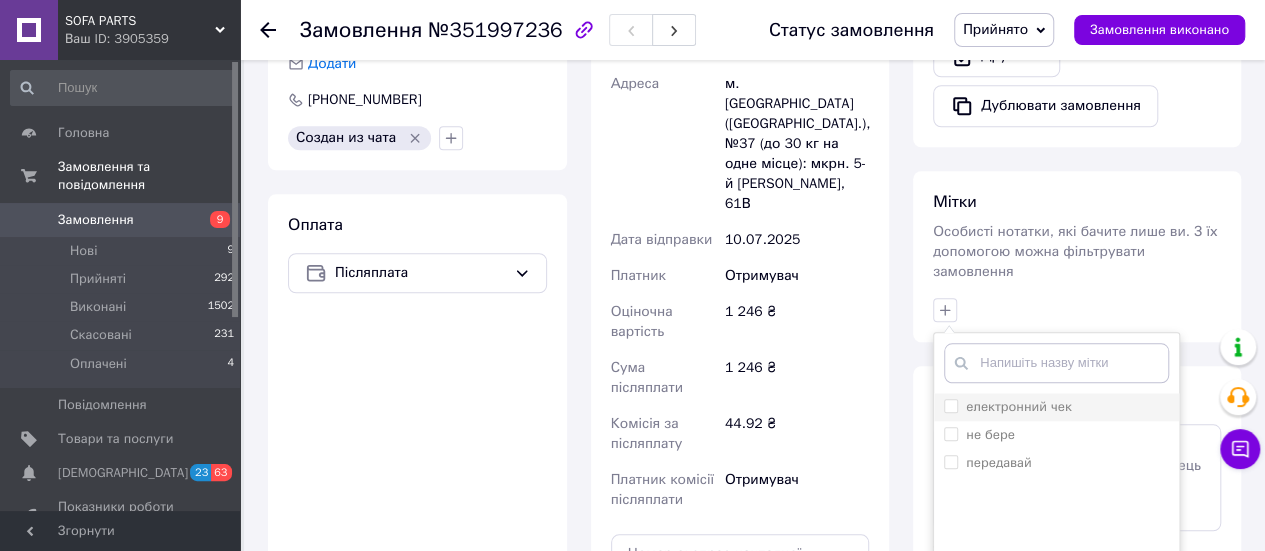 click on "електронний чек" at bounding box center [1019, 406] 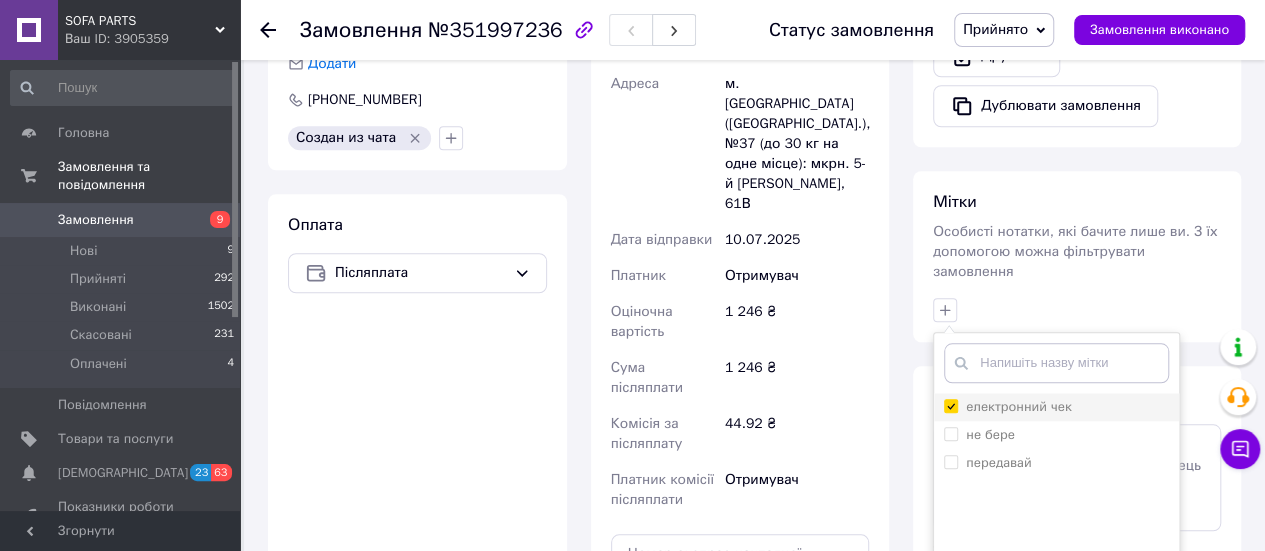 checkbox on "true" 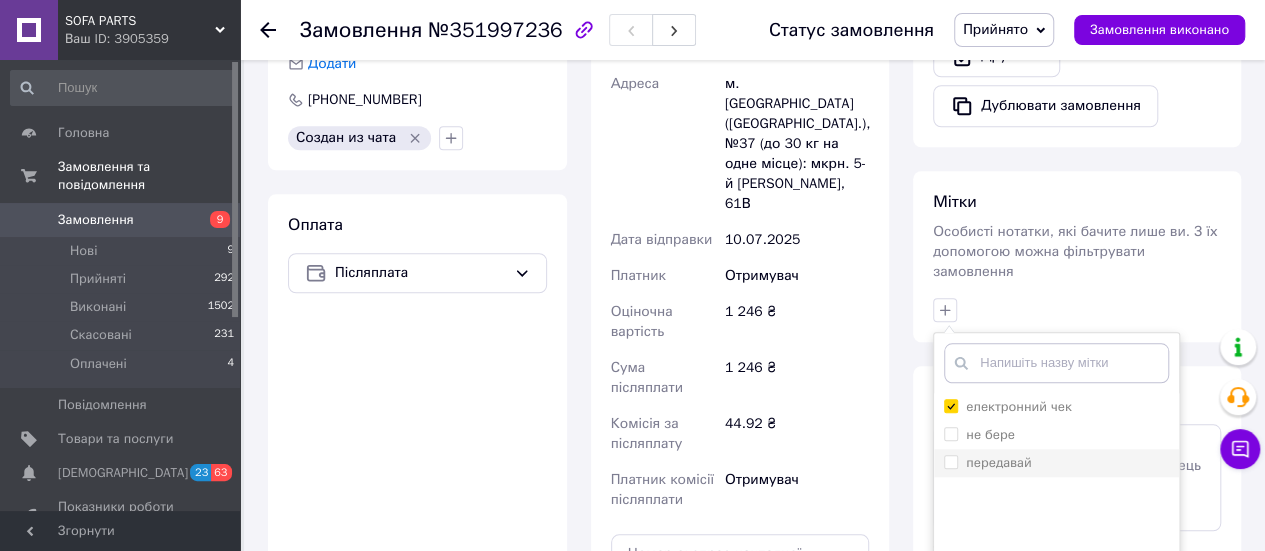 click on "передавай" at bounding box center [987, 463] 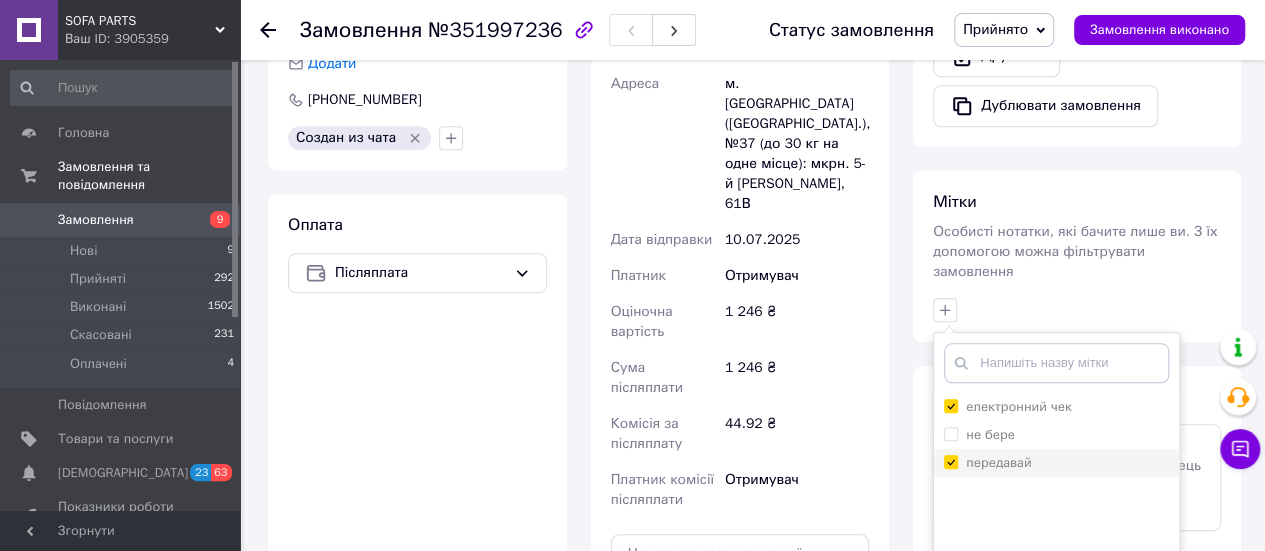 click on "передавай" at bounding box center [950, 461] 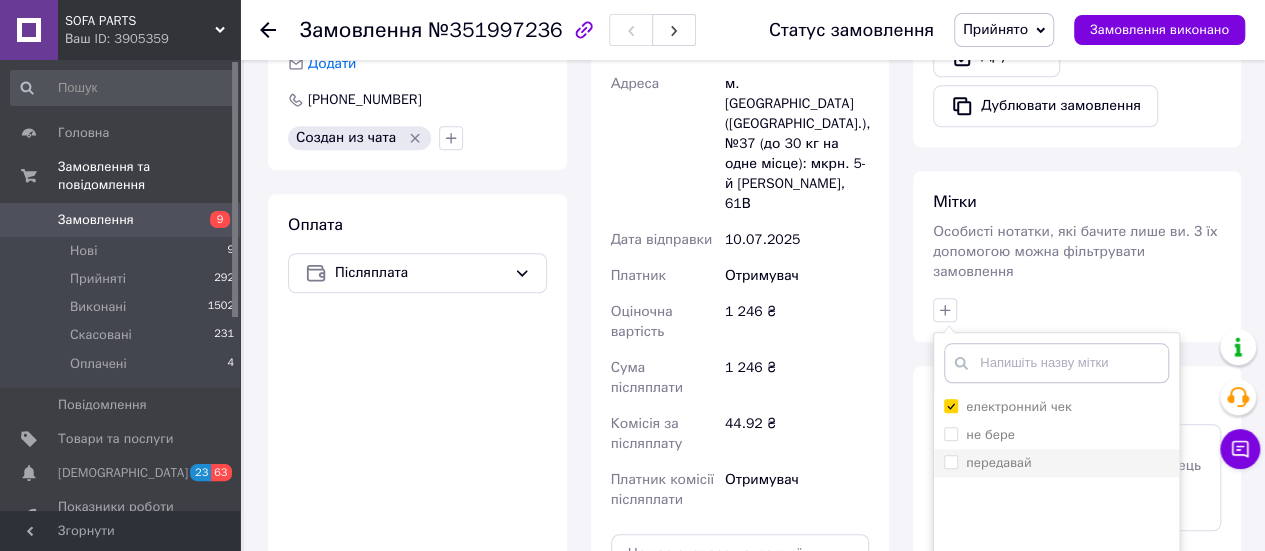 click on "передавай" at bounding box center (950, 461) 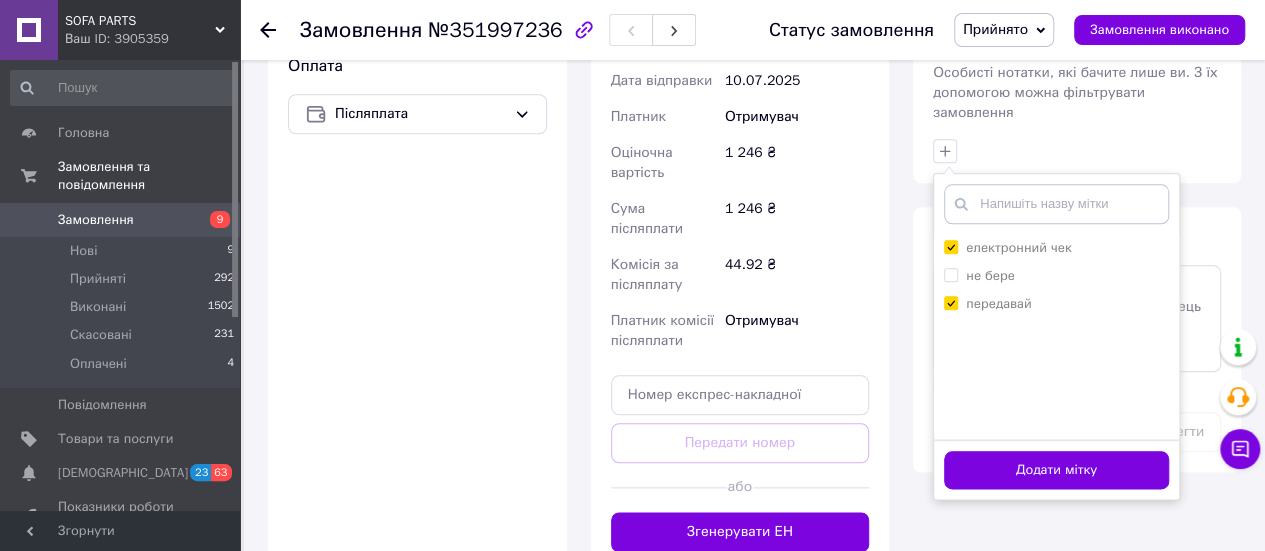 scroll, scrollTop: 1000, scrollLeft: 0, axis: vertical 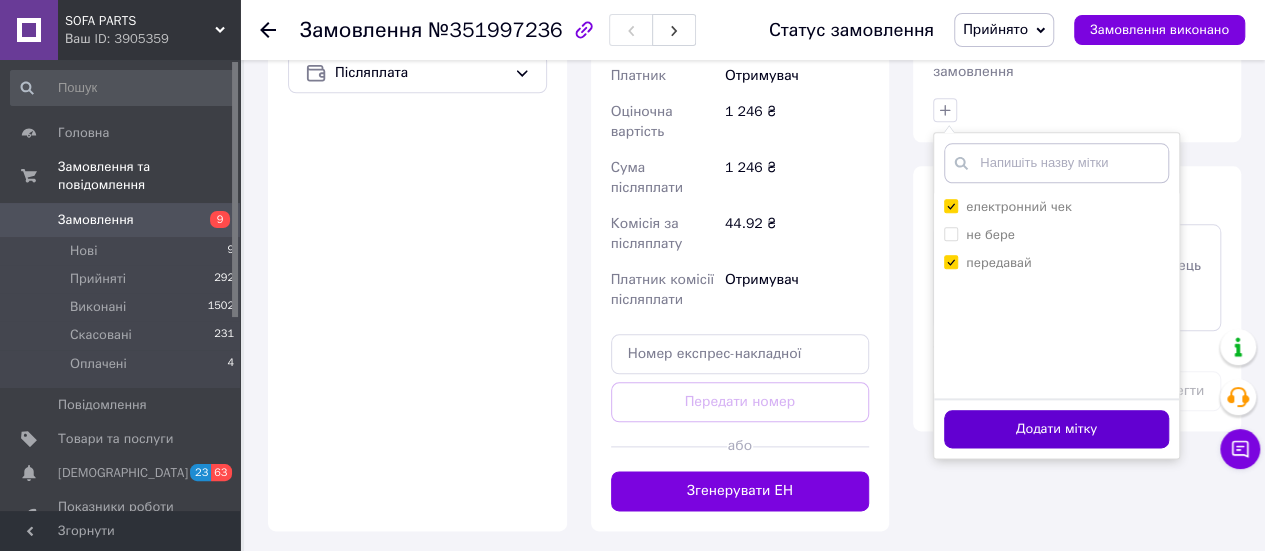 click on "Додати мітку" at bounding box center [1056, 429] 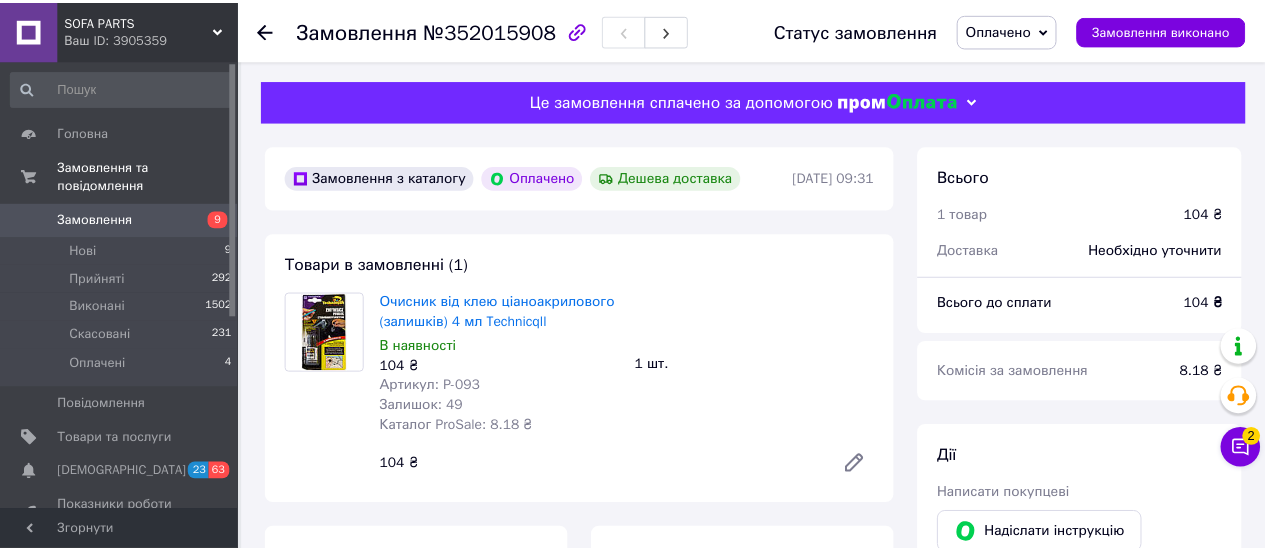 scroll, scrollTop: 0, scrollLeft: 0, axis: both 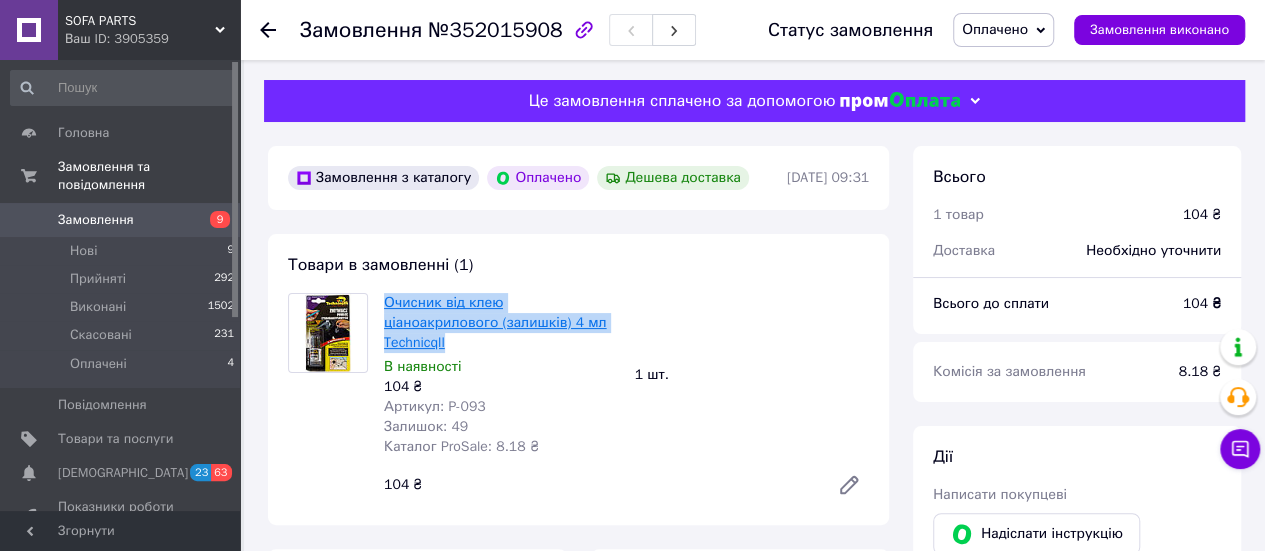 drag, startPoint x: 461, startPoint y: 305, endPoint x: 555, endPoint y: 311, distance: 94.19129 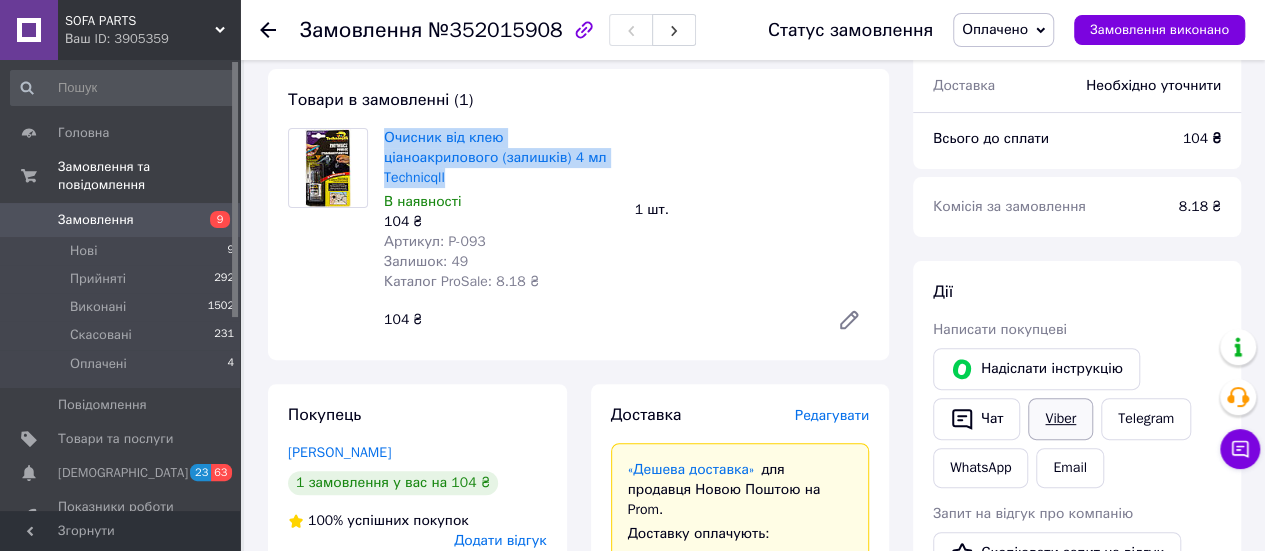 scroll, scrollTop: 200, scrollLeft: 0, axis: vertical 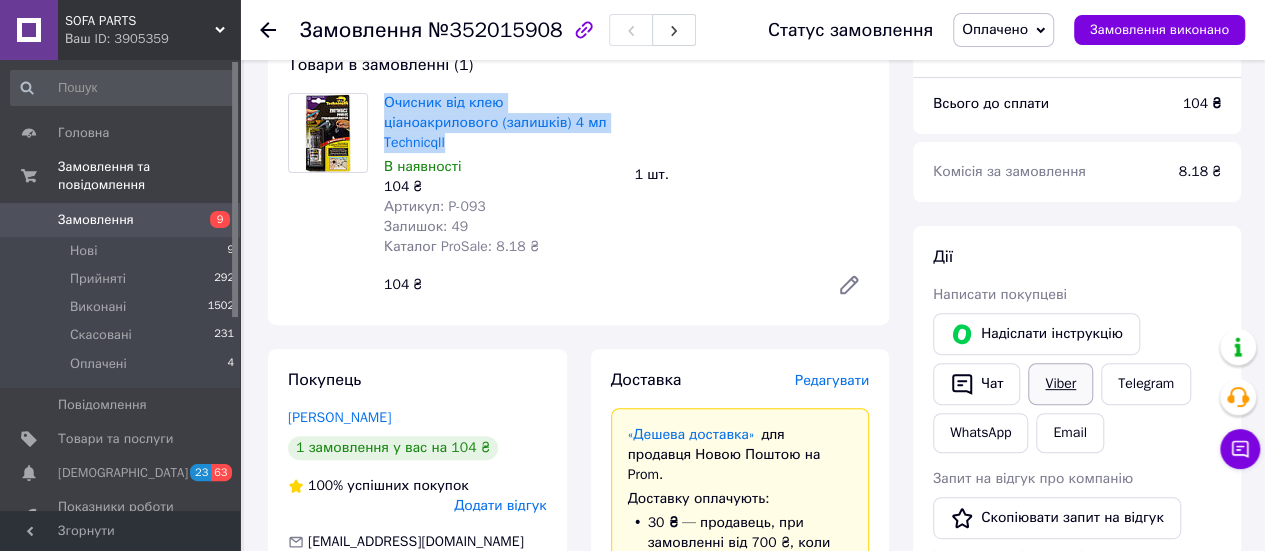 click on "Viber" at bounding box center [1060, 384] 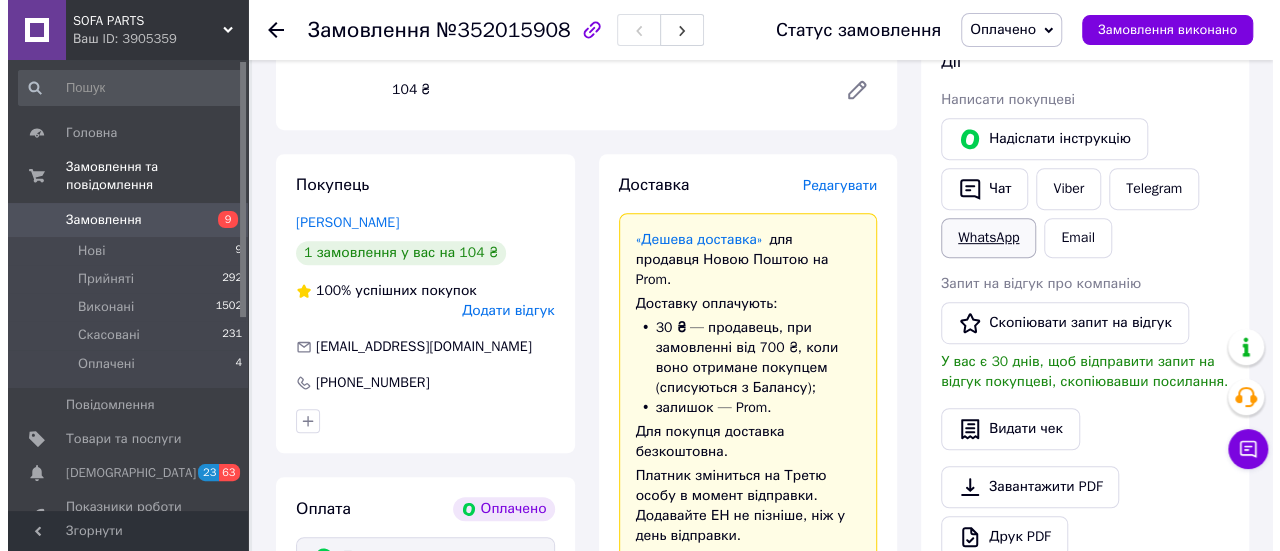scroll, scrollTop: 400, scrollLeft: 0, axis: vertical 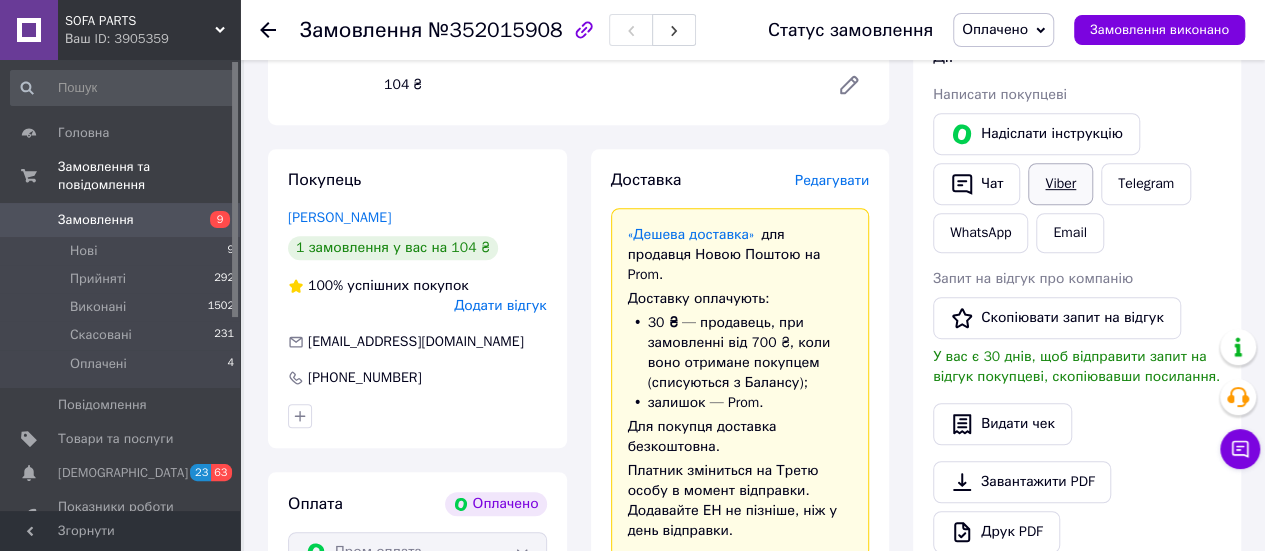 click on "Viber" at bounding box center (1060, 184) 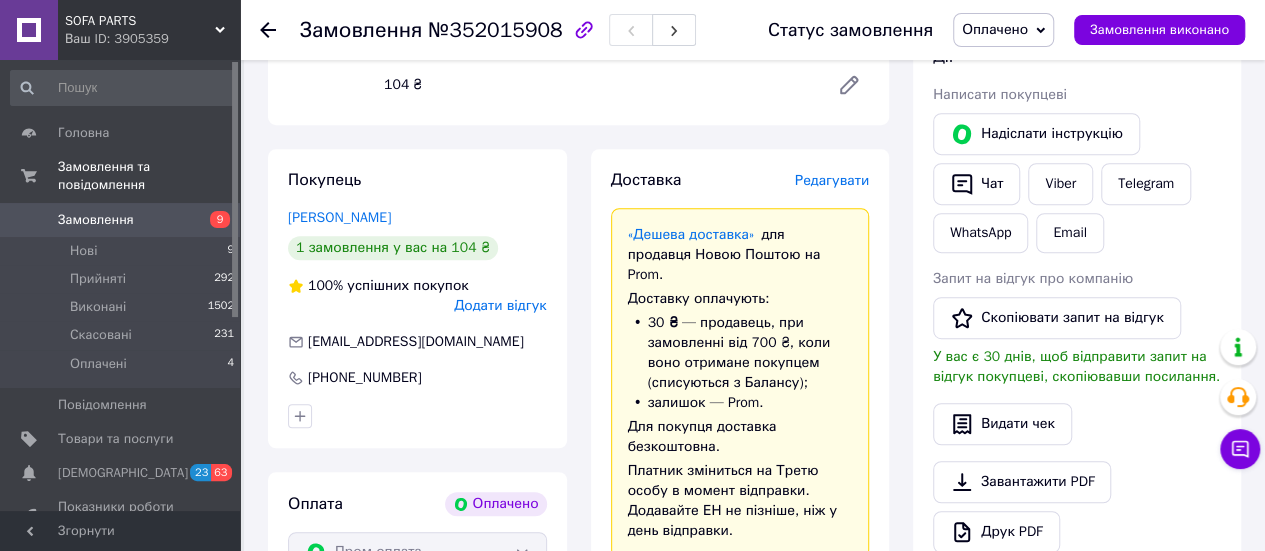 click on "Редагувати" at bounding box center [832, 180] 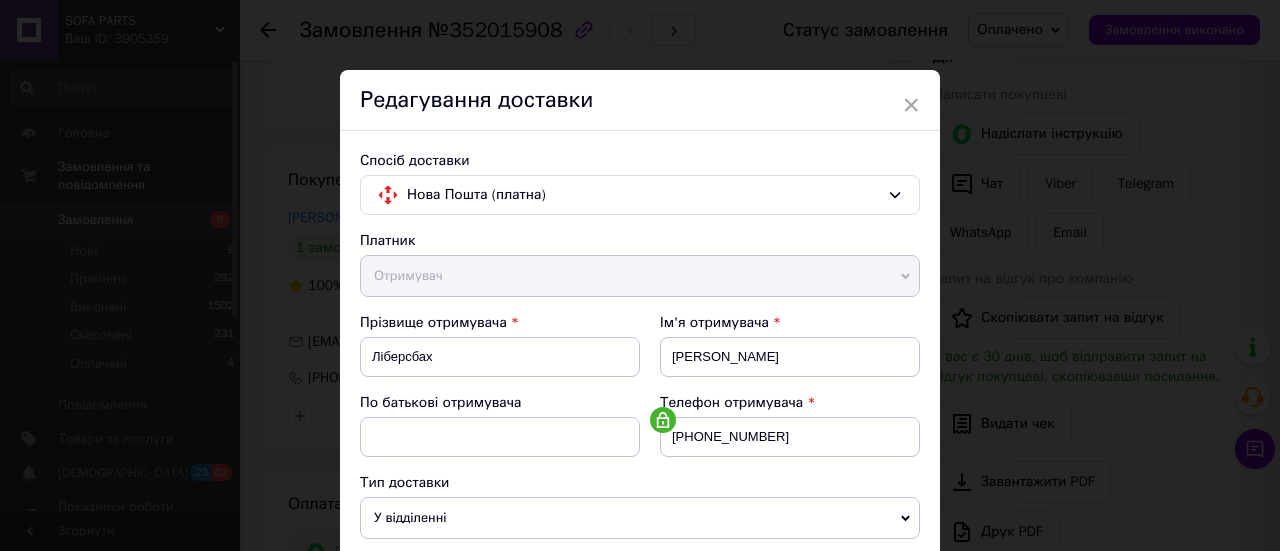 click on "Спосіб доставки" at bounding box center [640, 161] 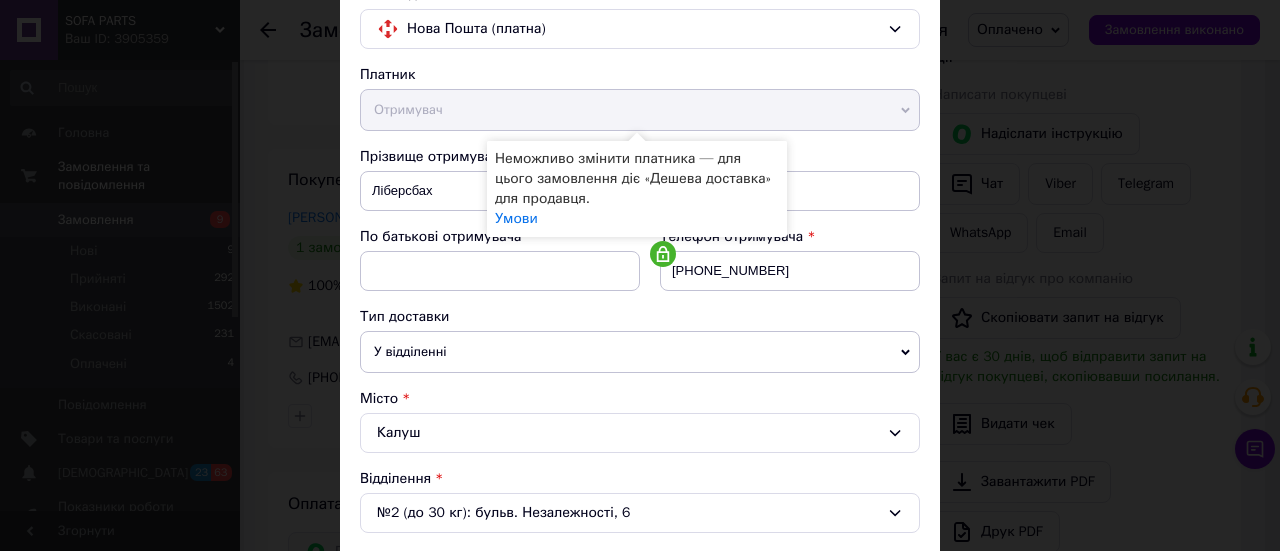 scroll, scrollTop: 400, scrollLeft: 0, axis: vertical 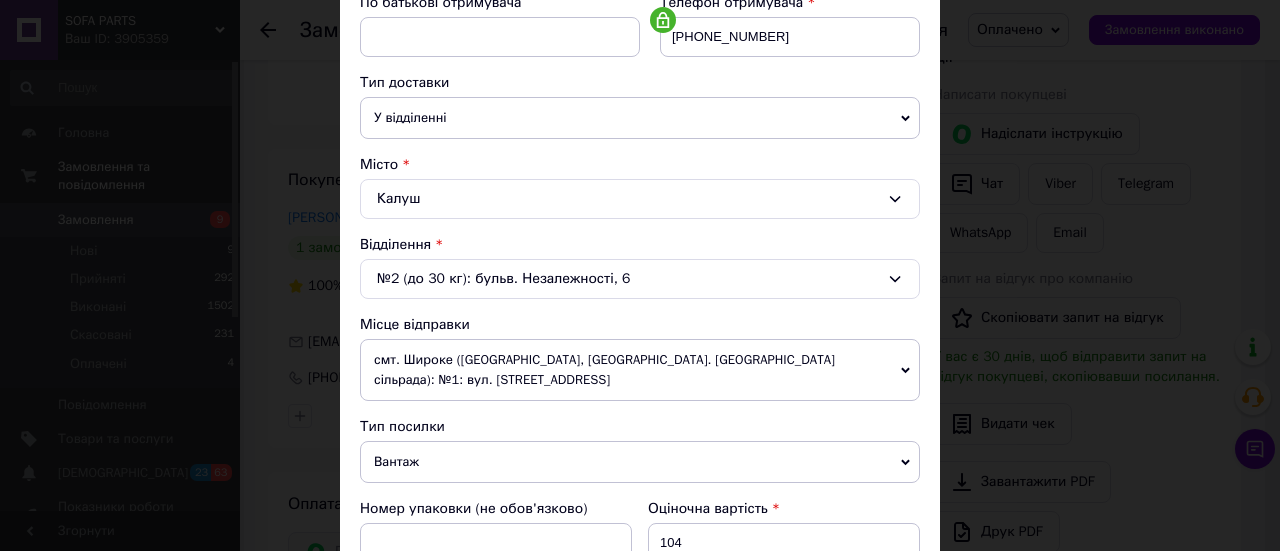 click on "смт. Широке ([GEOGRAPHIC_DATA], [GEOGRAPHIC_DATA]. [GEOGRAPHIC_DATA] сільрада): №1: вул. [STREET_ADDRESS]" at bounding box center (640, 370) 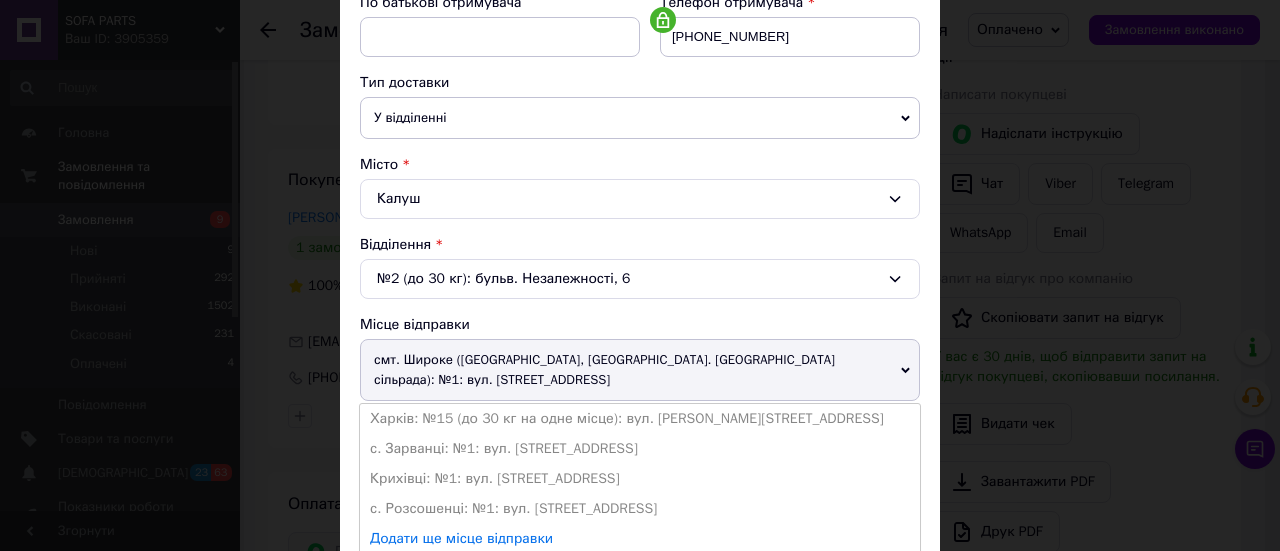 click on "Крихівці: №1: вул. [STREET_ADDRESS]" at bounding box center (640, 479) 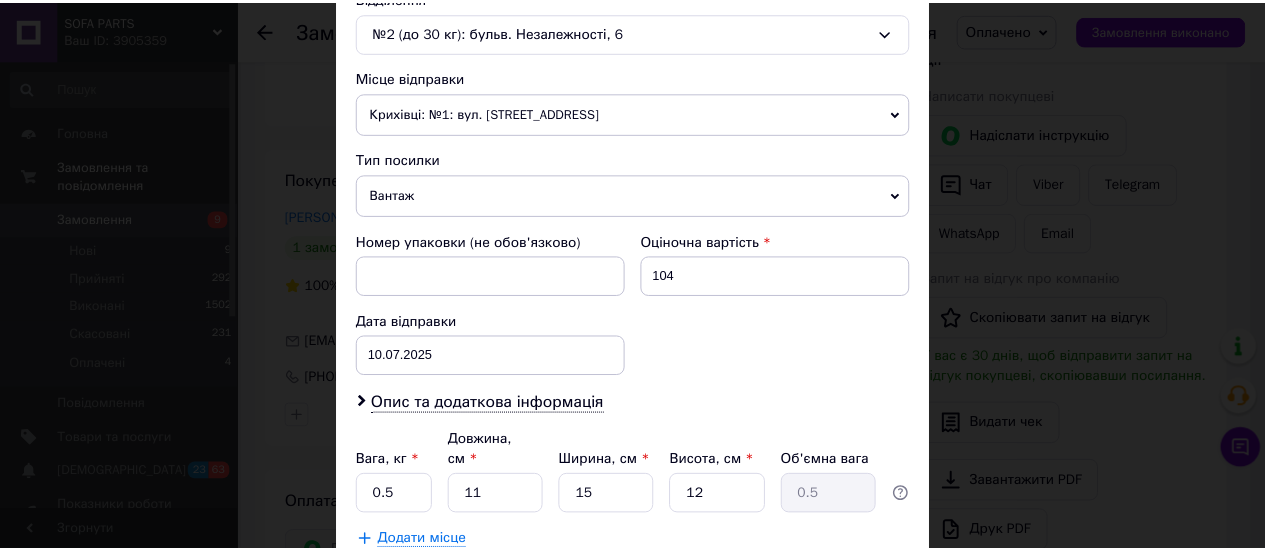 scroll, scrollTop: 768, scrollLeft: 0, axis: vertical 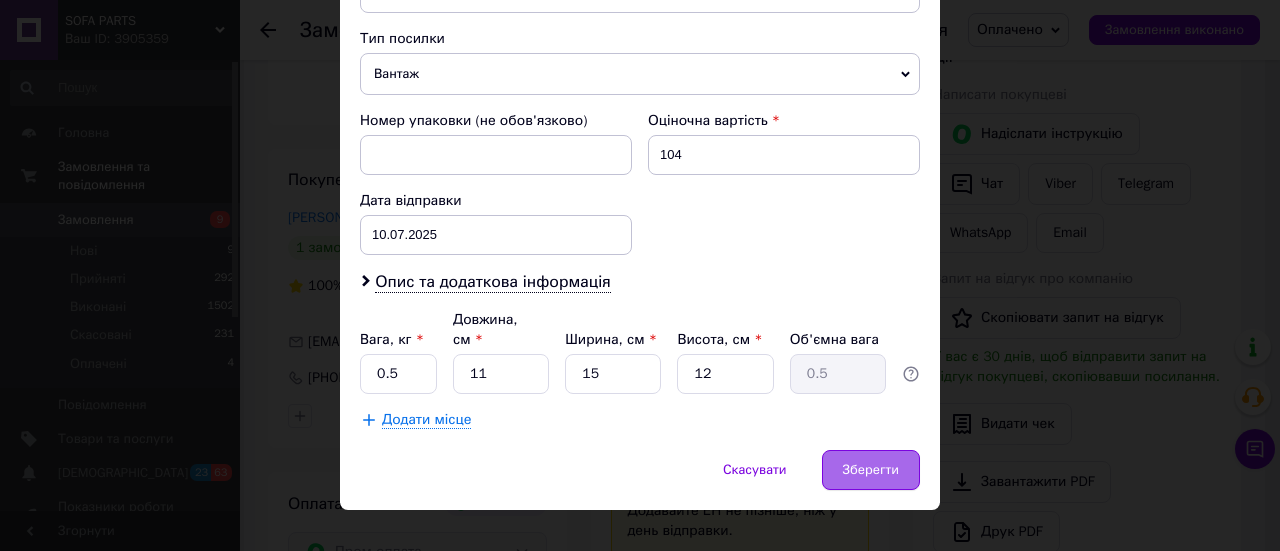 click on "Зберегти" at bounding box center (871, 470) 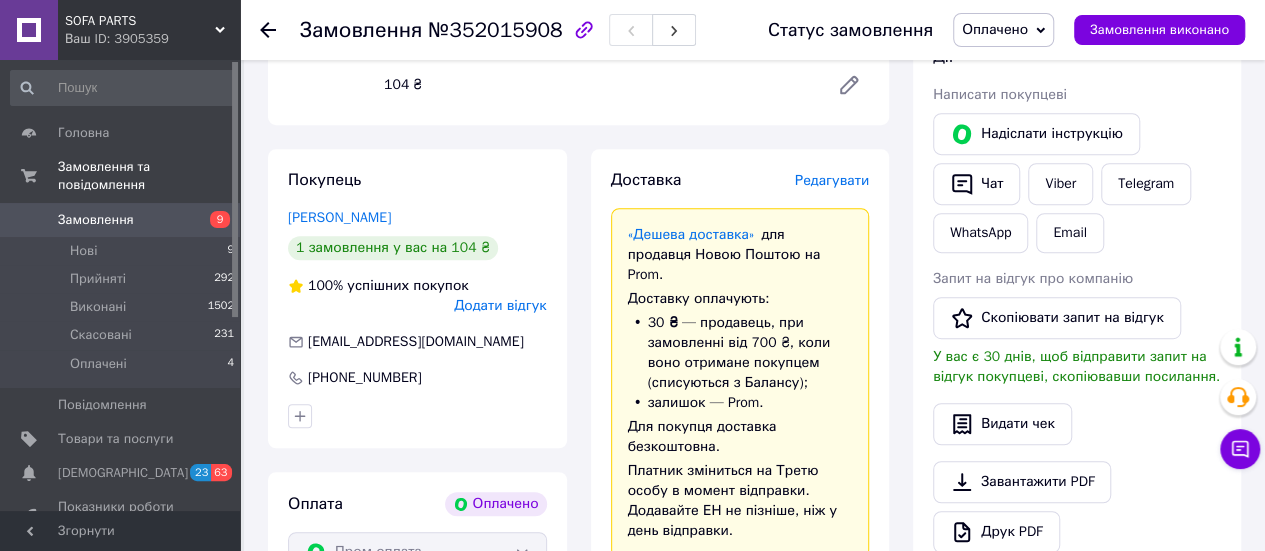 click on "Оплачено" at bounding box center (1003, 30) 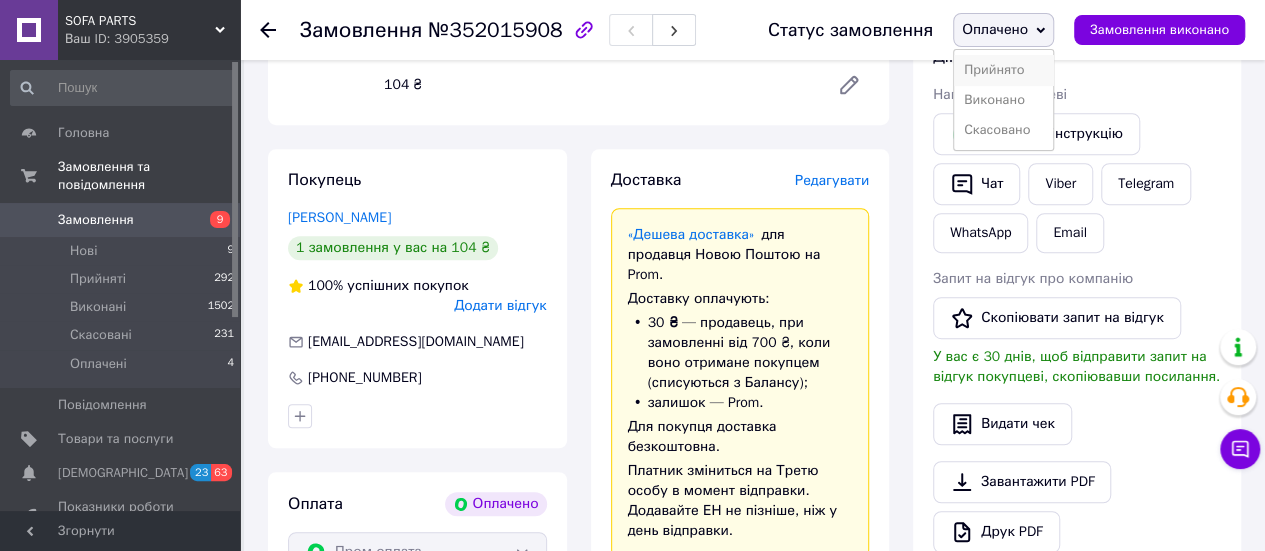 click on "Прийнято" at bounding box center [1003, 70] 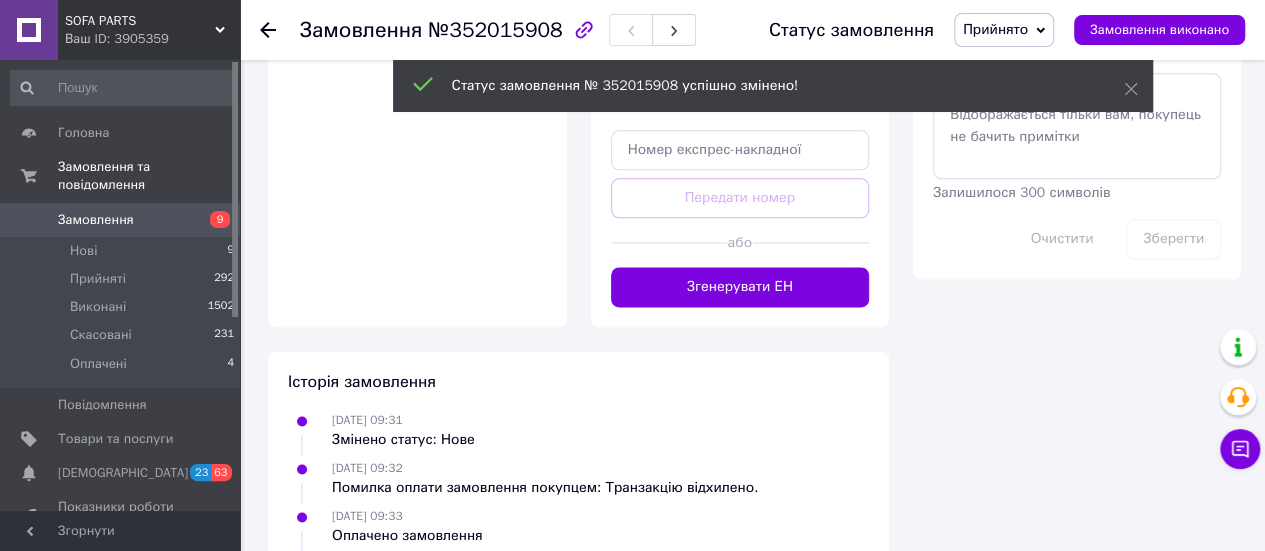 click on "Згенерувати ЕН" at bounding box center (740, 287) 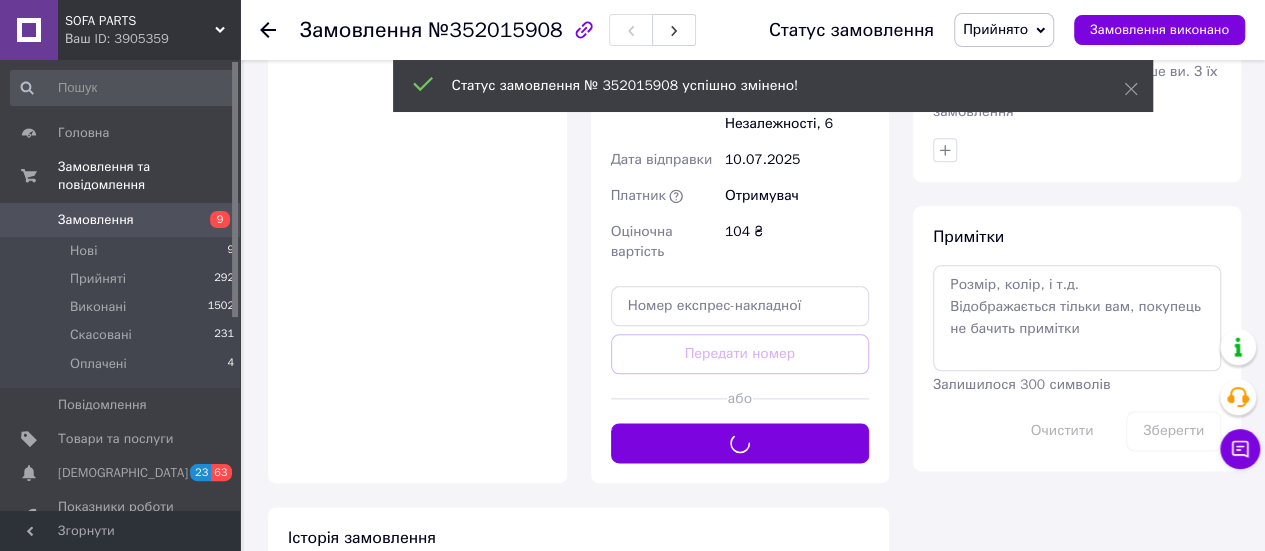 scroll, scrollTop: 1000, scrollLeft: 0, axis: vertical 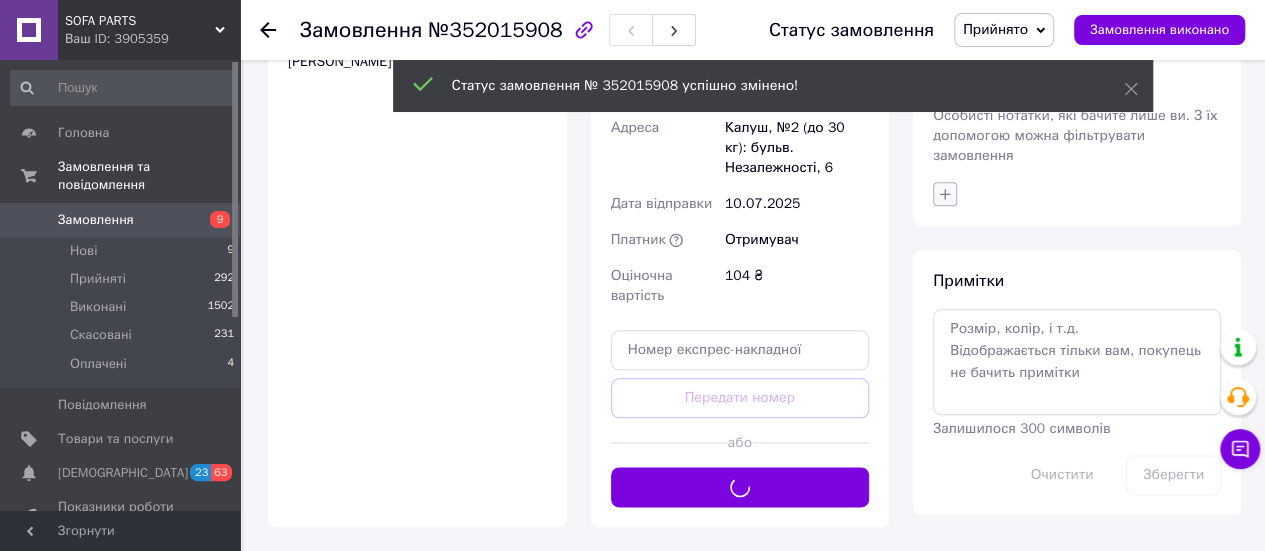 click at bounding box center (945, 194) 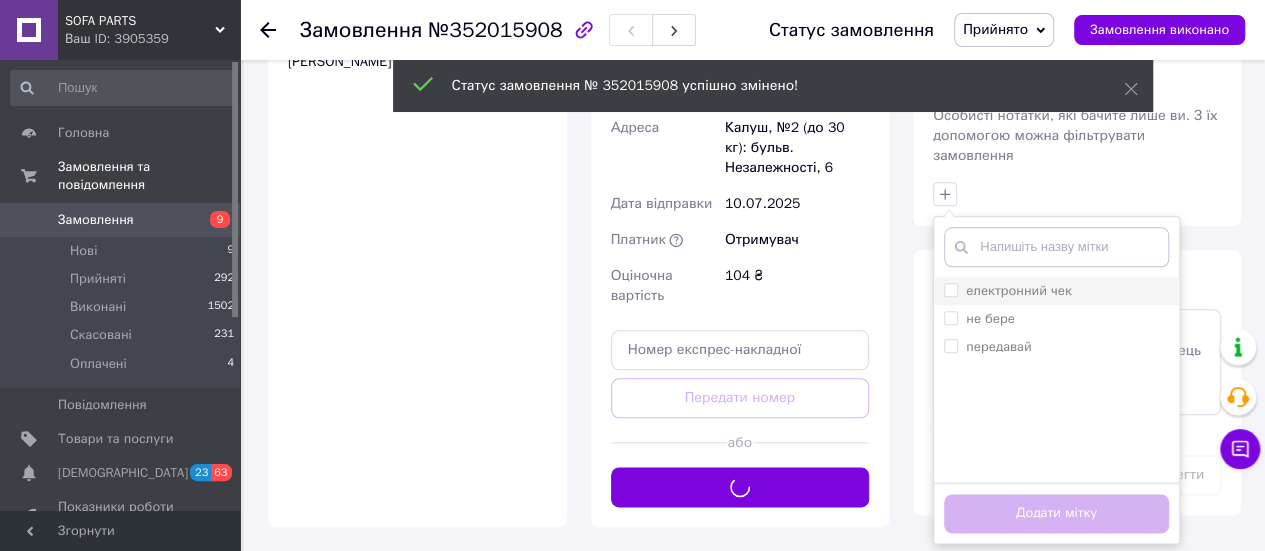 click on "електронний чек" at bounding box center (1056, 291) 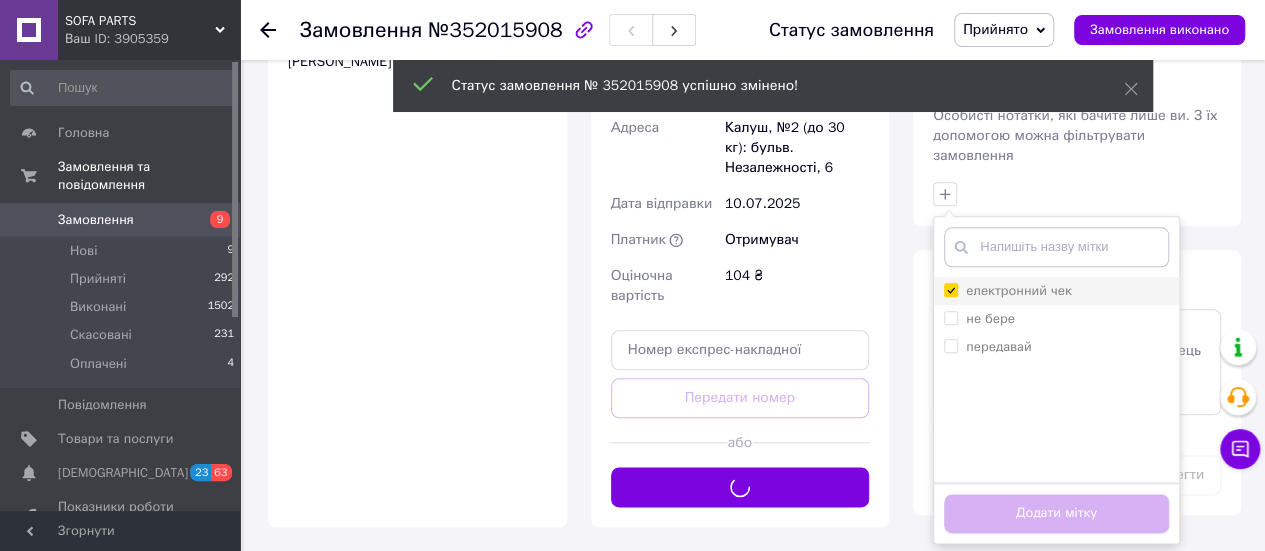 checkbox on "true" 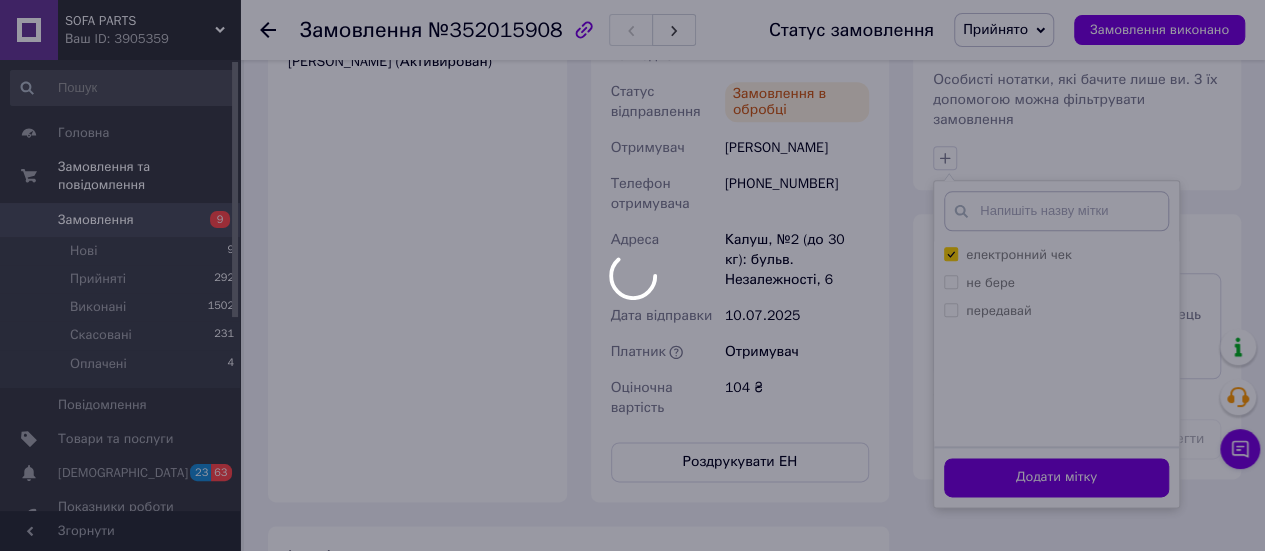 click on "електронний чек не бере передавай" at bounding box center (1056, 341) 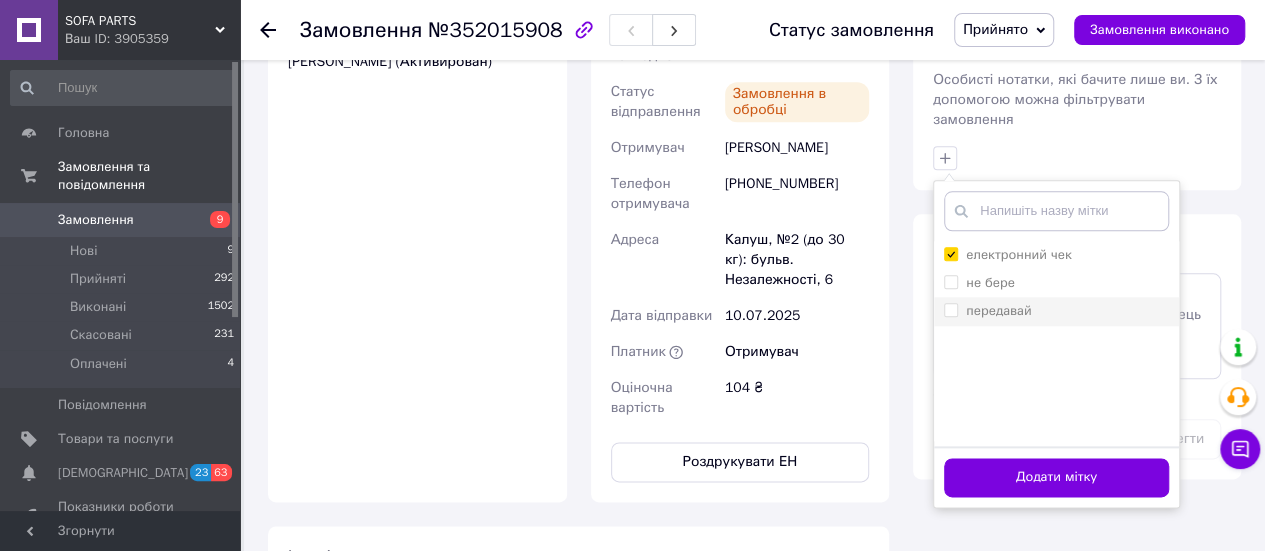 click on "передавай" at bounding box center (950, 309) 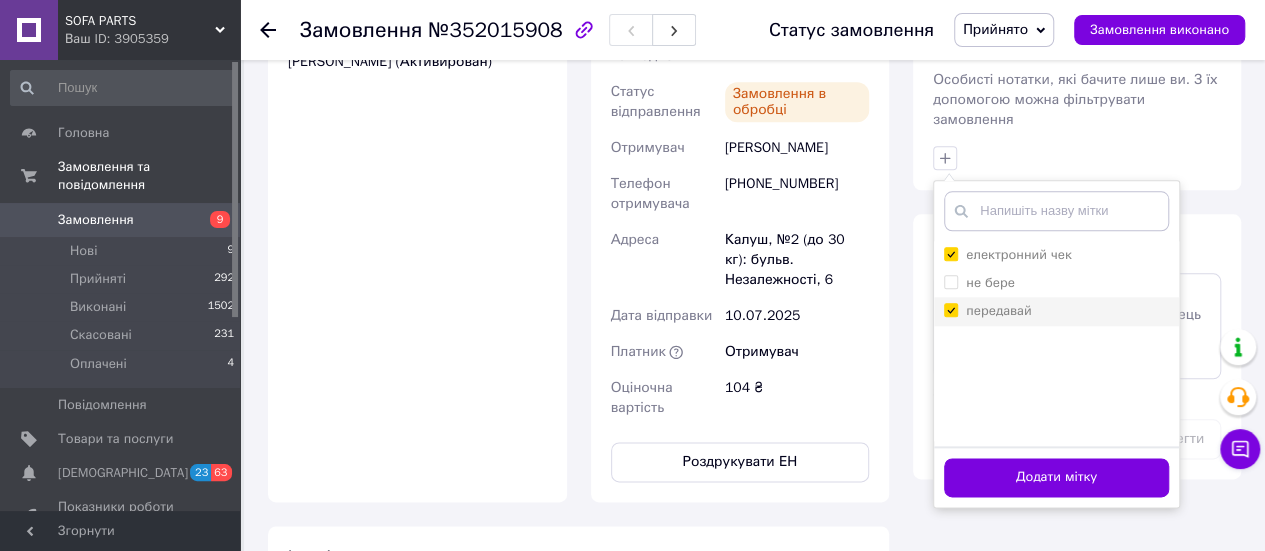checkbox on "true" 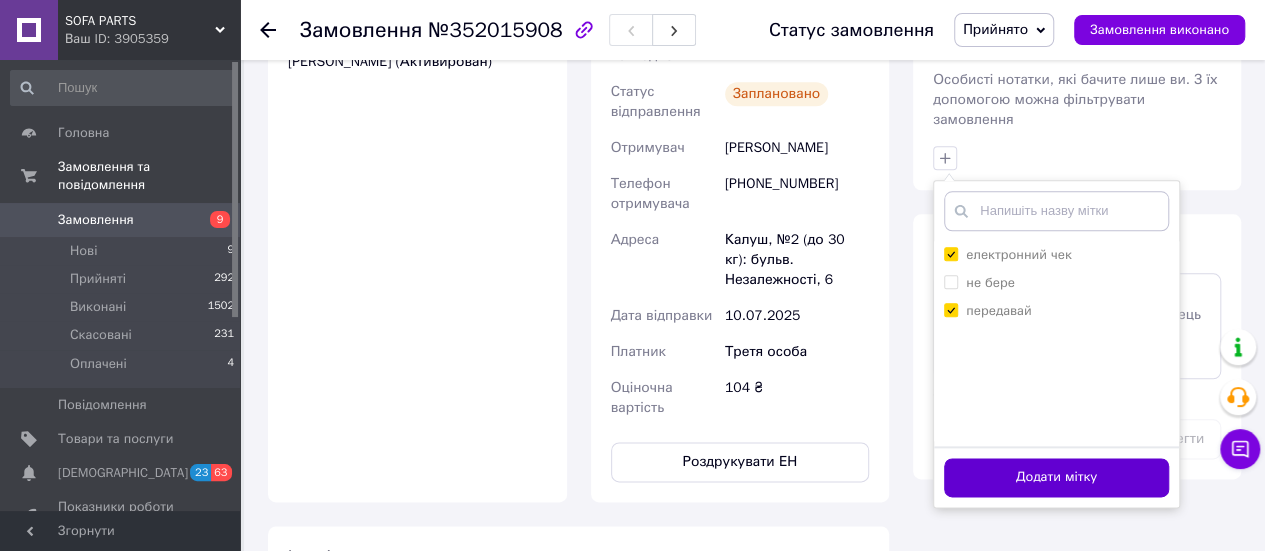 click on "Додати мітку" at bounding box center (1056, 477) 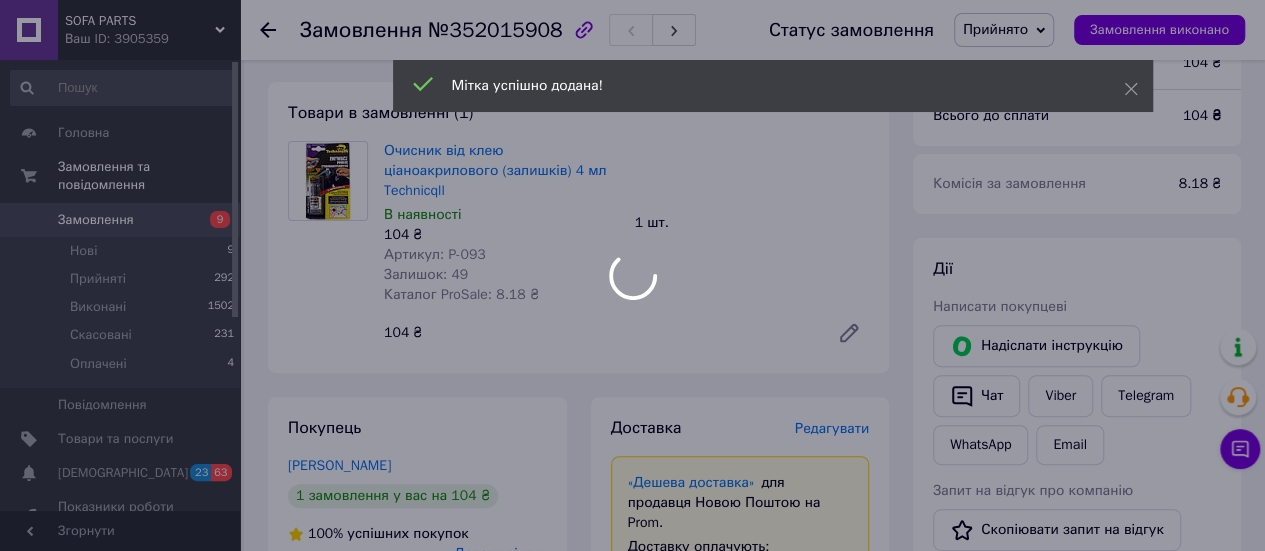 scroll, scrollTop: 0, scrollLeft: 0, axis: both 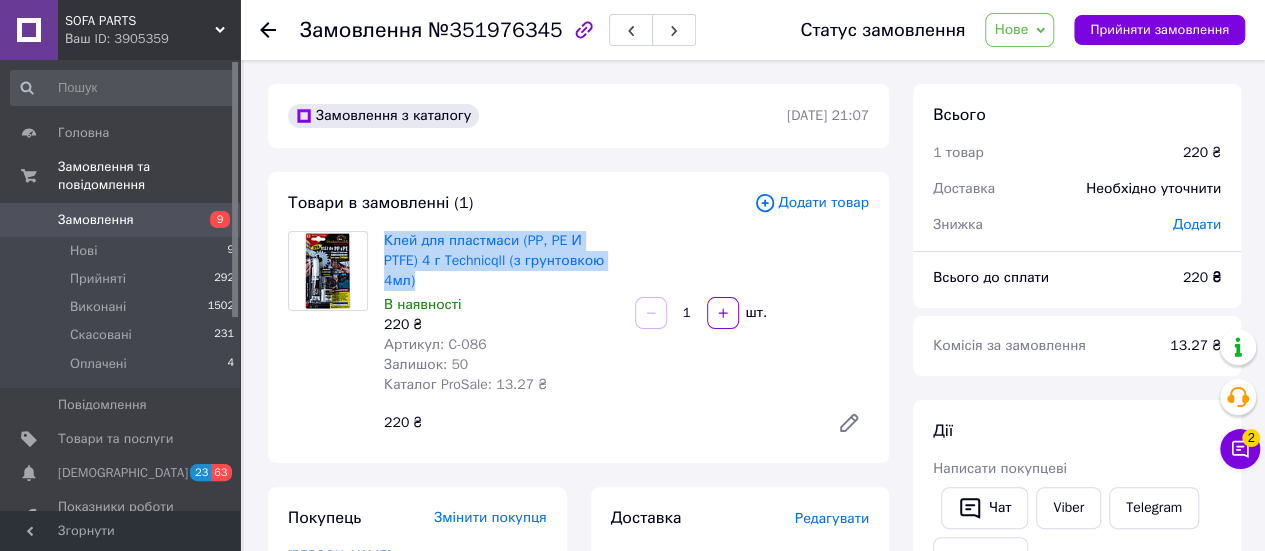 drag, startPoint x: 452, startPoint y: 244, endPoint x: 599, endPoint y: 257, distance: 147.57372 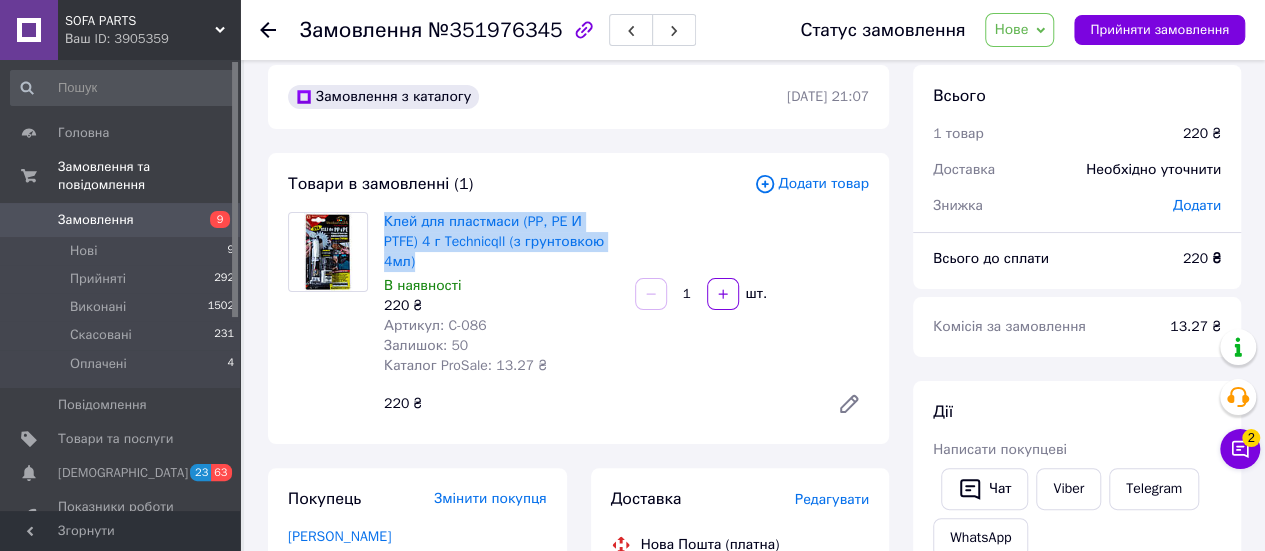 scroll, scrollTop: 0, scrollLeft: 0, axis: both 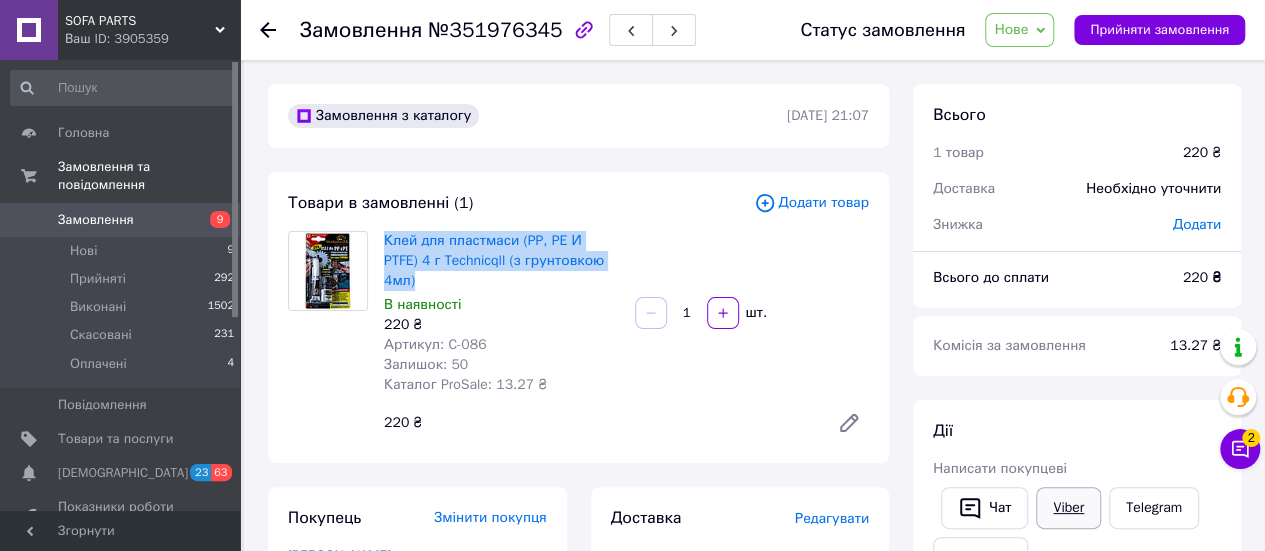 click on "Viber" at bounding box center [1068, 508] 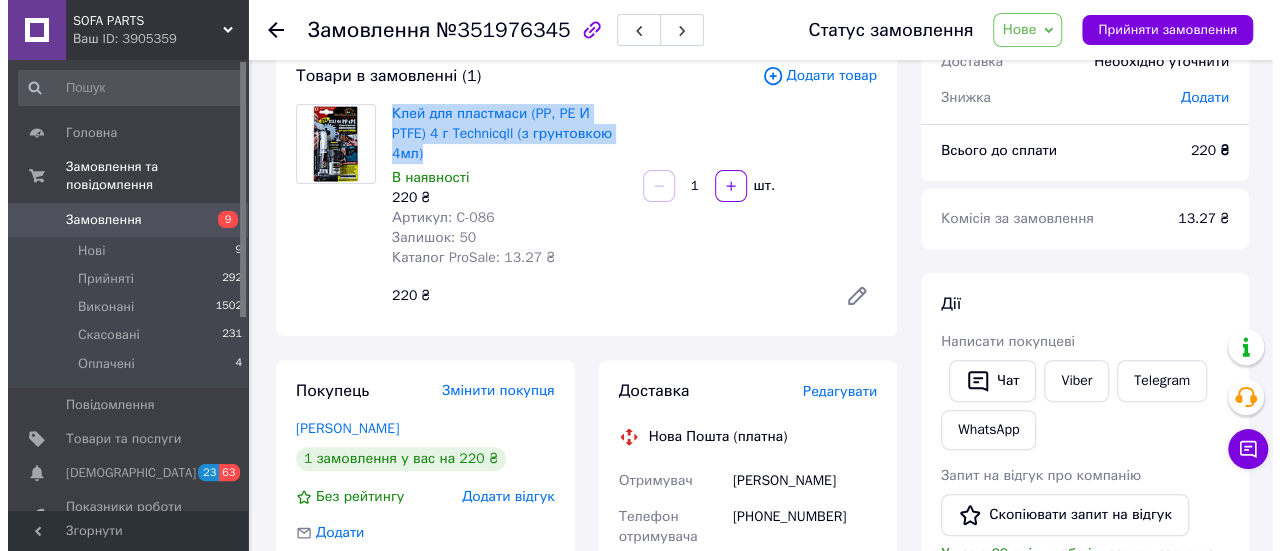 scroll, scrollTop: 200, scrollLeft: 0, axis: vertical 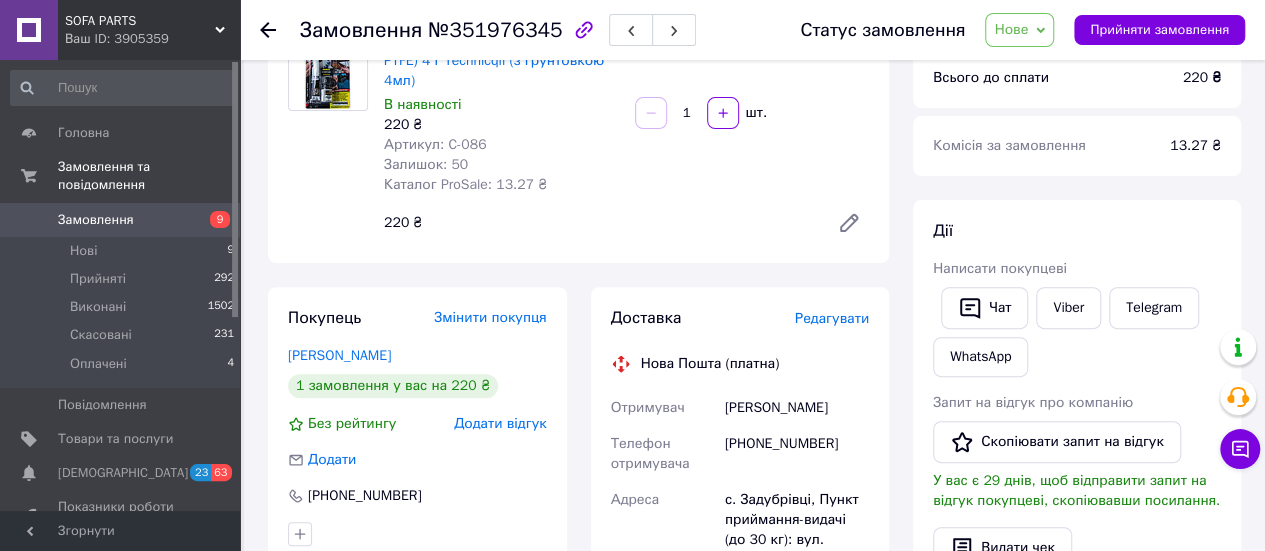 click on "Редагувати" at bounding box center [832, 318] 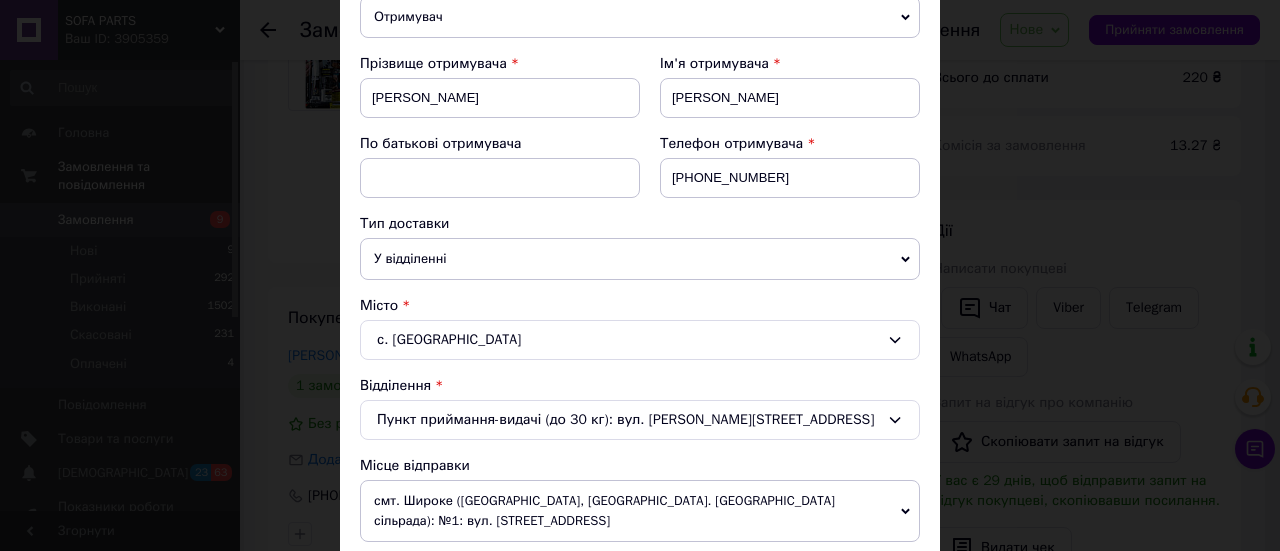 scroll, scrollTop: 600, scrollLeft: 0, axis: vertical 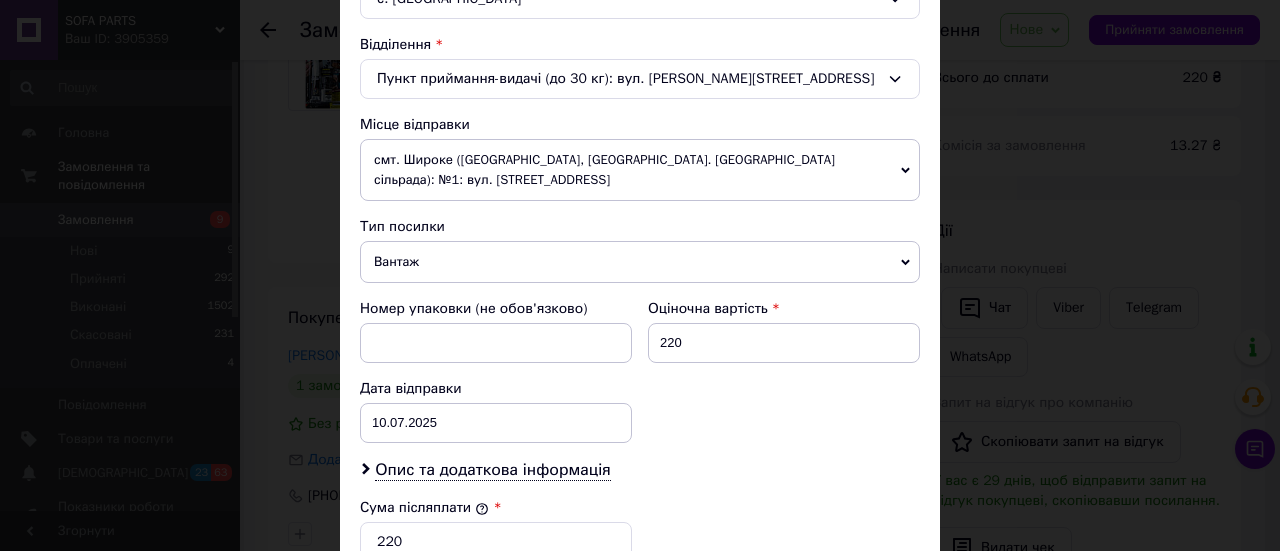 click on "смт. Широке ([GEOGRAPHIC_DATA], [GEOGRAPHIC_DATA]. [GEOGRAPHIC_DATA] сільрада): №1: вул. [STREET_ADDRESS]" at bounding box center (640, 170) 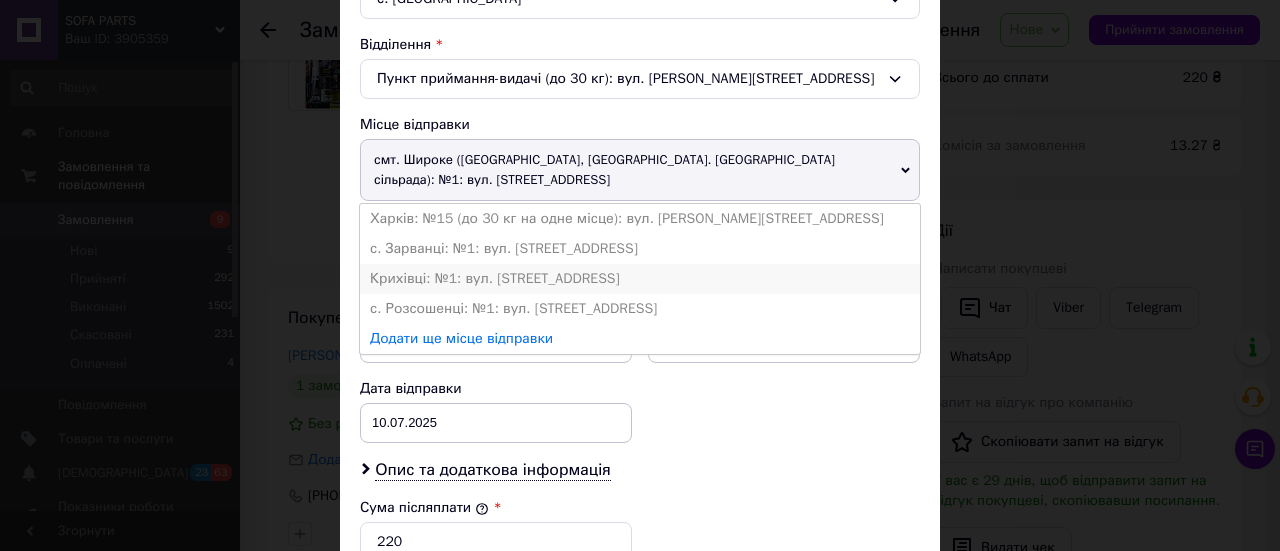 click on "Крихівці: №1: вул. [STREET_ADDRESS]" at bounding box center (640, 279) 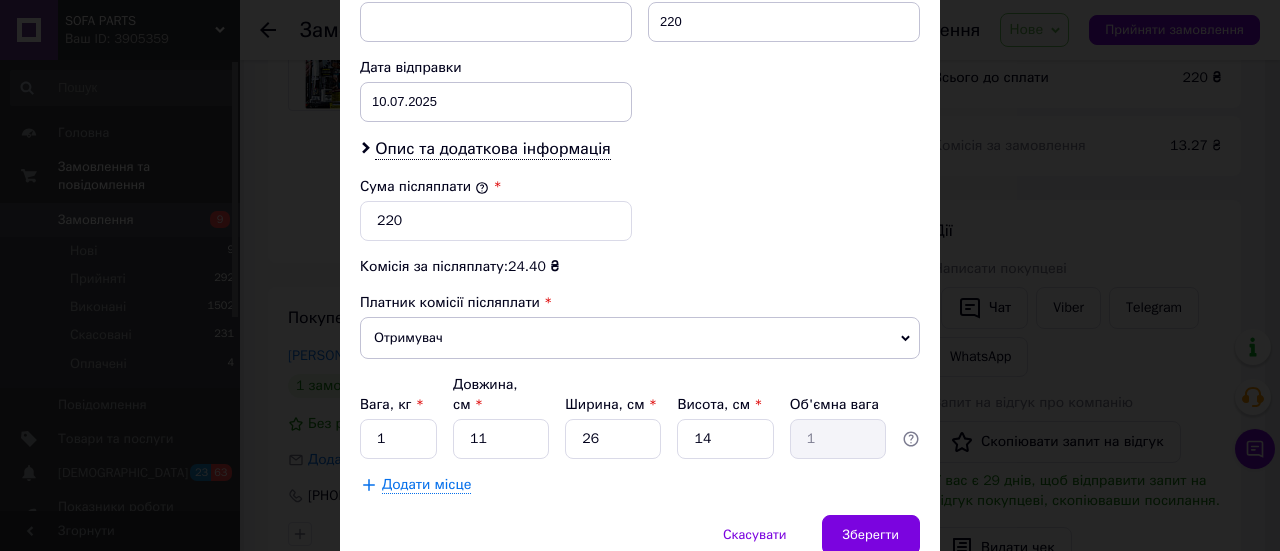 scroll, scrollTop: 964, scrollLeft: 0, axis: vertical 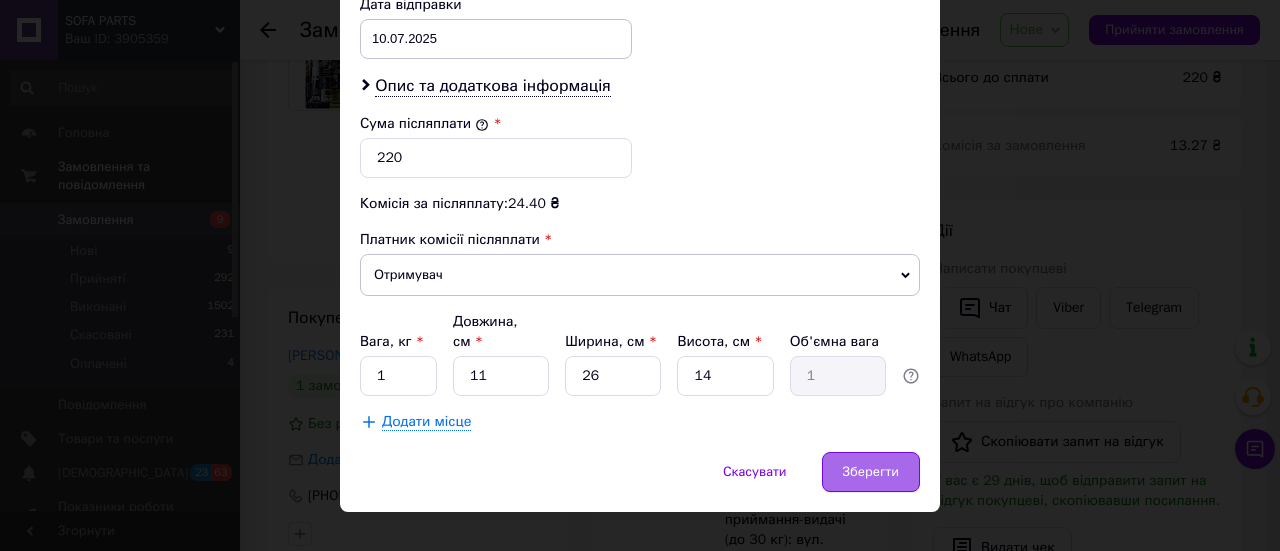 click on "Зберегти" at bounding box center [871, 472] 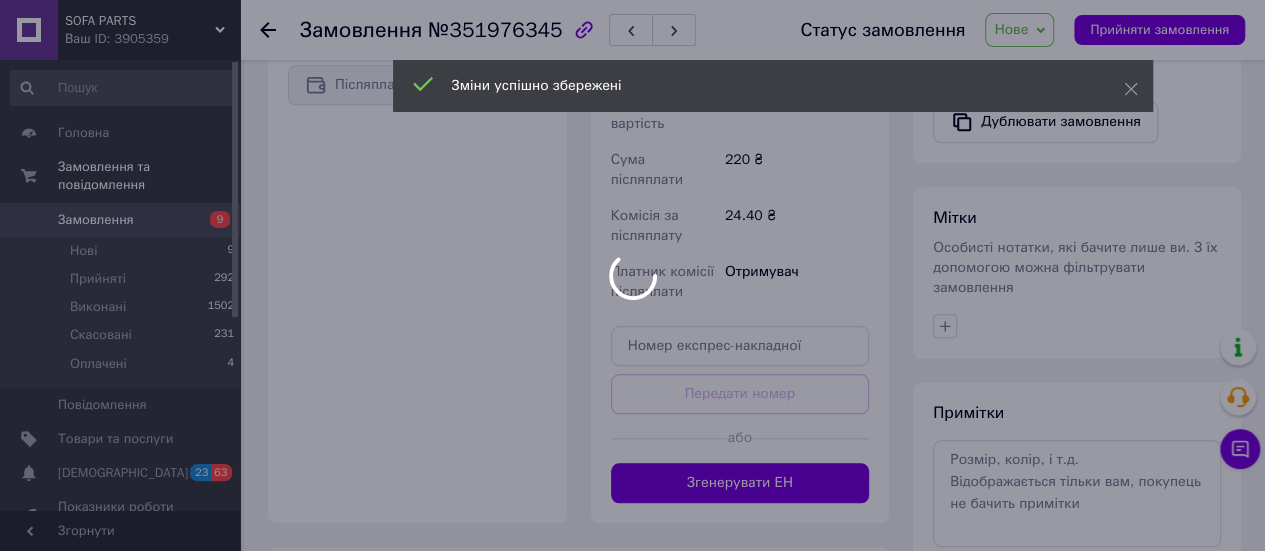 scroll, scrollTop: 800, scrollLeft: 0, axis: vertical 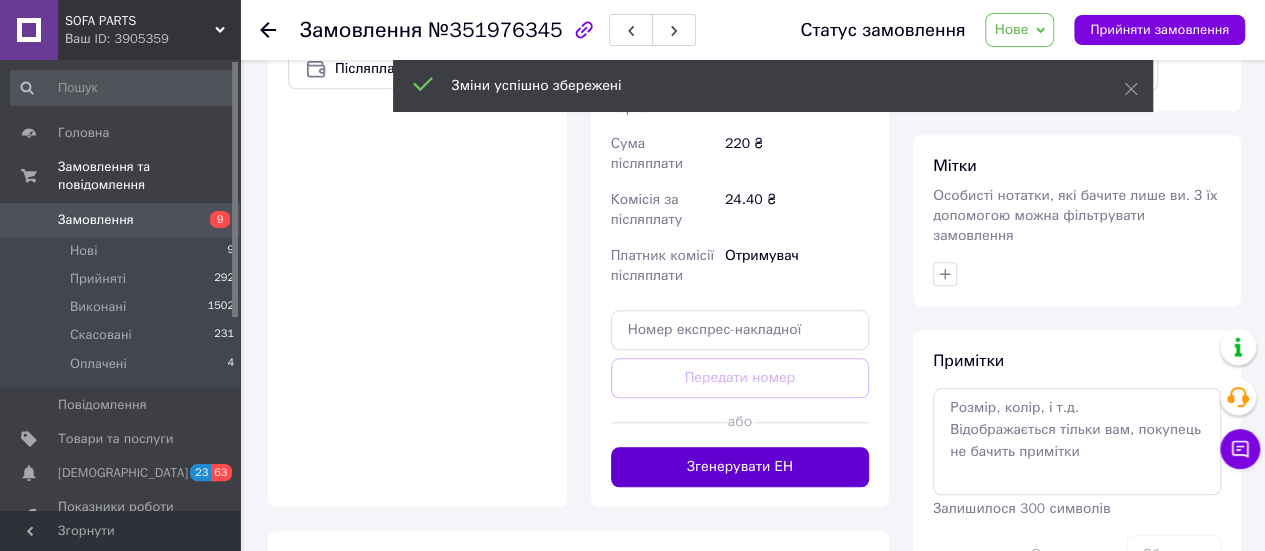 click on "Згенерувати ЕН" at bounding box center [740, 467] 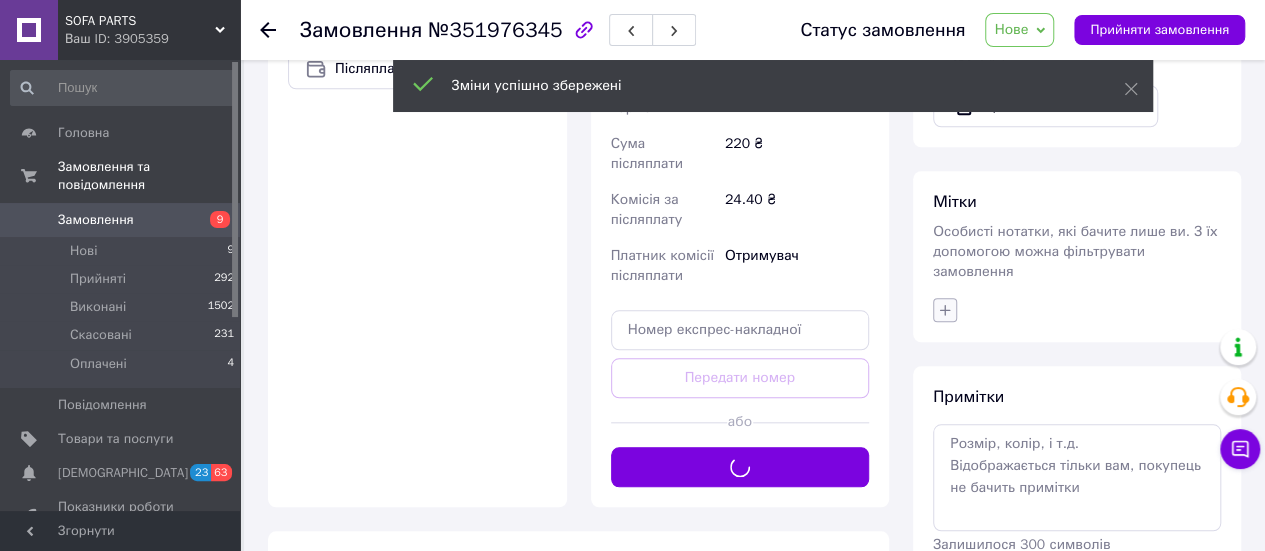 click at bounding box center [945, 310] 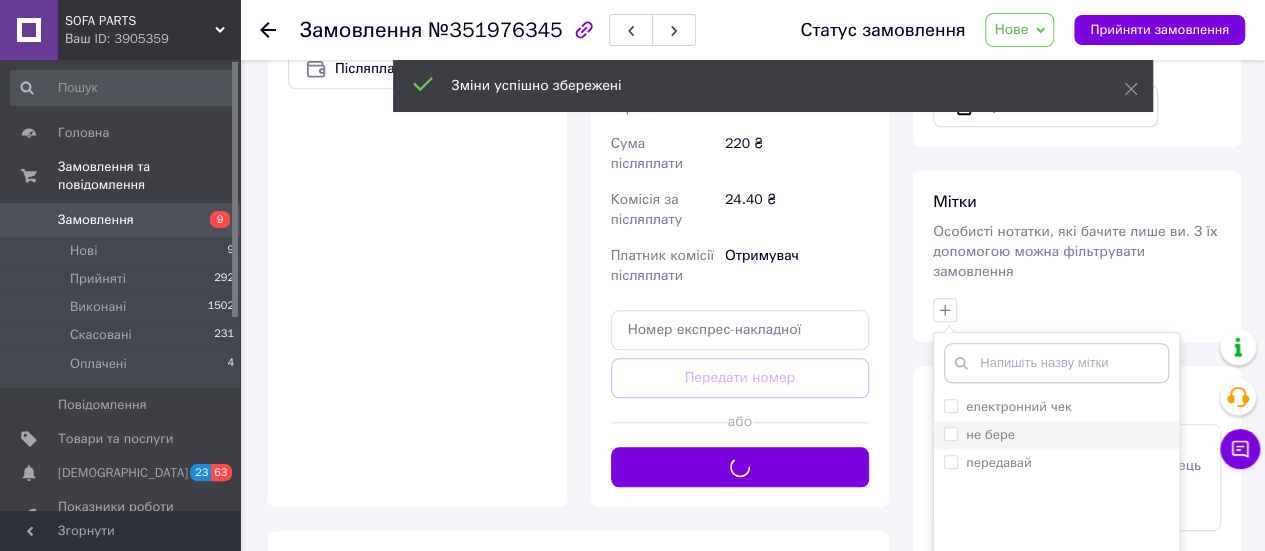 click on "не бере" at bounding box center [1056, 435] 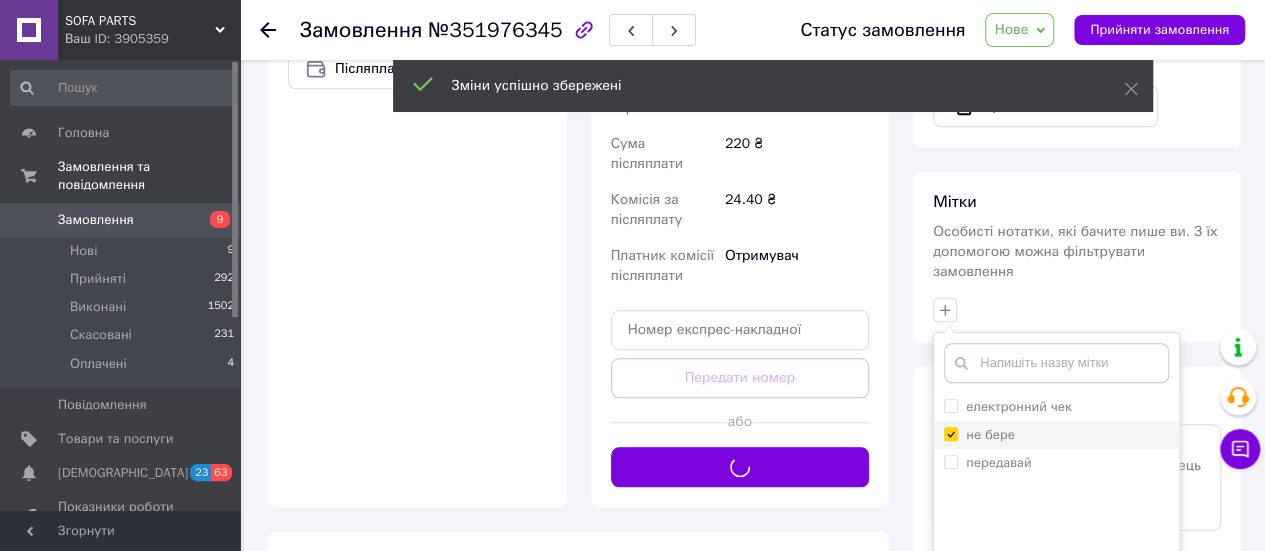 checkbox on "true" 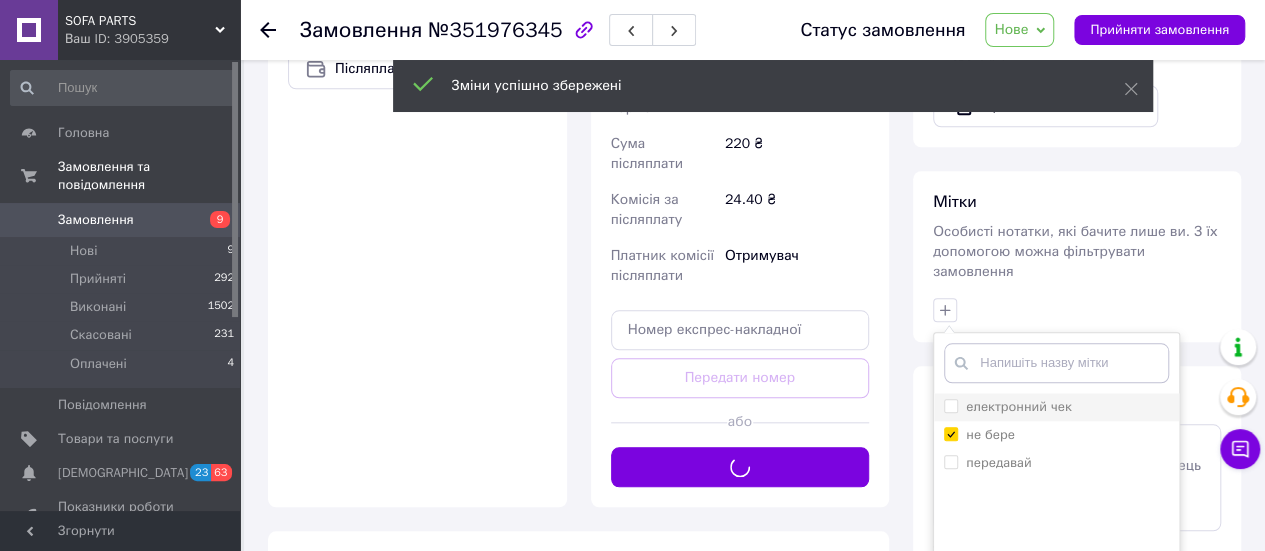 click on "електронний чек" at bounding box center (1019, 406) 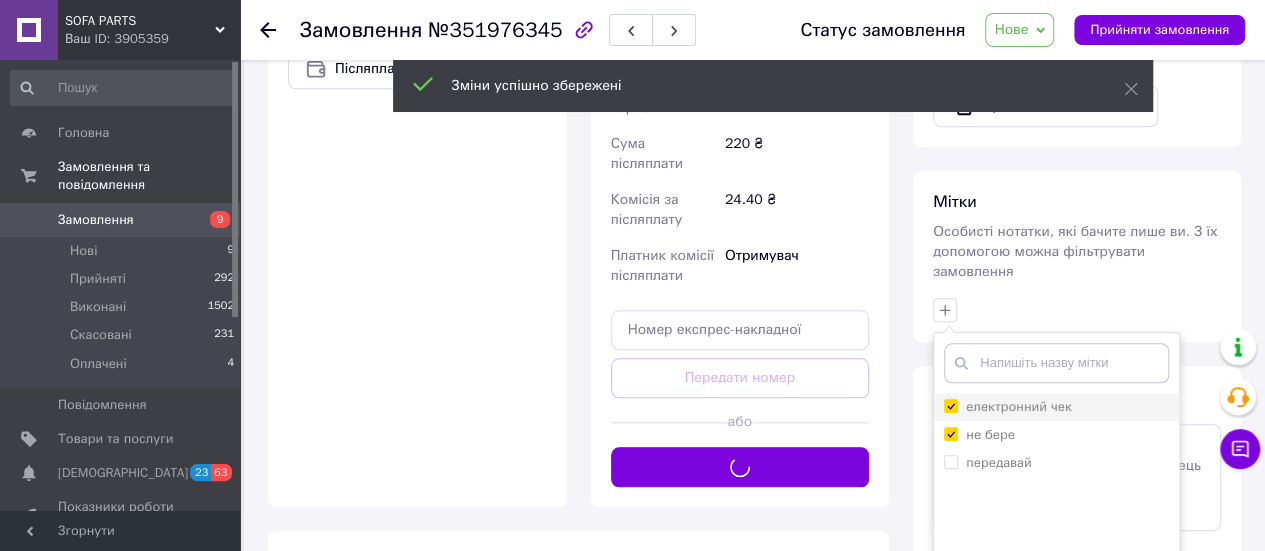 checkbox on "true" 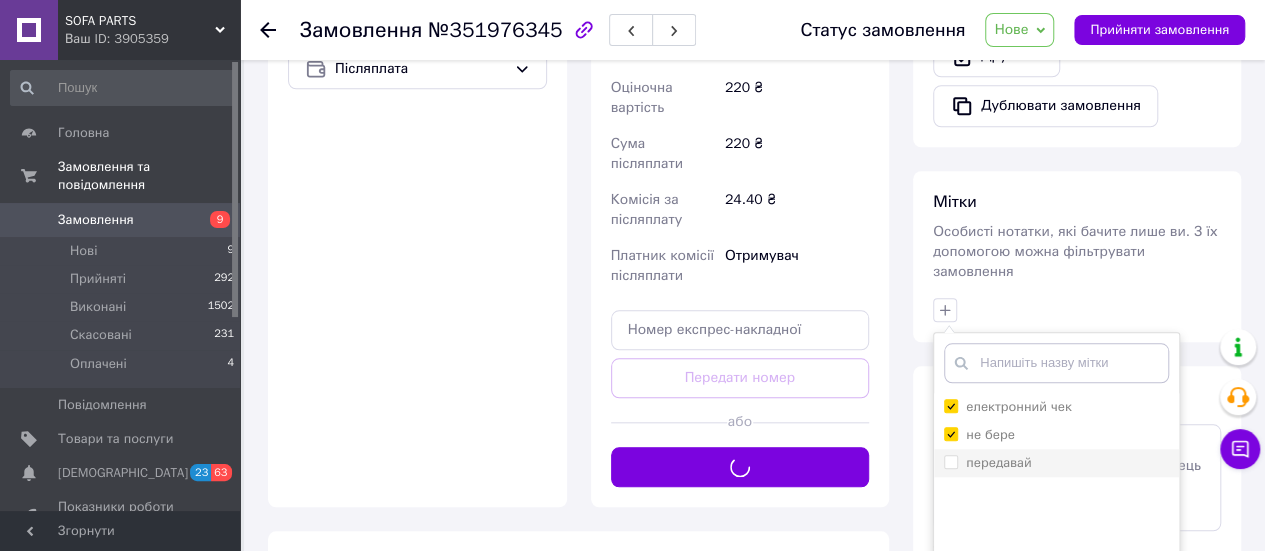 click on "передавай" at bounding box center (998, 462) 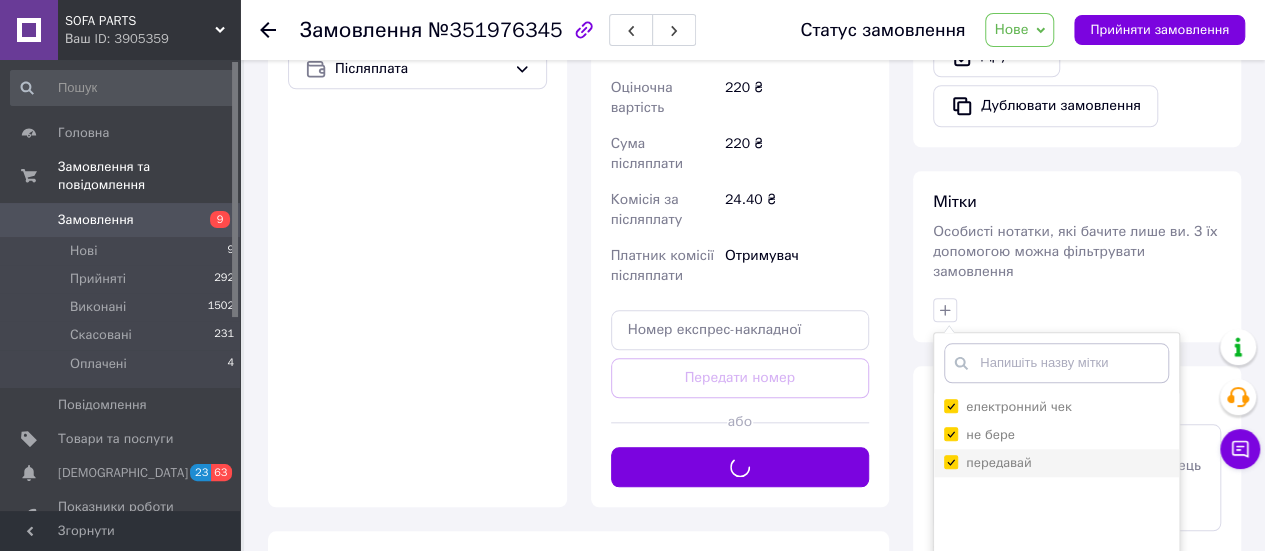checkbox on "true" 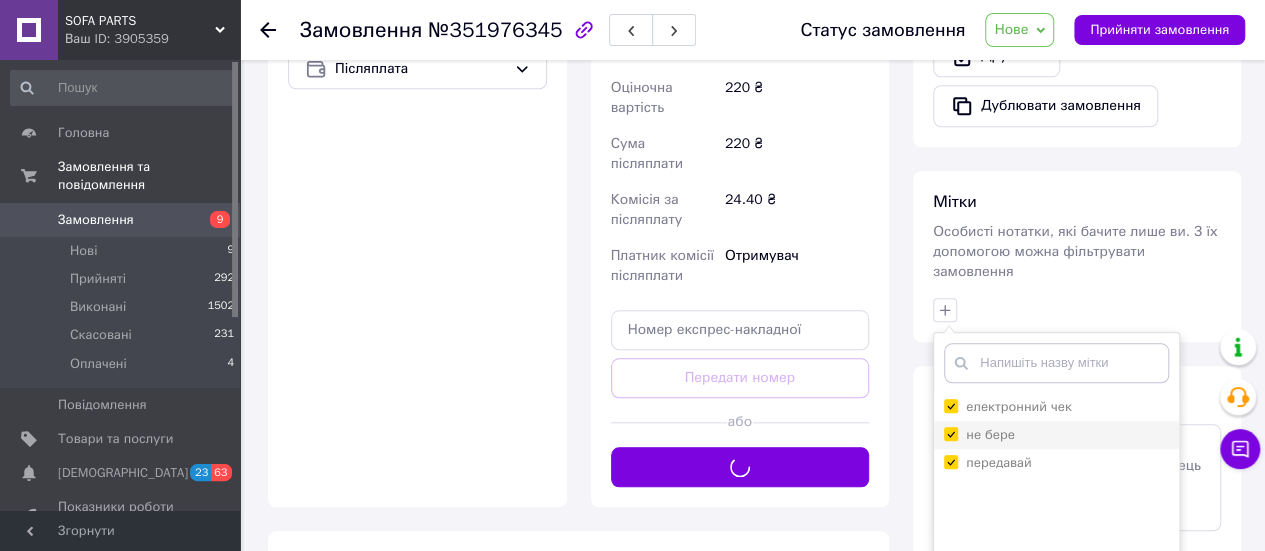click on "не бере" at bounding box center (990, 434) 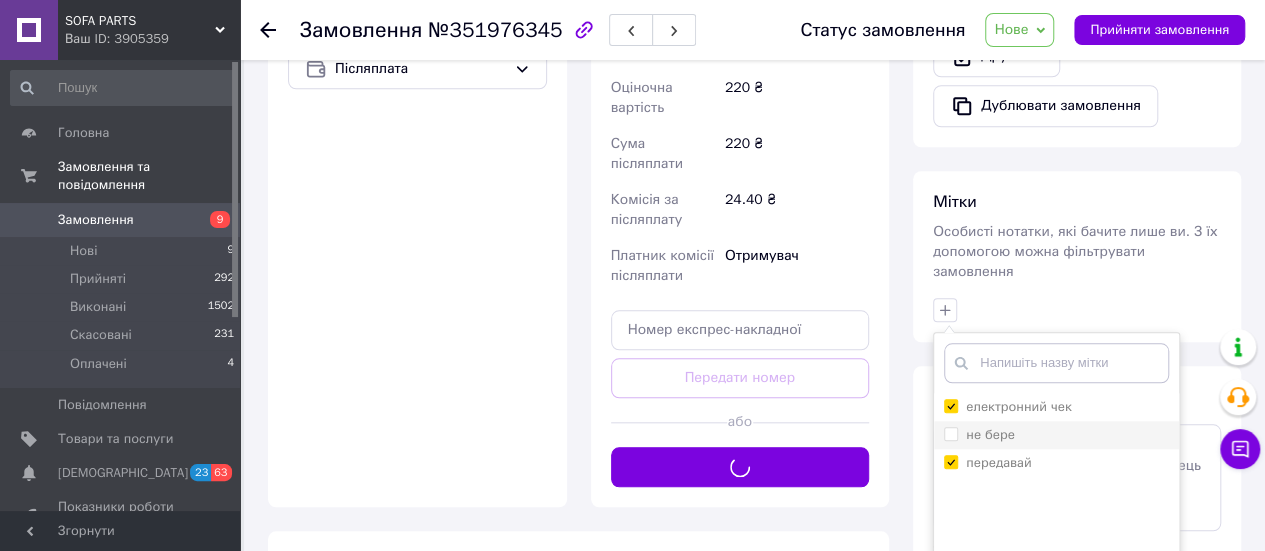 checkbox on "false" 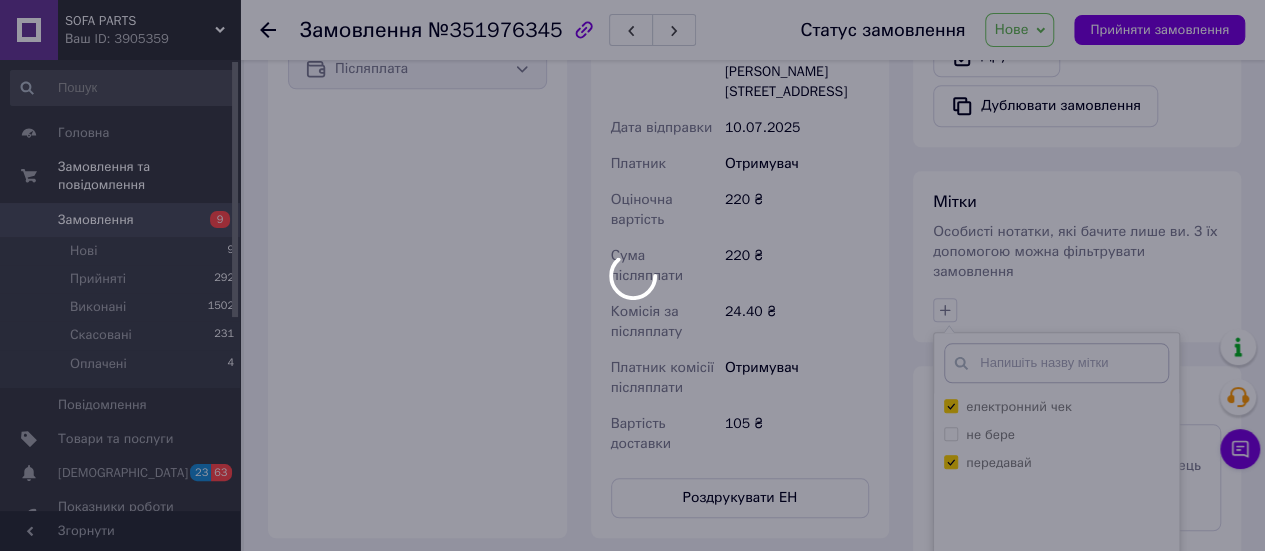 scroll, scrollTop: 1000, scrollLeft: 0, axis: vertical 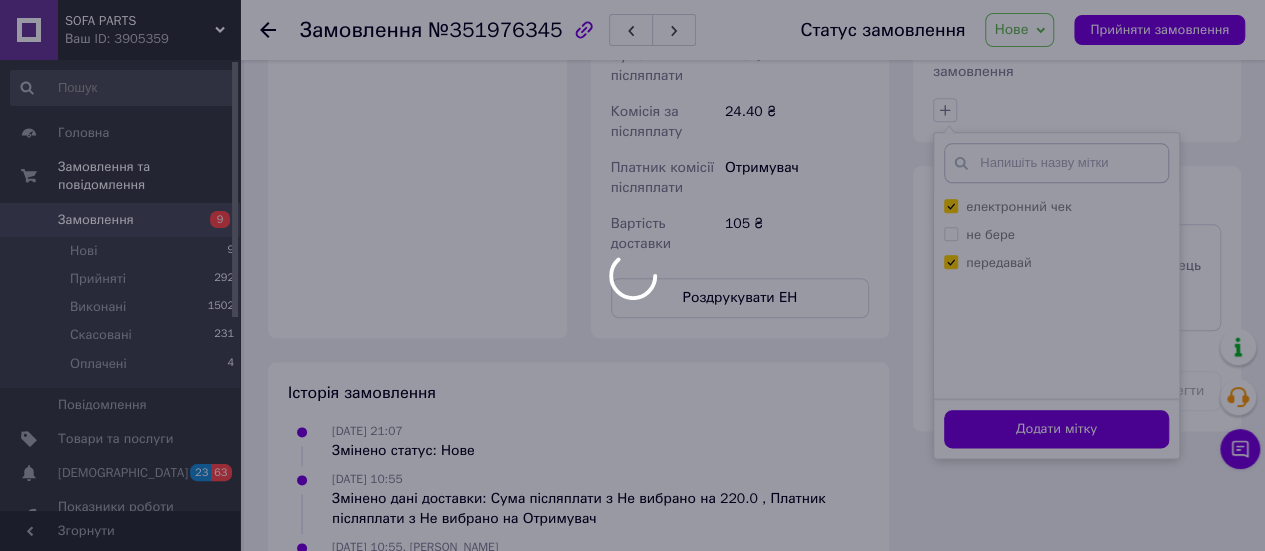 click at bounding box center [632, 275] 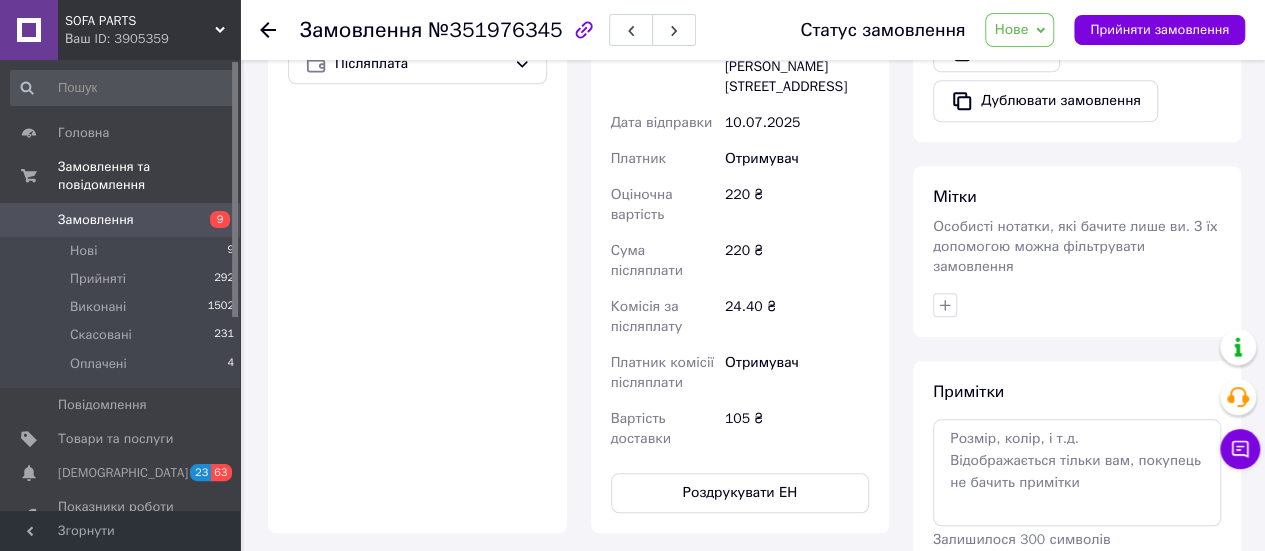 scroll, scrollTop: 1000, scrollLeft: 0, axis: vertical 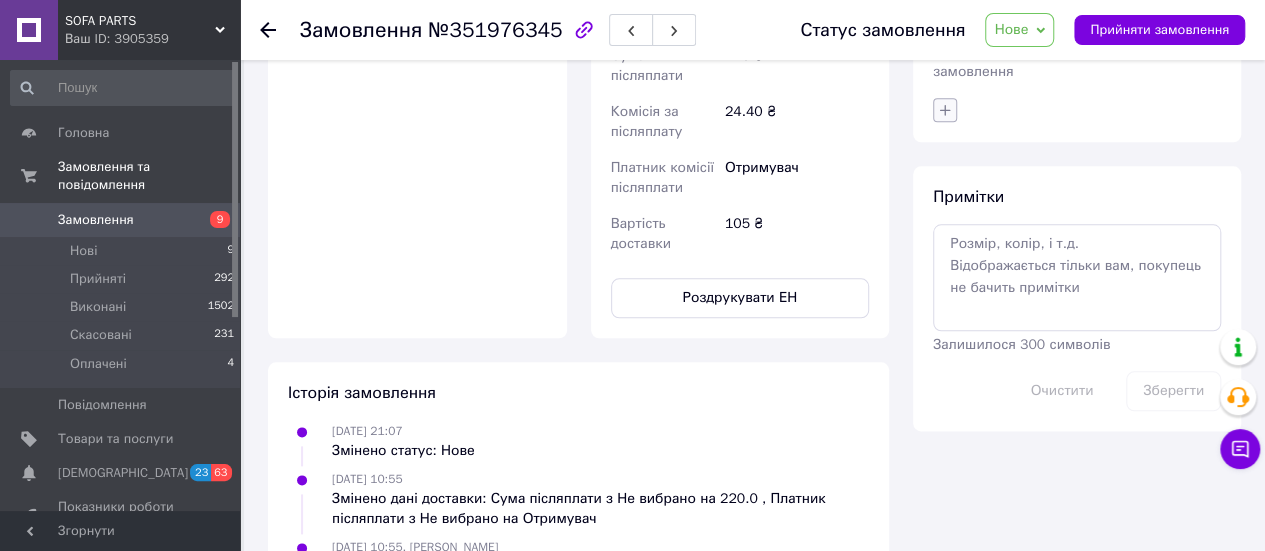 click 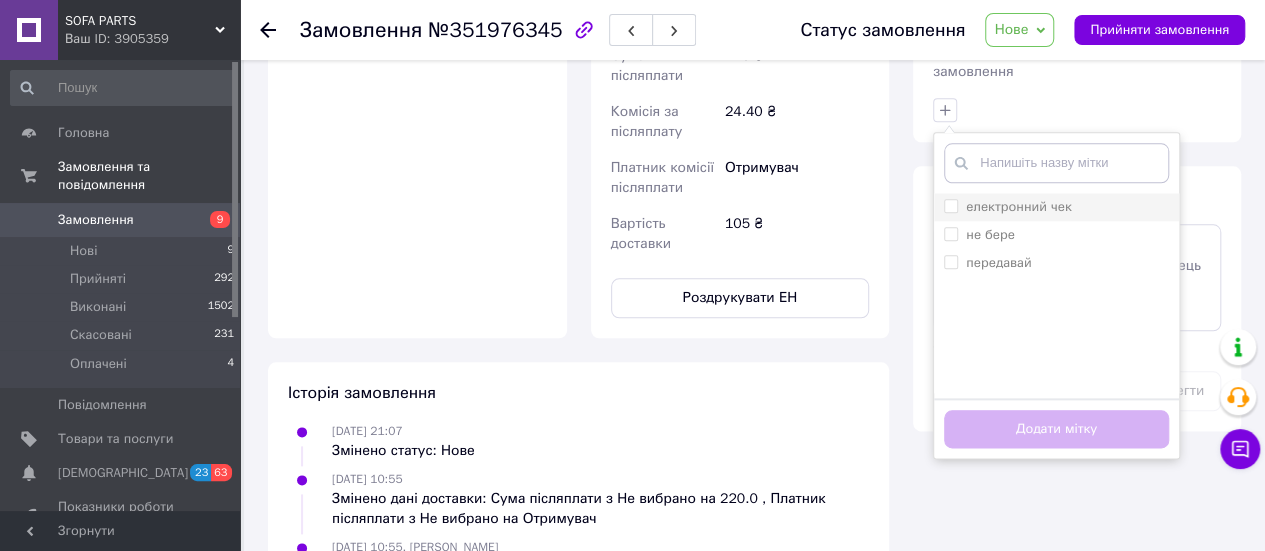 click on "електронний чек" at bounding box center [1019, 206] 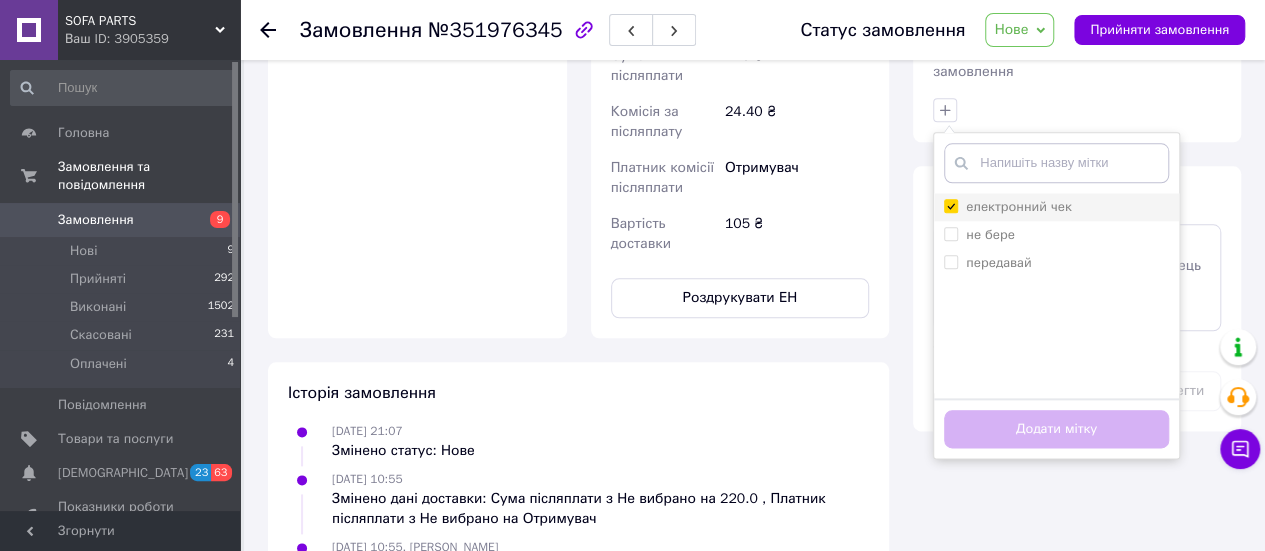 checkbox on "true" 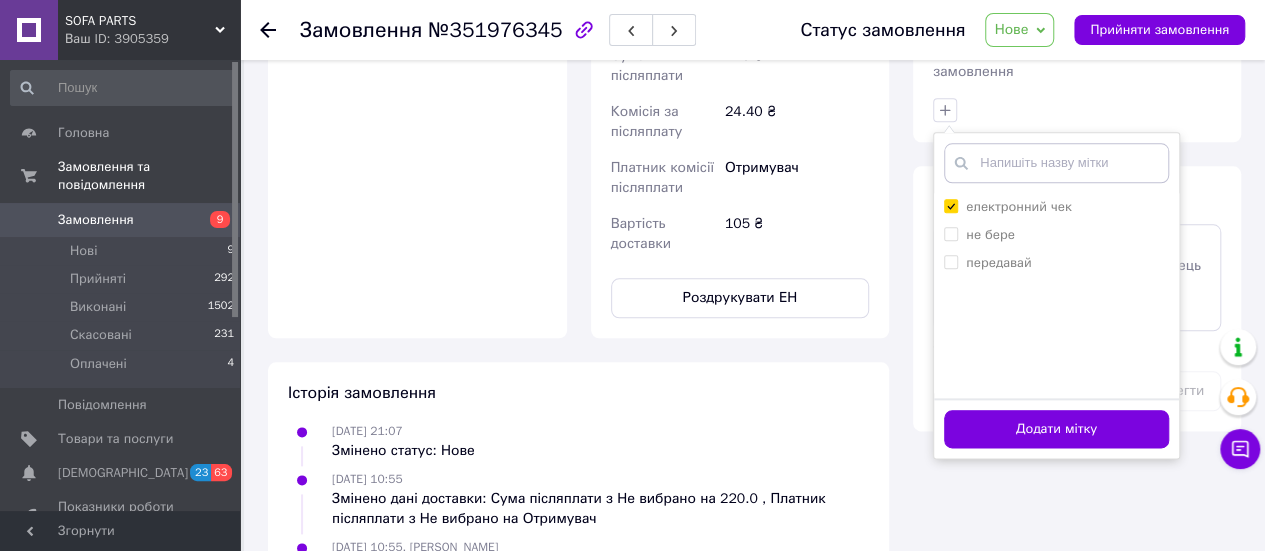 drag, startPoint x: 987, startPoint y: 249, endPoint x: 978, endPoint y: 303, distance: 54.74486 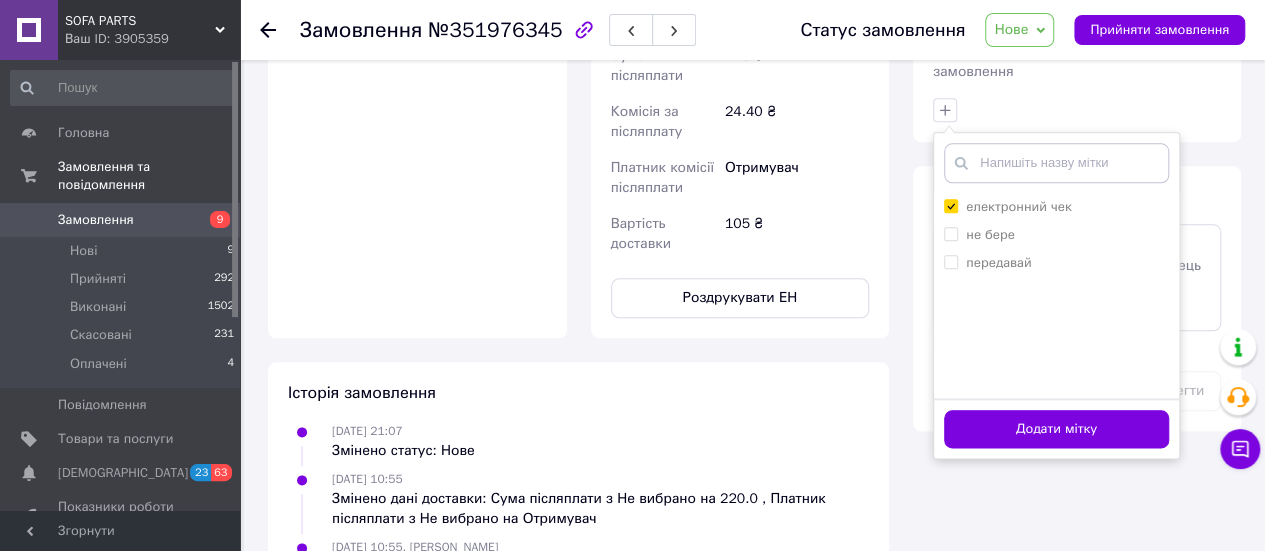 click on "передавай" at bounding box center [1056, 263] 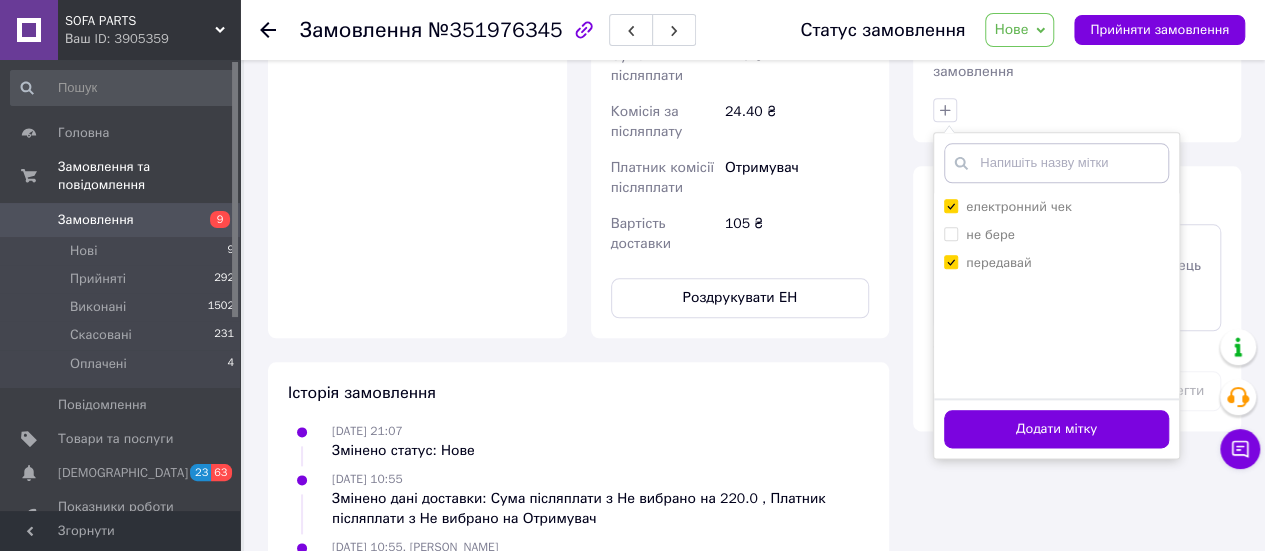 checkbox on "true" 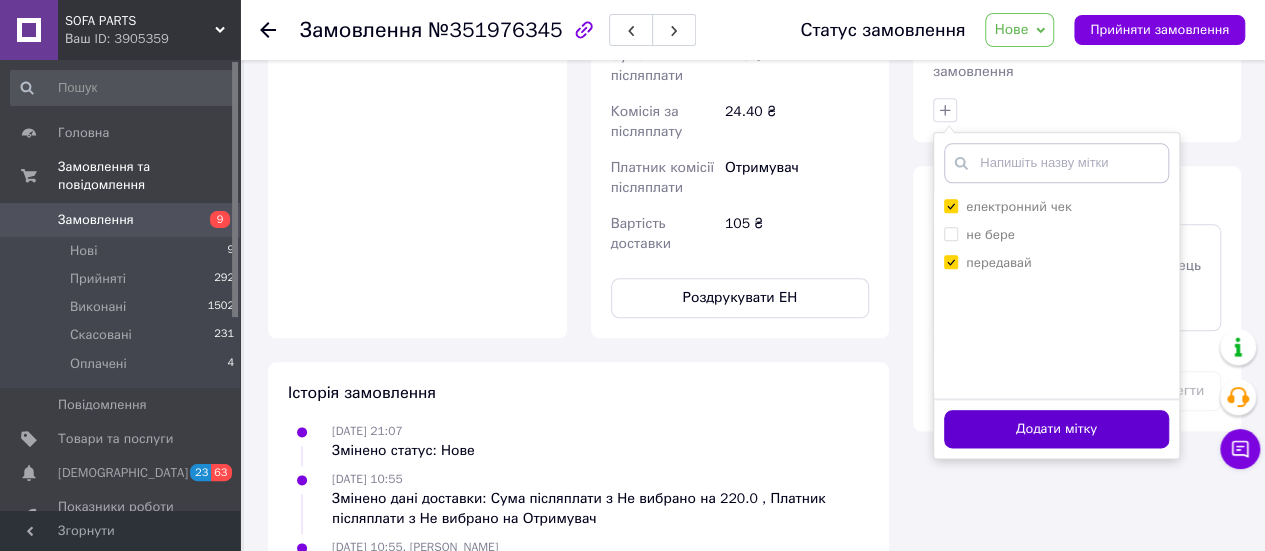 click on "Додати мітку" at bounding box center [1056, 429] 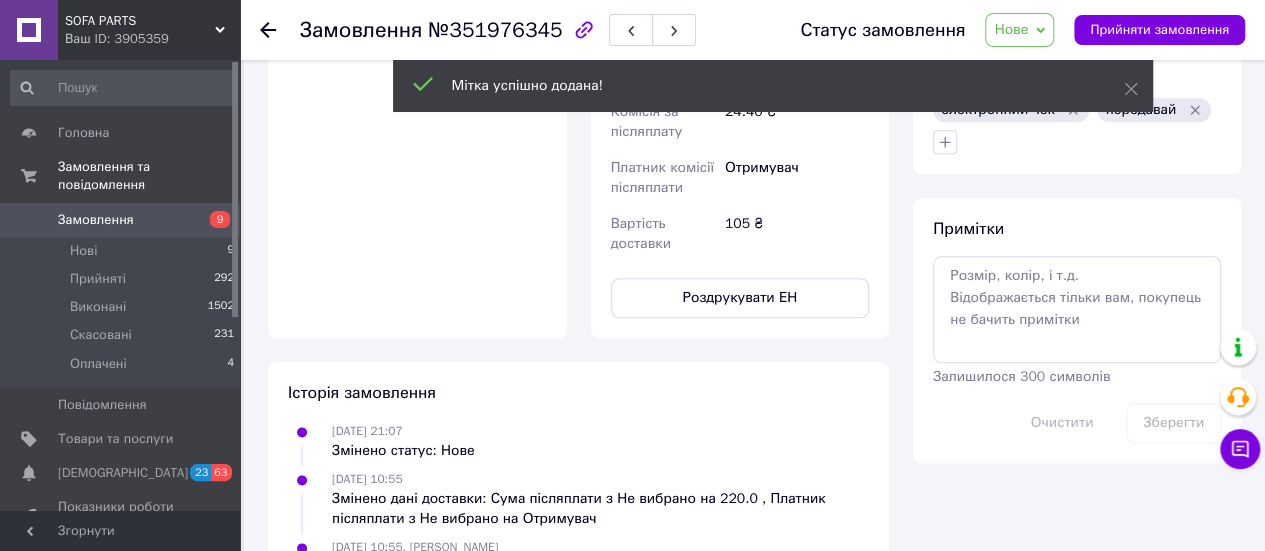 click on "Прийняти замовлення" at bounding box center [1159, 30] 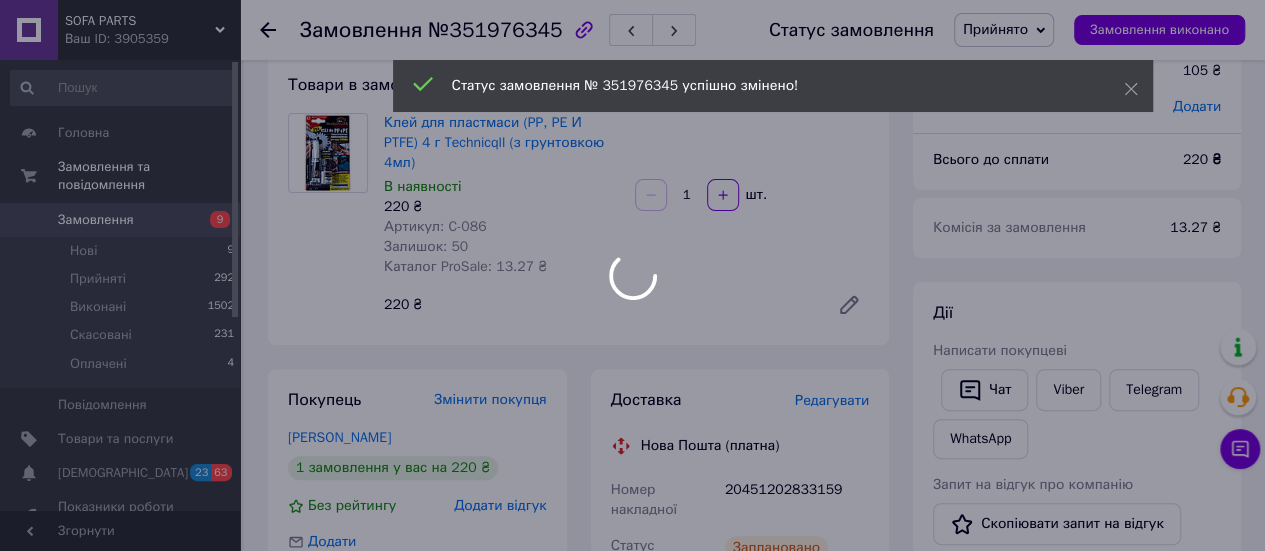 scroll, scrollTop: 0, scrollLeft: 0, axis: both 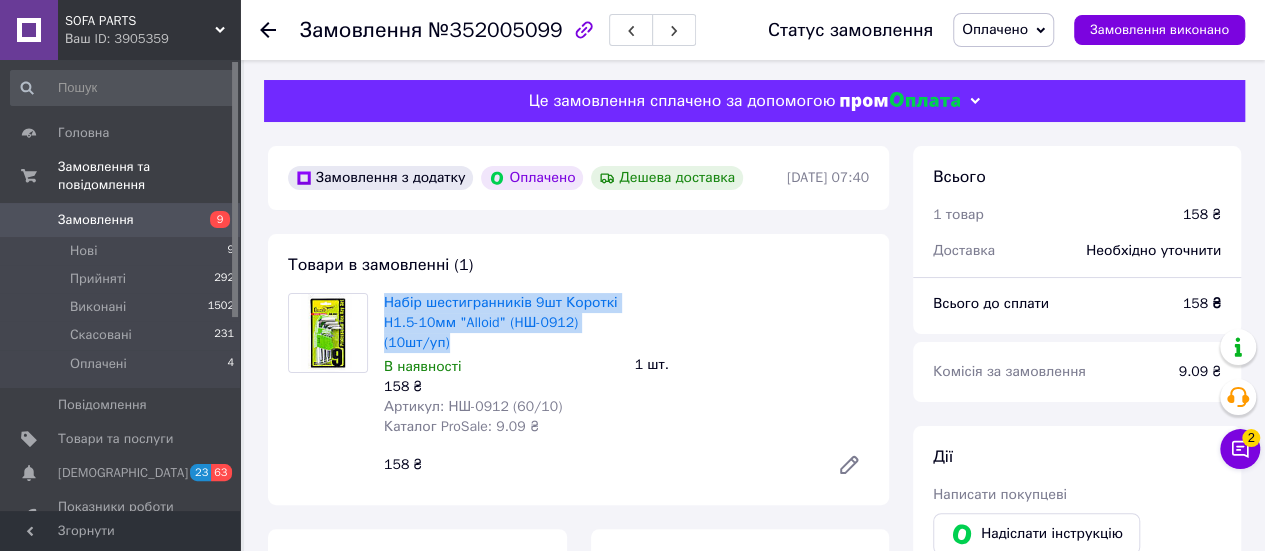 drag, startPoint x: 421, startPoint y: 321, endPoint x: 456, endPoint y: 336, distance: 38.078865 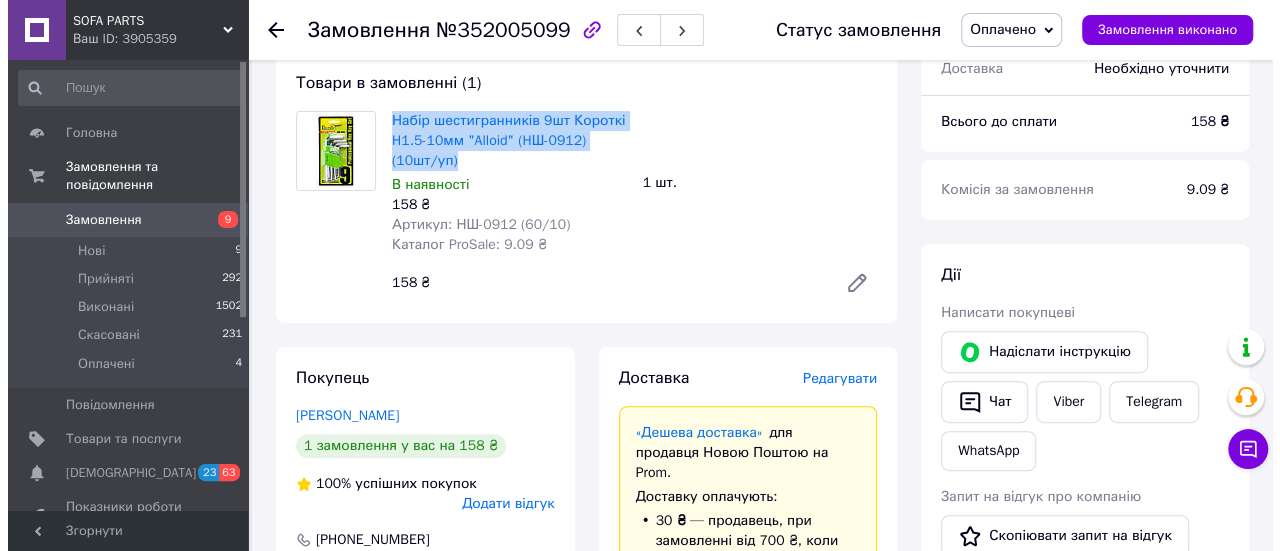scroll, scrollTop: 200, scrollLeft: 0, axis: vertical 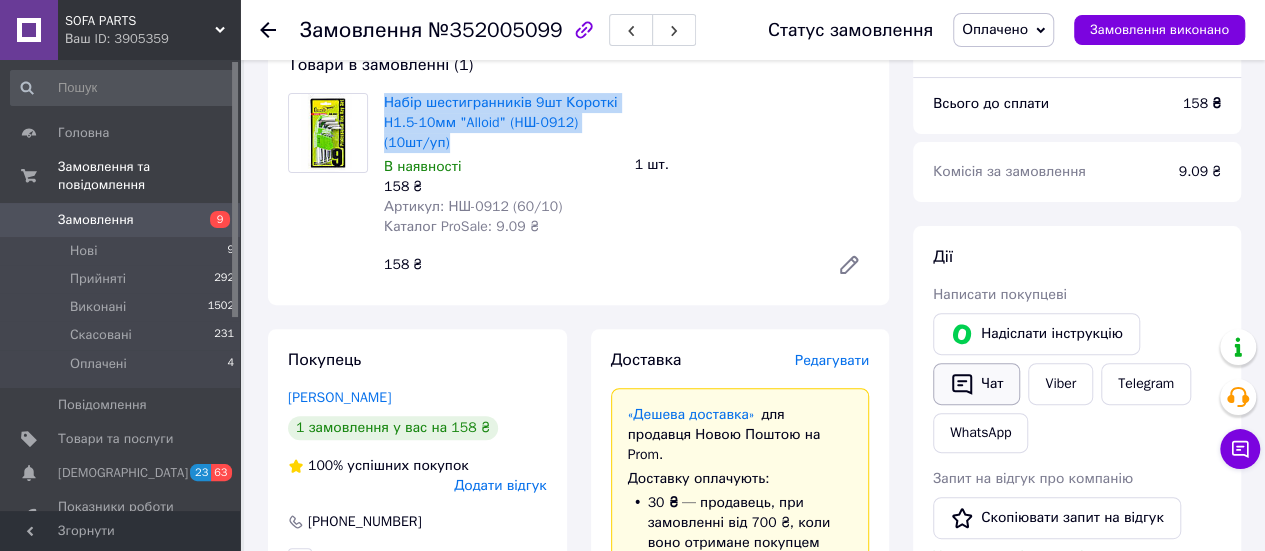 click on "Viber" at bounding box center [1060, 384] 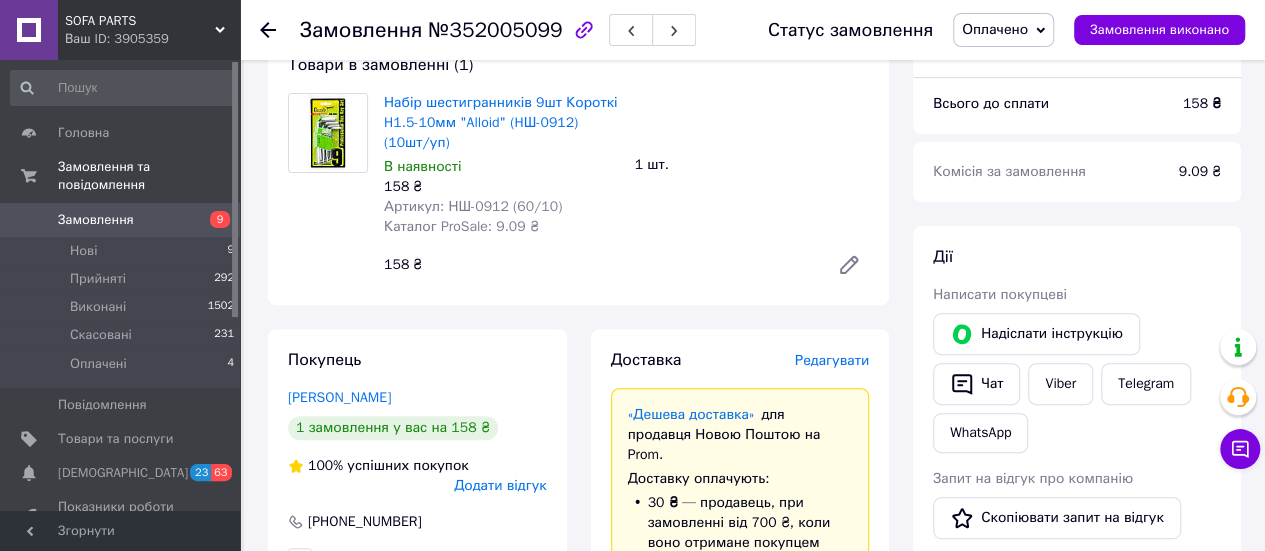 click on "Редагувати" at bounding box center (832, 360) 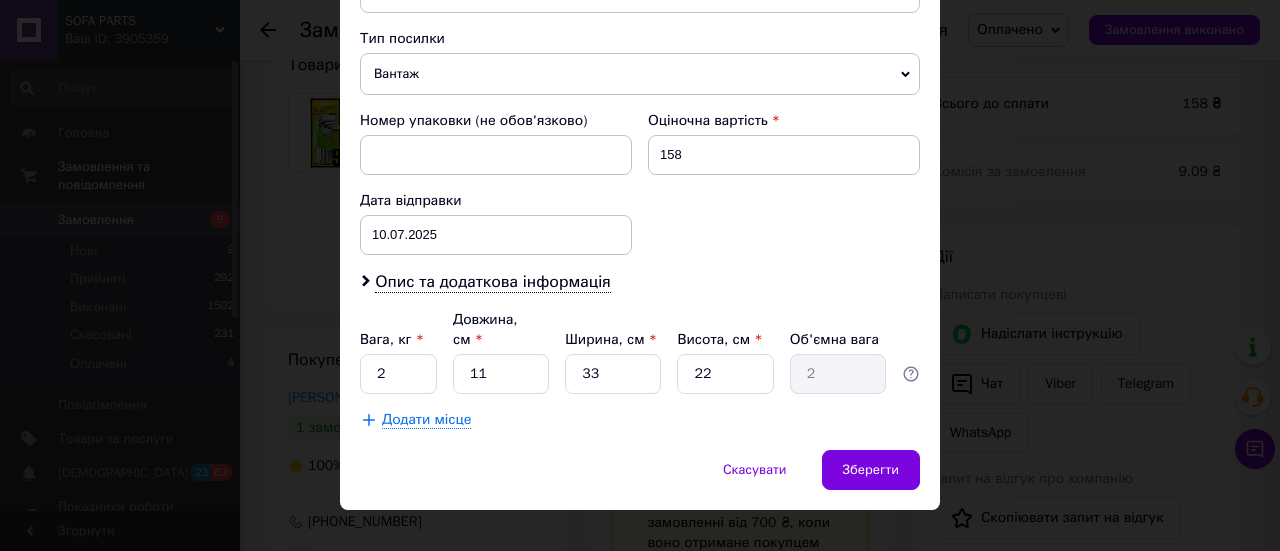 scroll, scrollTop: 588, scrollLeft: 0, axis: vertical 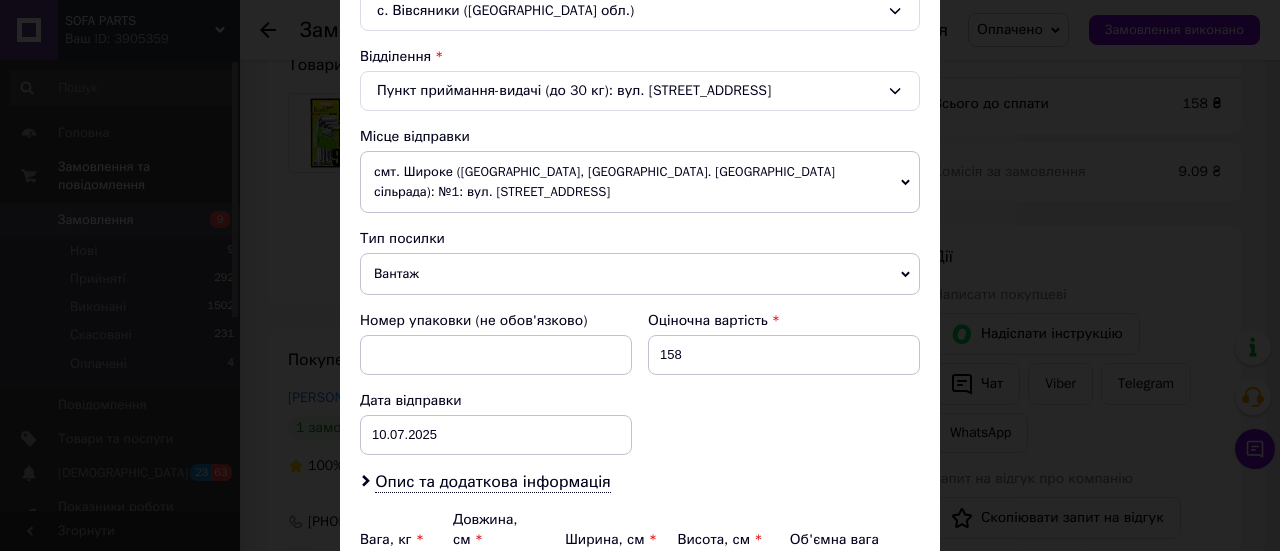 click on "смт. Широке ([GEOGRAPHIC_DATA], [GEOGRAPHIC_DATA]. [GEOGRAPHIC_DATA] сільрада): №1: вул. [STREET_ADDRESS]" at bounding box center [640, 182] 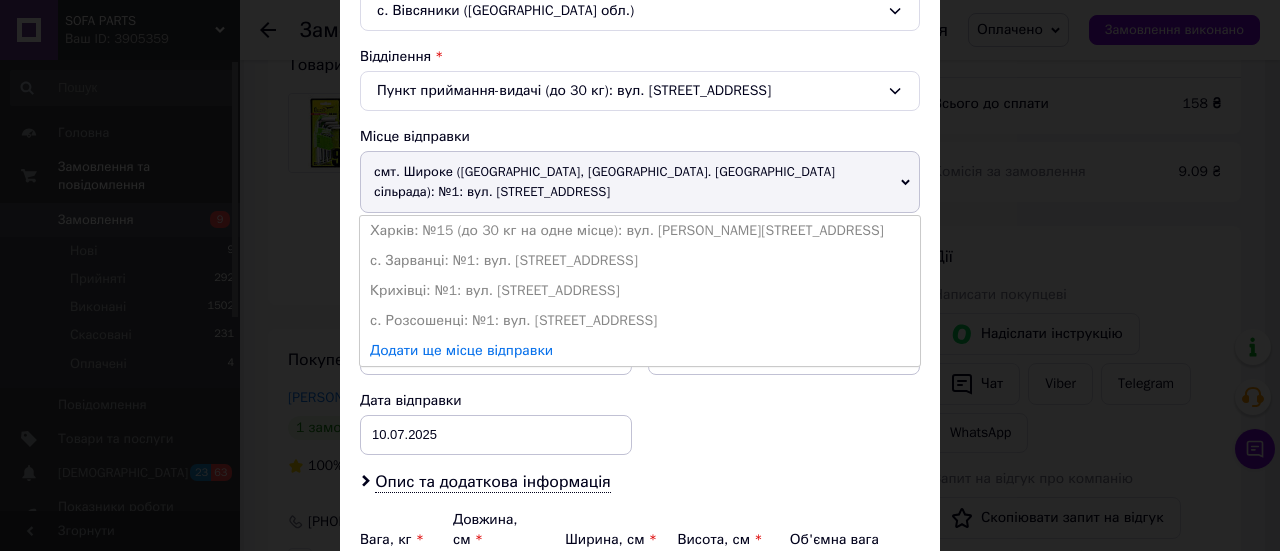 click on "смт. Широке ([GEOGRAPHIC_DATA], [GEOGRAPHIC_DATA]. [GEOGRAPHIC_DATA] сільрада): №1: вул. [STREET_ADDRESS]" at bounding box center [640, 182] 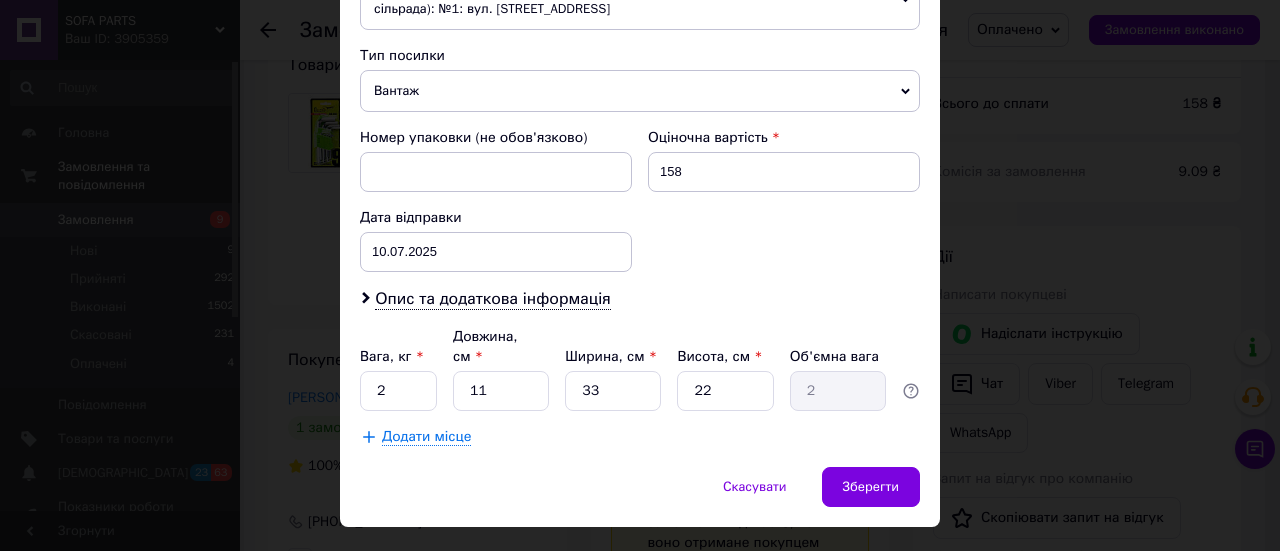 scroll, scrollTop: 788, scrollLeft: 0, axis: vertical 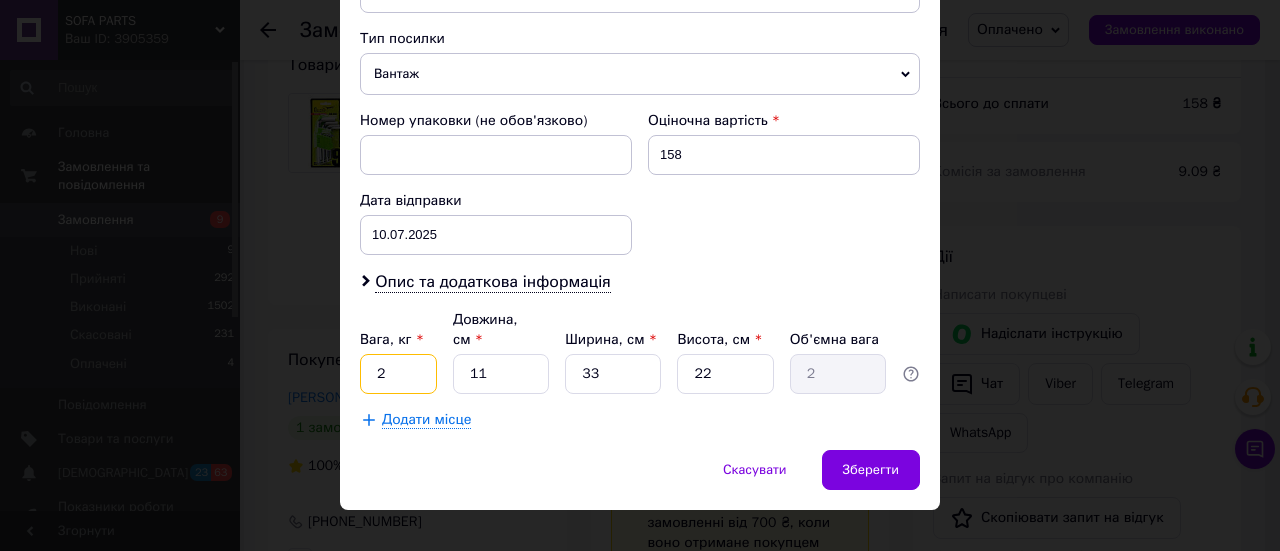 drag, startPoint x: 366, startPoint y: 347, endPoint x: 386, endPoint y: 353, distance: 20.880613 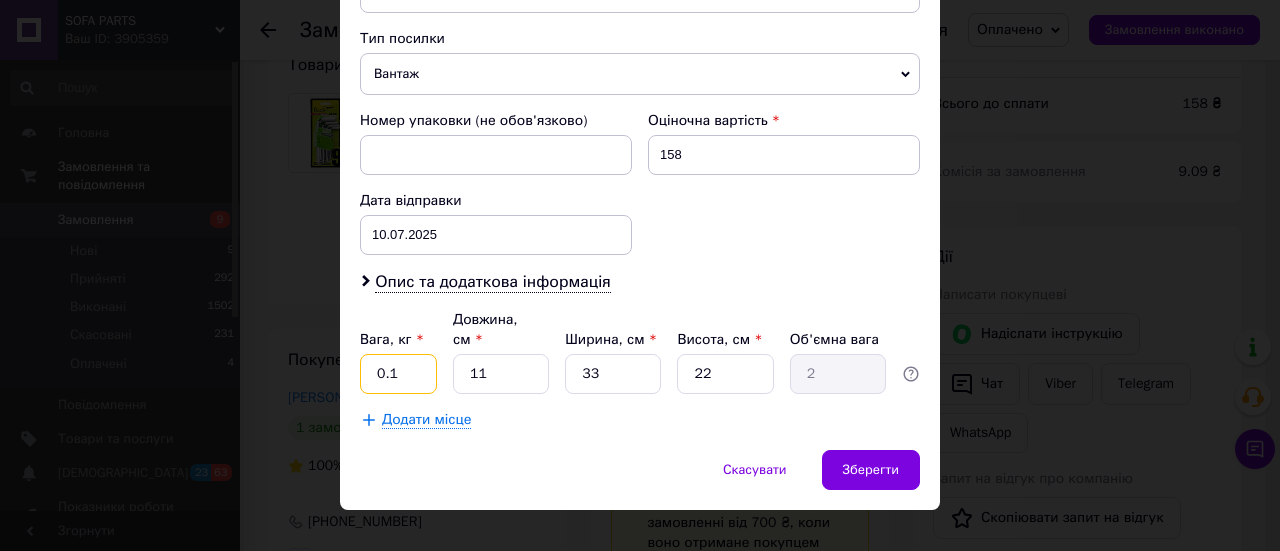 type on "0.1" 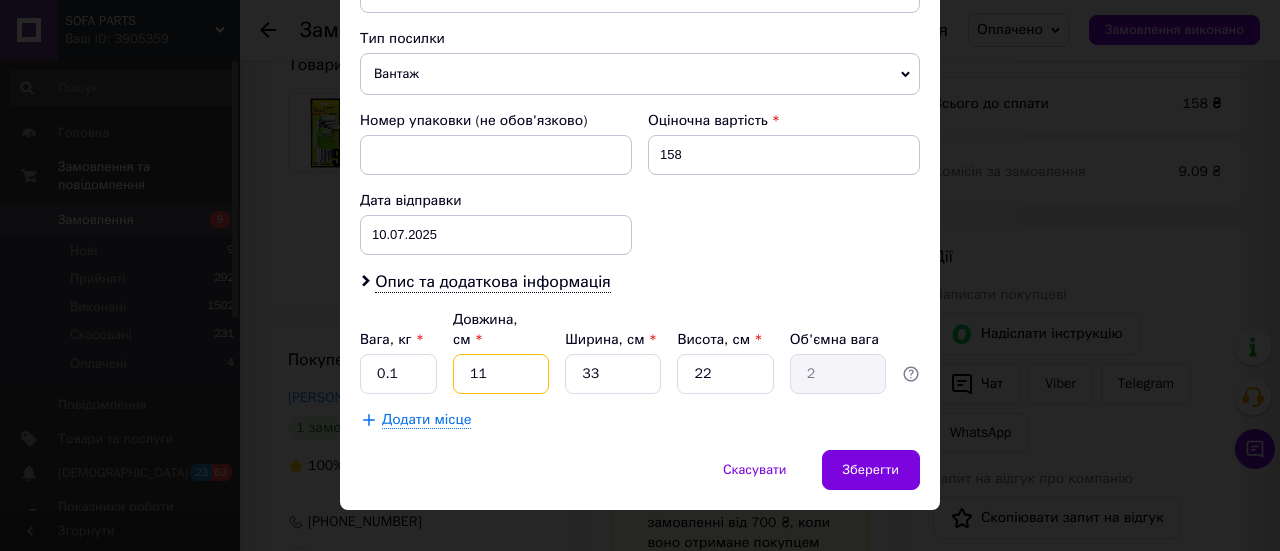 click on "11" at bounding box center [501, 374] 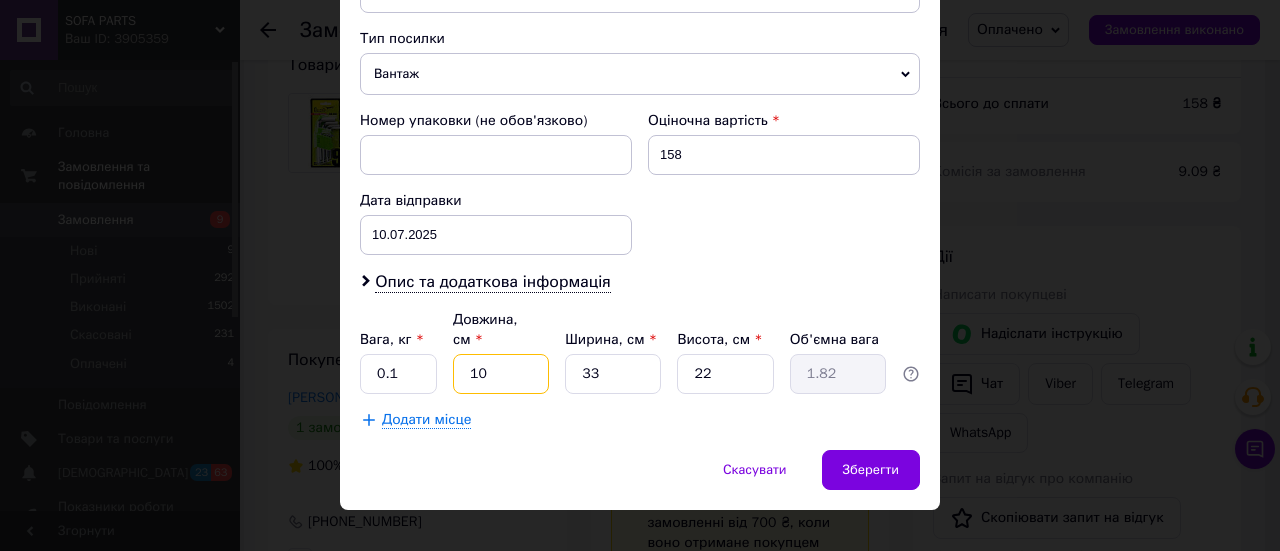 type on "10" 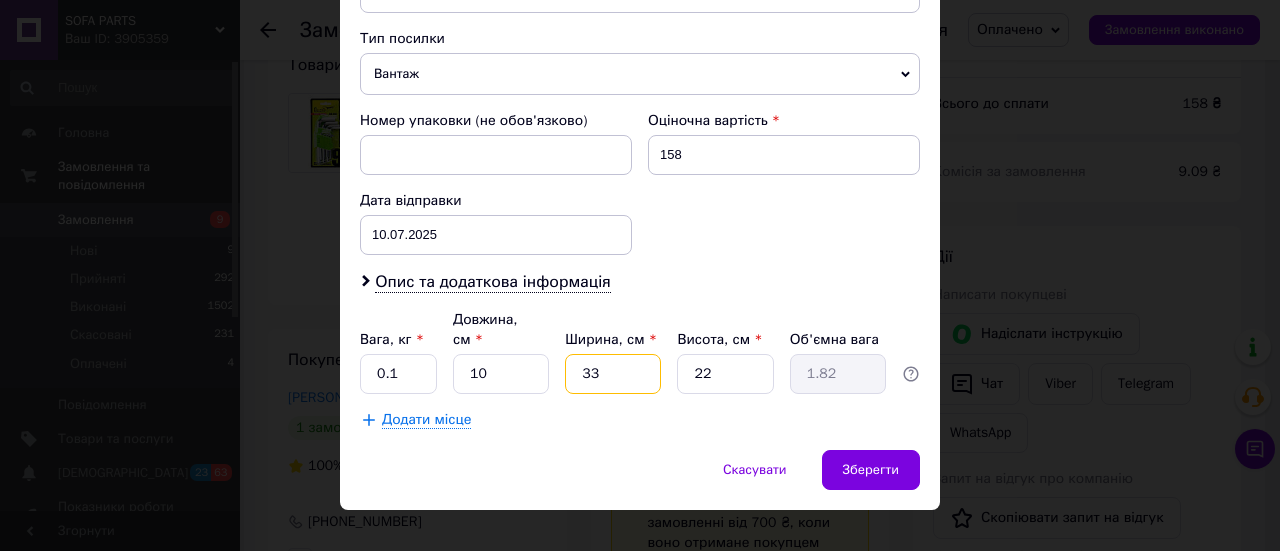 drag, startPoint x: 602, startPoint y: 347, endPoint x: 551, endPoint y: 347, distance: 51 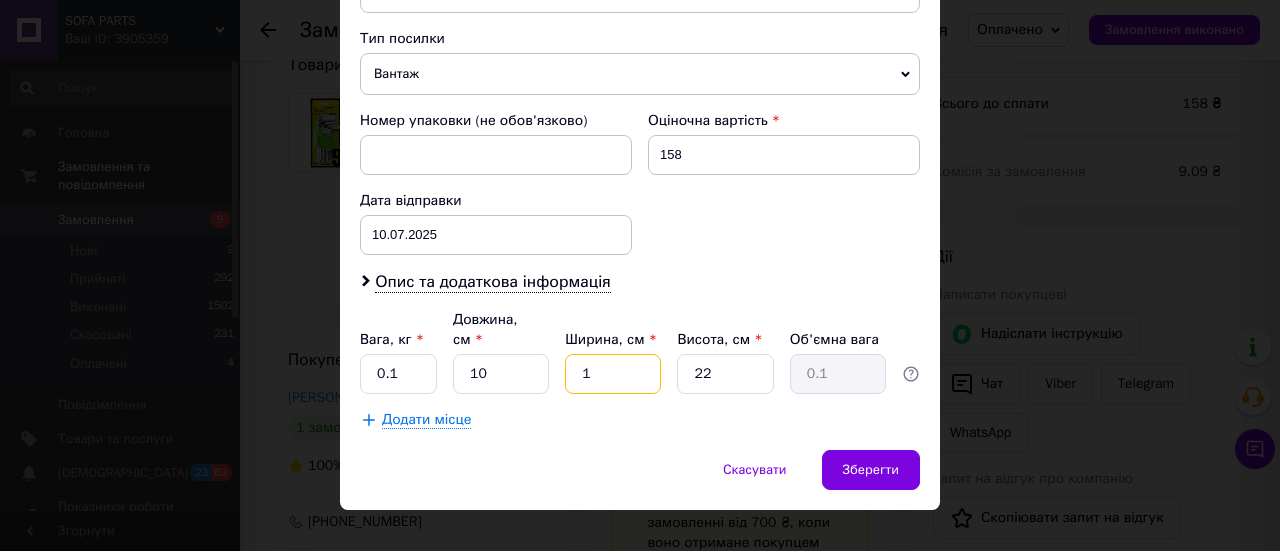 type on "10" 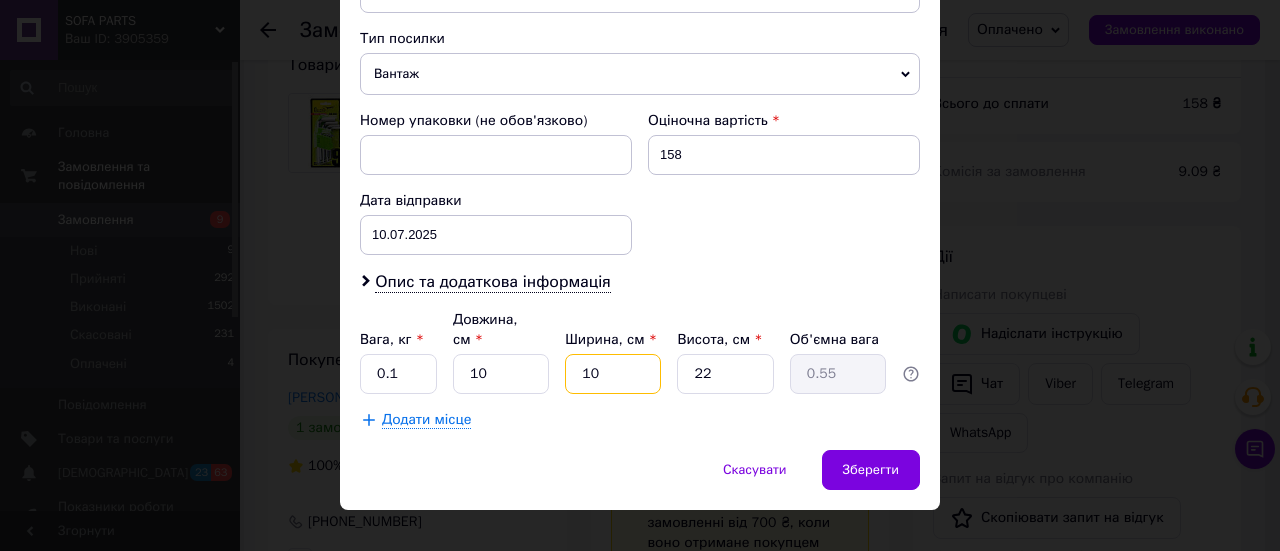 type on "10" 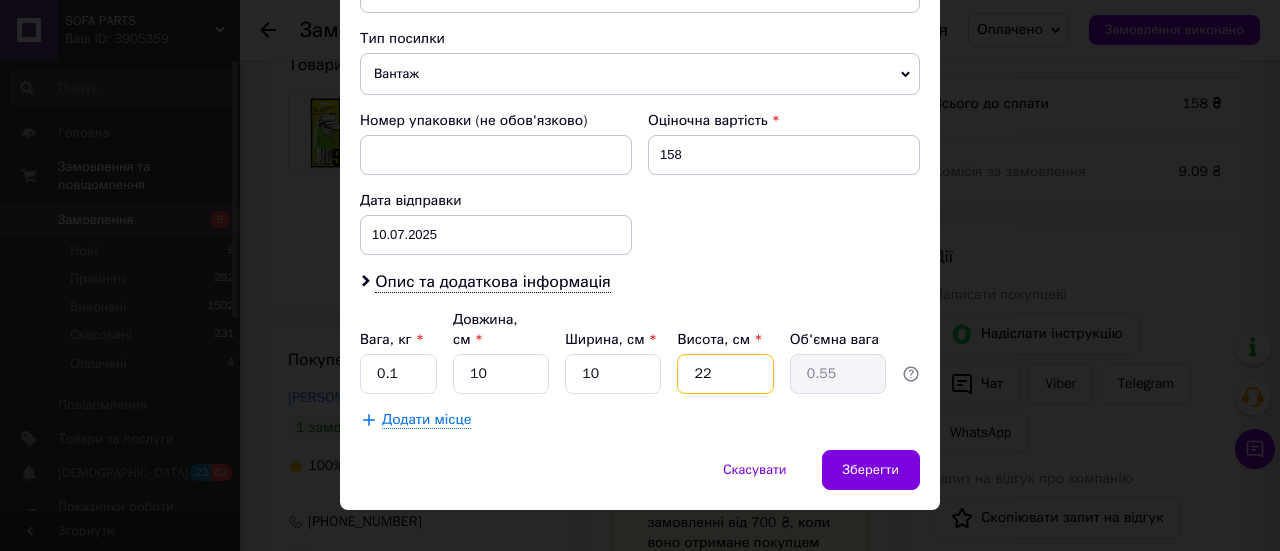 drag, startPoint x: 706, startPoint y: 345, endPoint x: 680, endPoint y: 352, distance: 26.925823 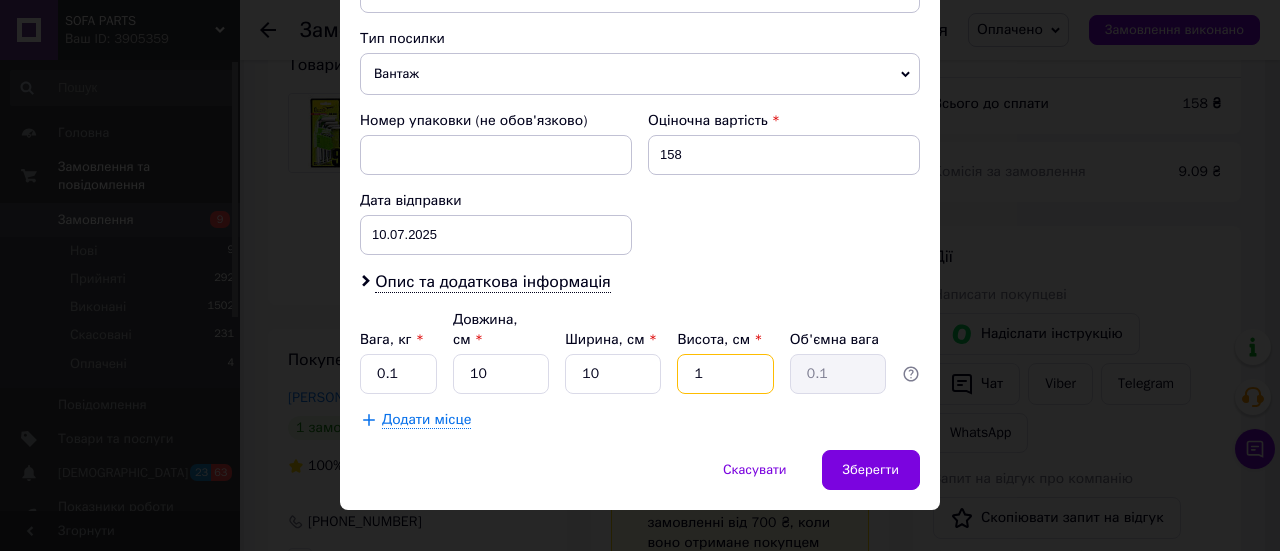 type on "10" 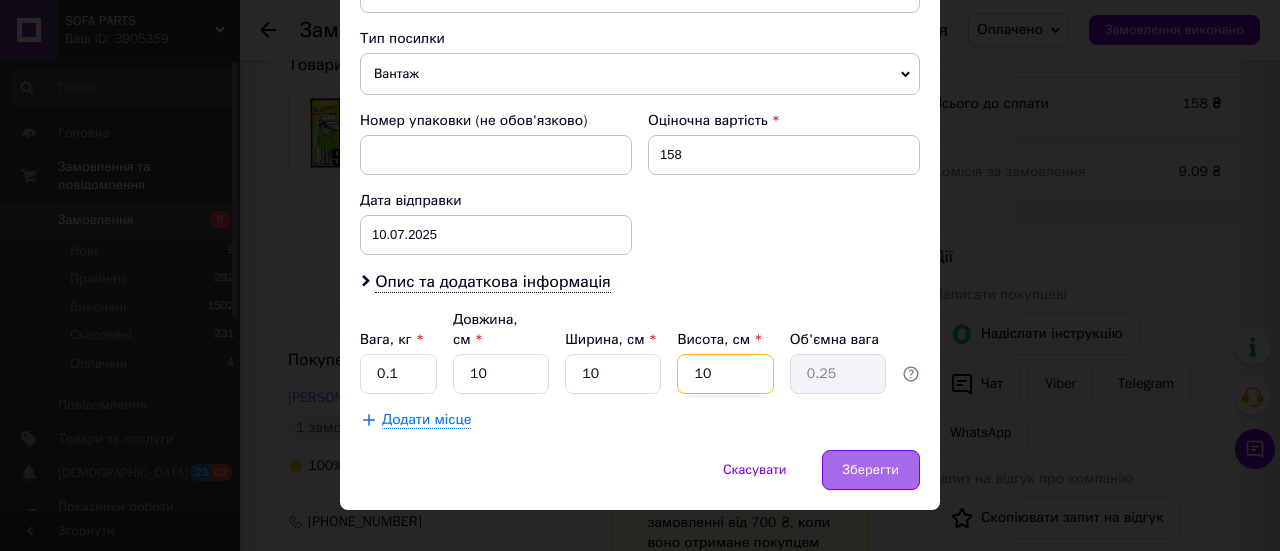 type on "10" 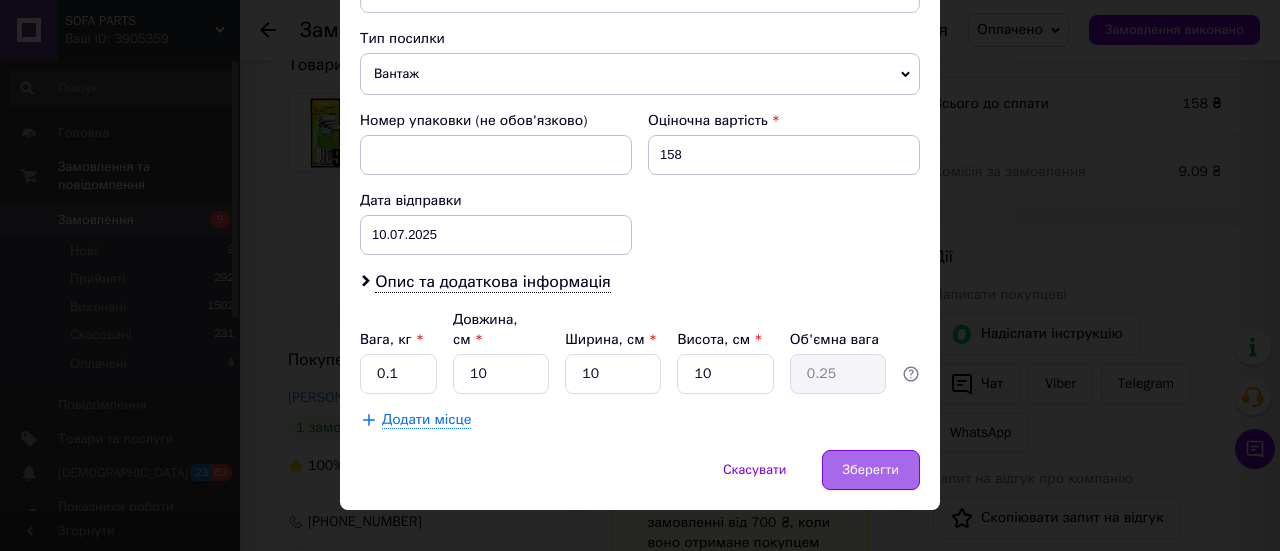 click on "Зберегти" at bounding box center [871, 470] 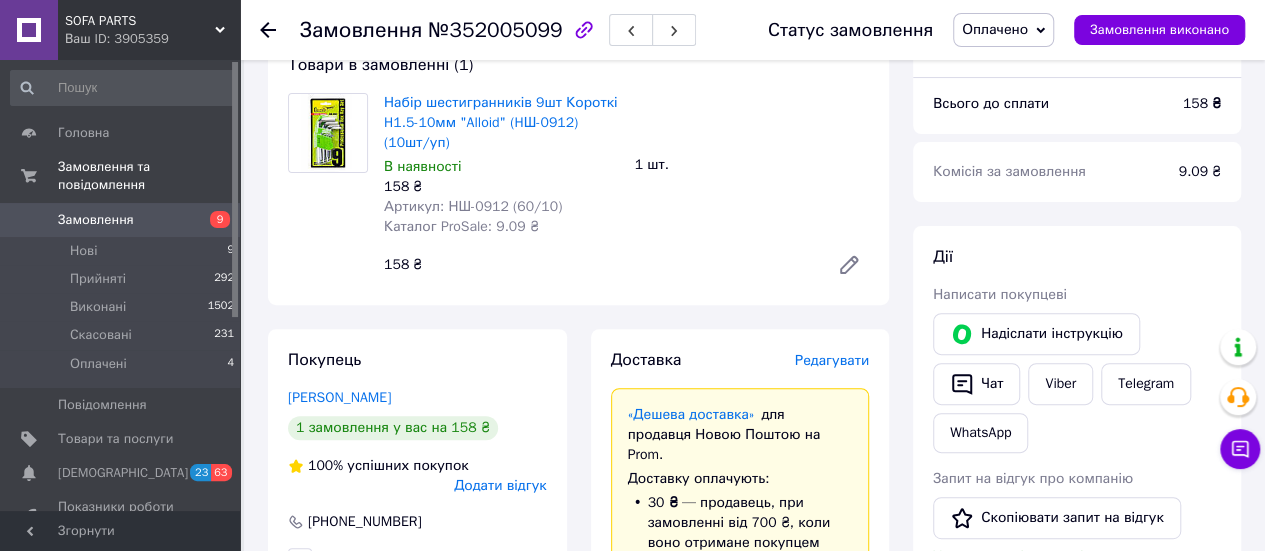 click on "Редагувати" at bounding box center [832, 360] 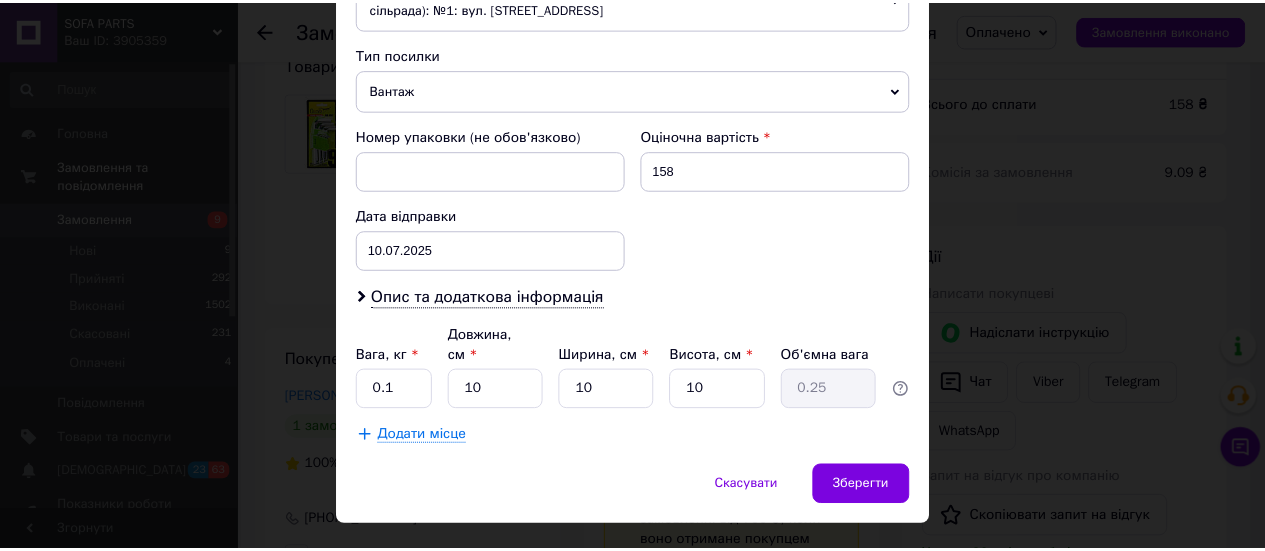 scroll, scrollTop: 788, scrollLeft: 0, axis: vertical 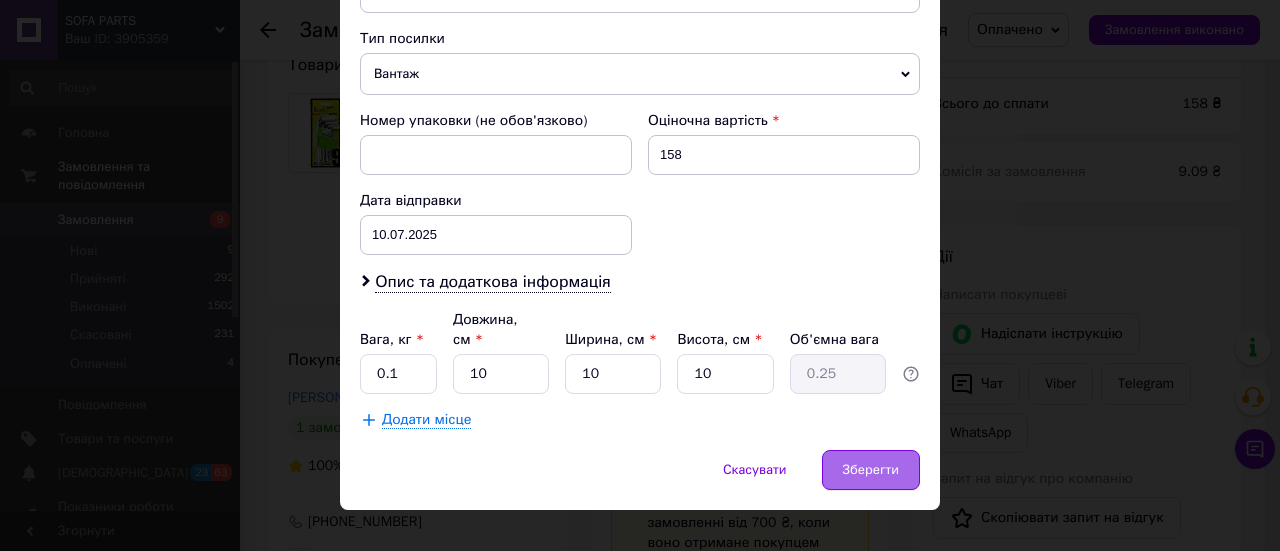 click on "Зберегти" at bounding box center (871, 470) 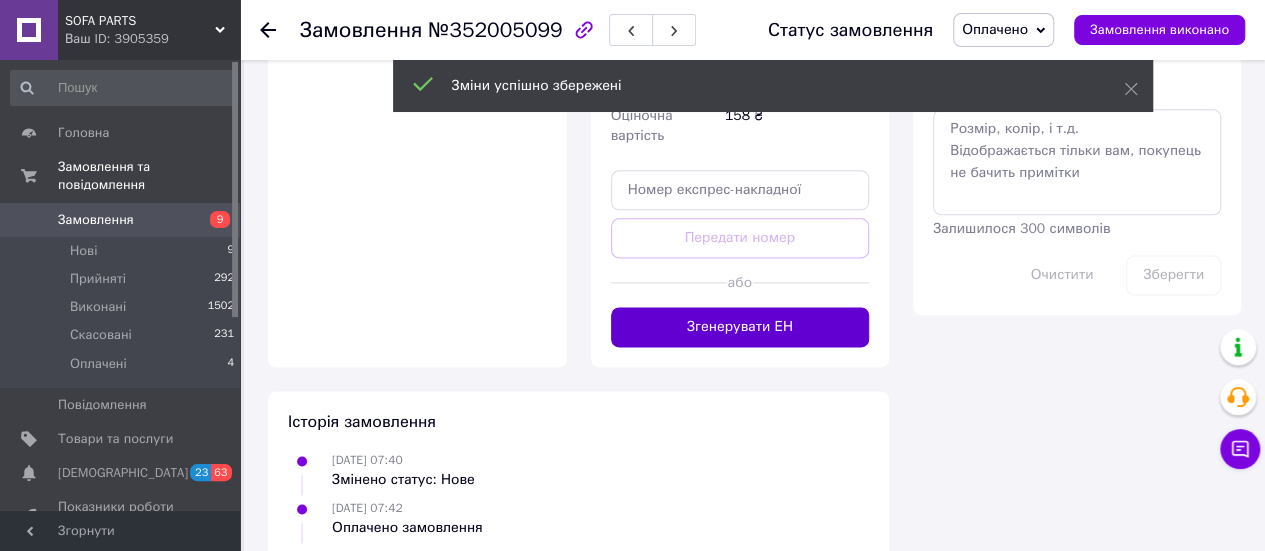 click on "Згенерувати ЕН" at bounding box center [740, 327] 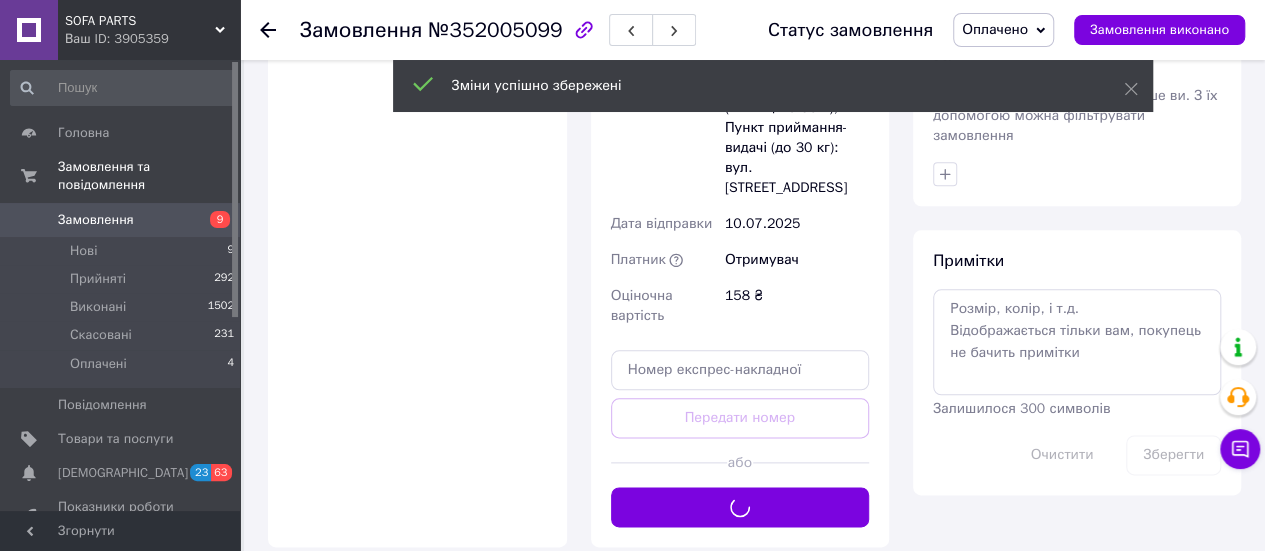 scroll, scrollTop: 1000, scrollLeft: 0, axis: vertical 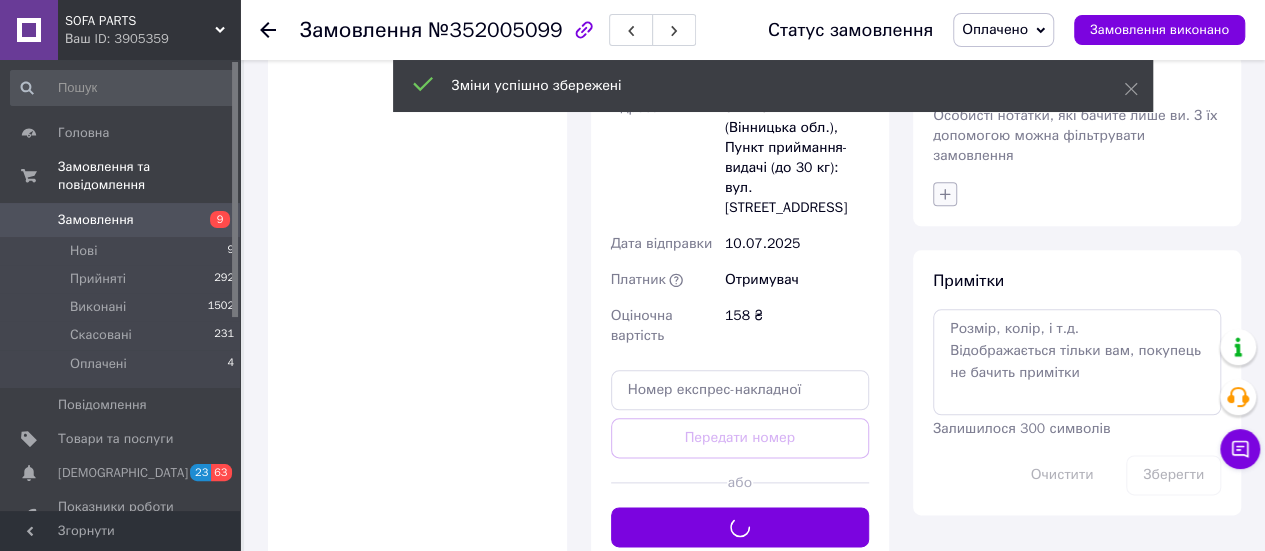click 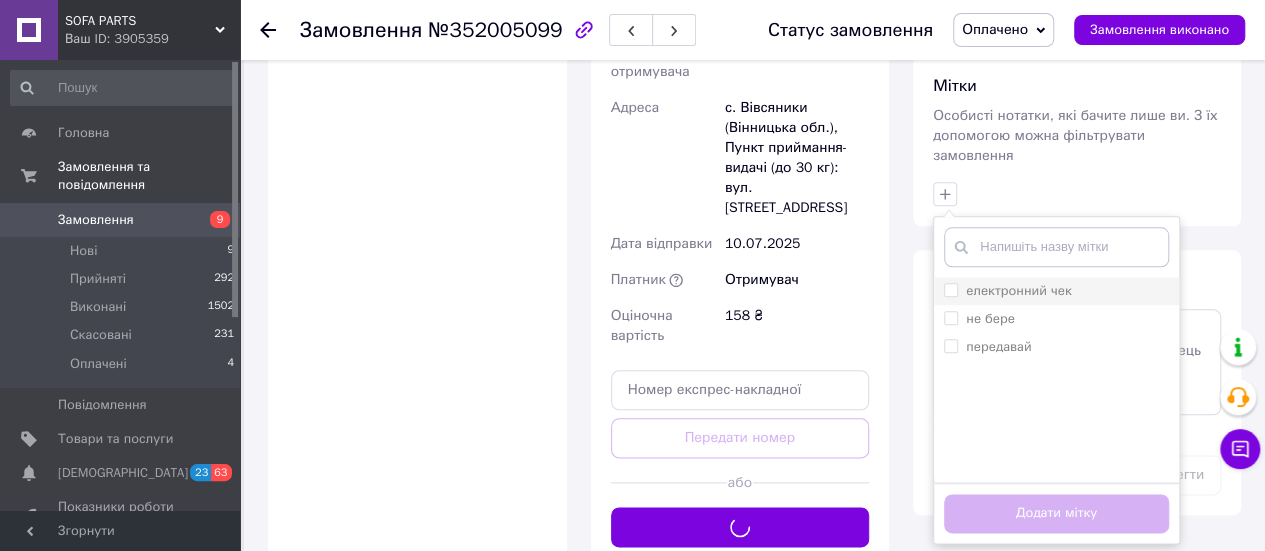 click on "електронний чек" at bounding box center (1019, 291) 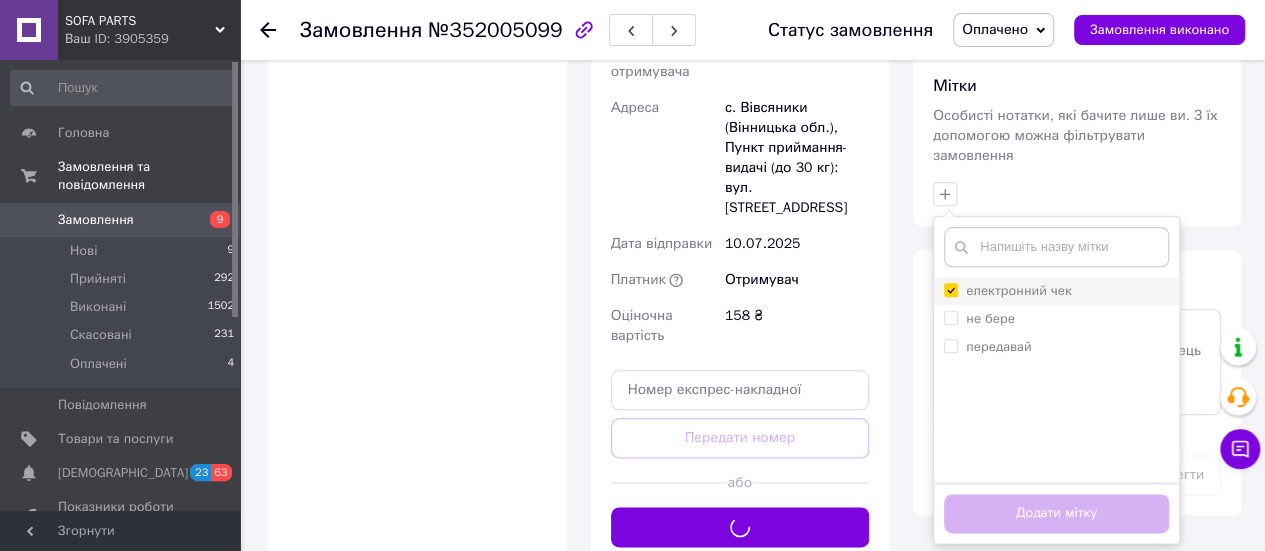 click on "електронний чек" at bounding box center (950, 289) 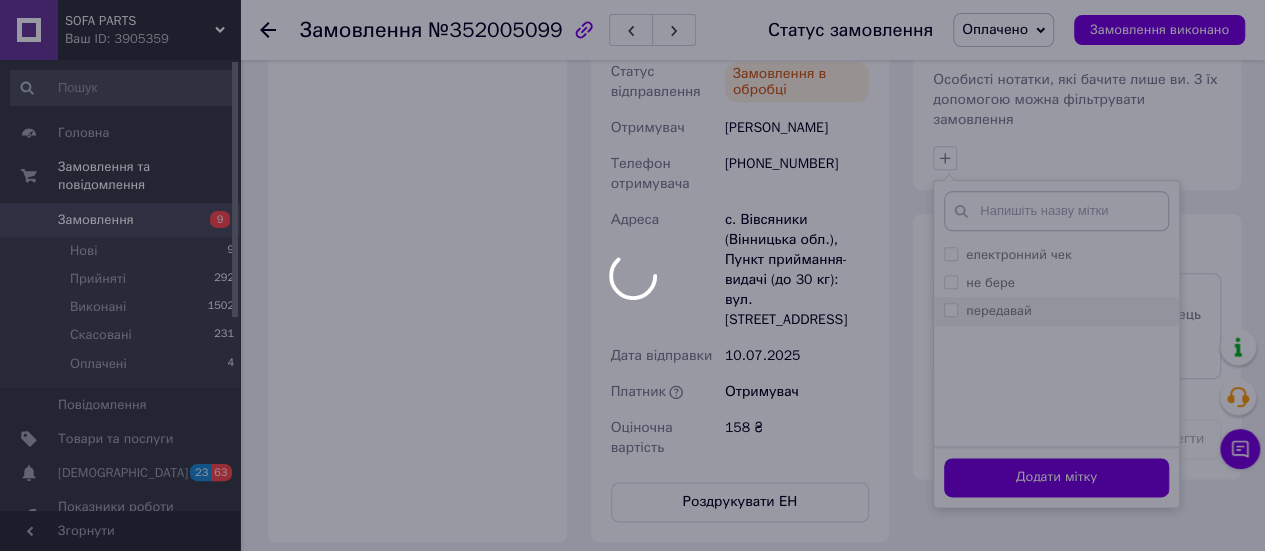 click on "електронний чек не бере передавай" at bounding box center [1056, 341] 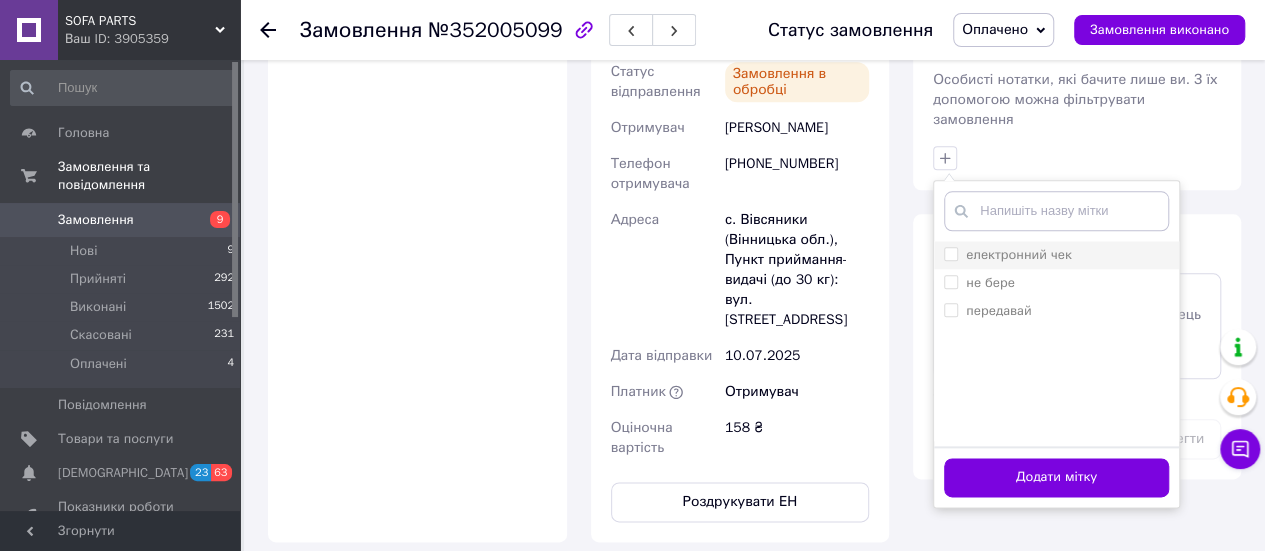 click on "електронний чек" at bounding box center (1019, 254) 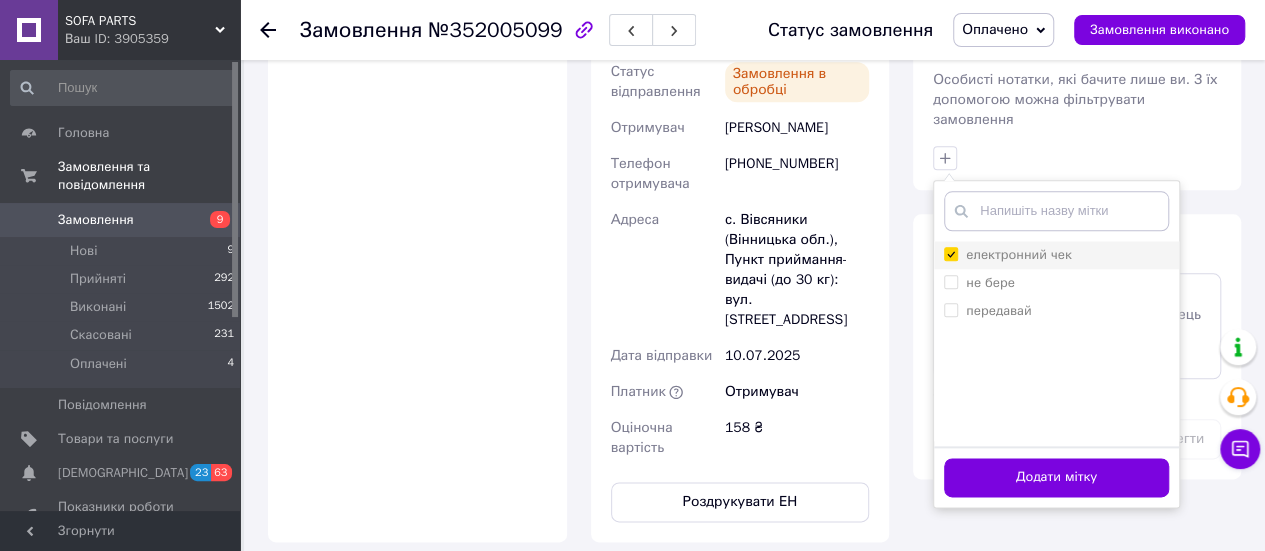 checkbox on "true" 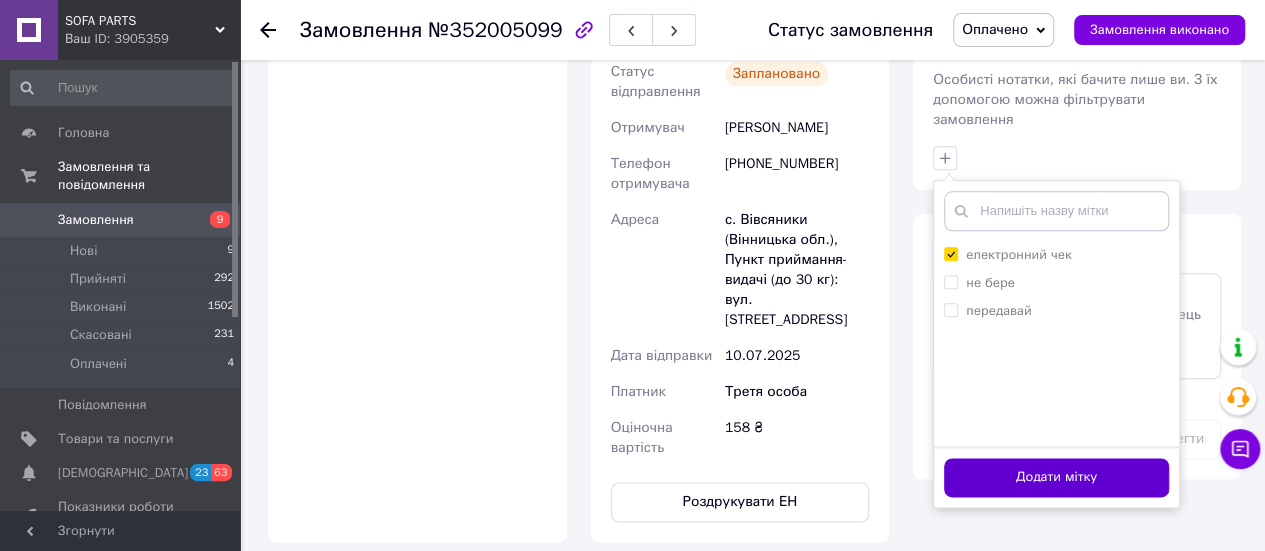 click on "Додати мітку" at bounding box center (1056, 477) 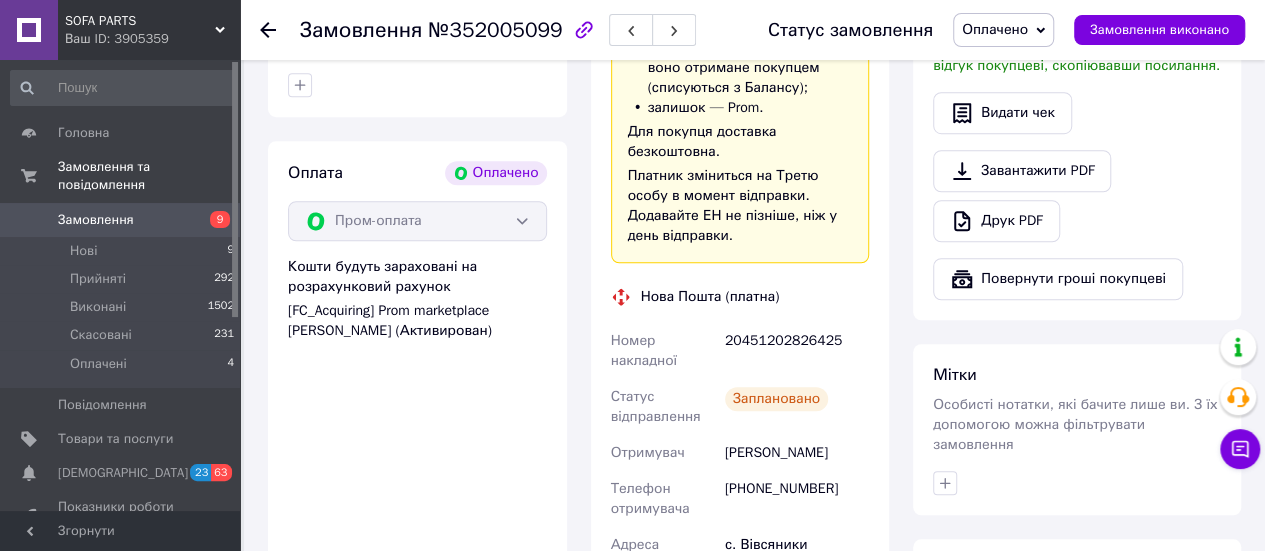 scroll, scrollTop: 200, scrollLeft: 0, axis: vertical 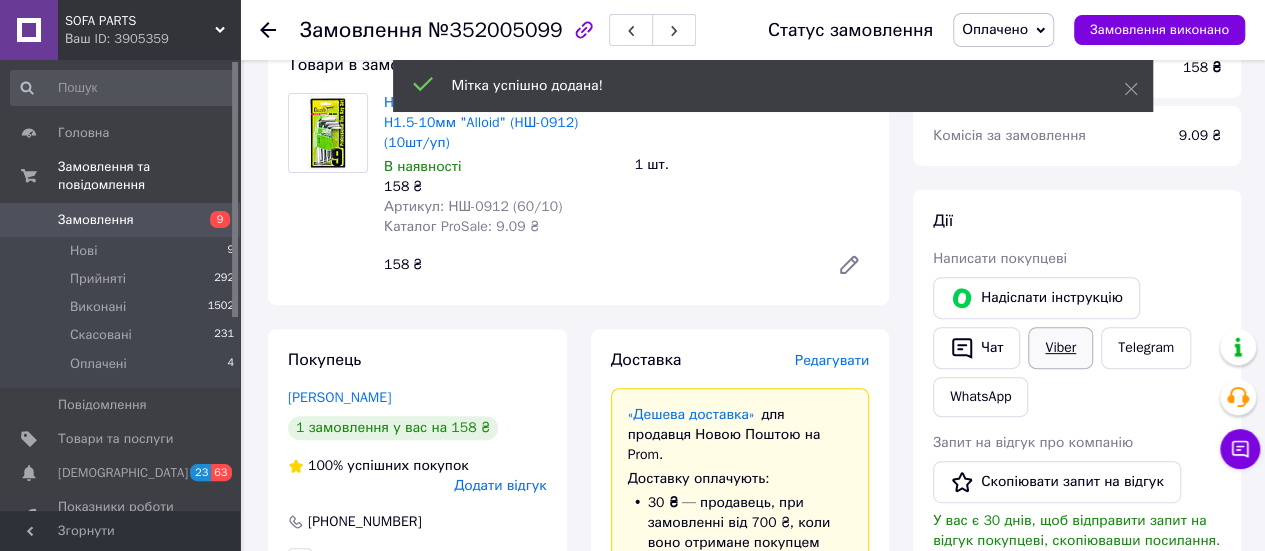 click on "Viber" at bounding box center [1060, 348] 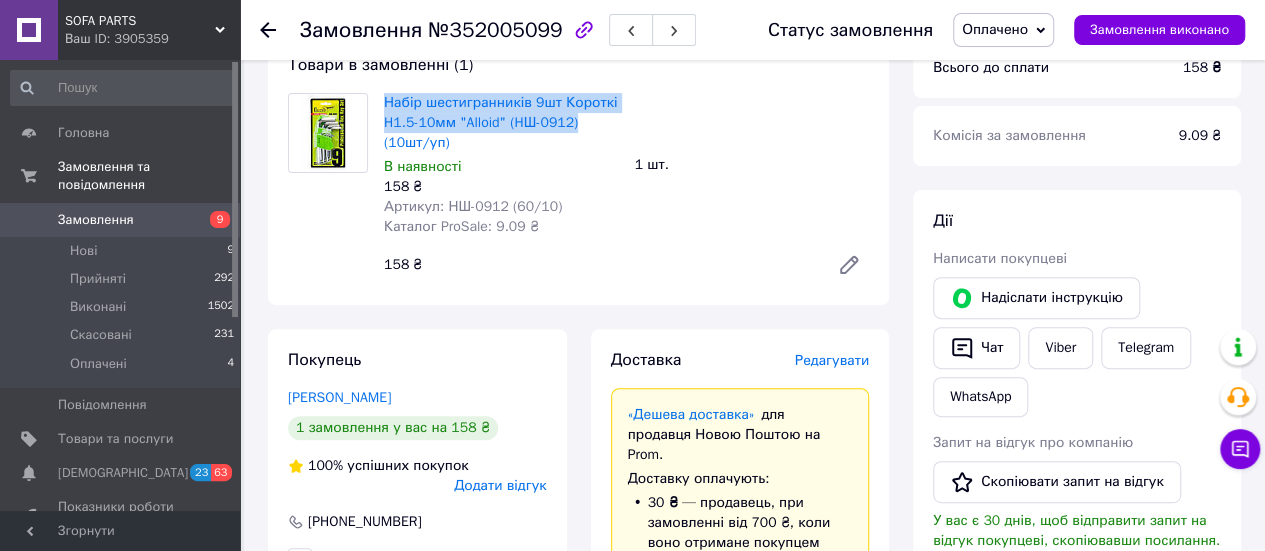 drag, startPoint x: 381, startPoint y: 108, endPoint x: 581, endPoint y: 133, distance: 201.55644 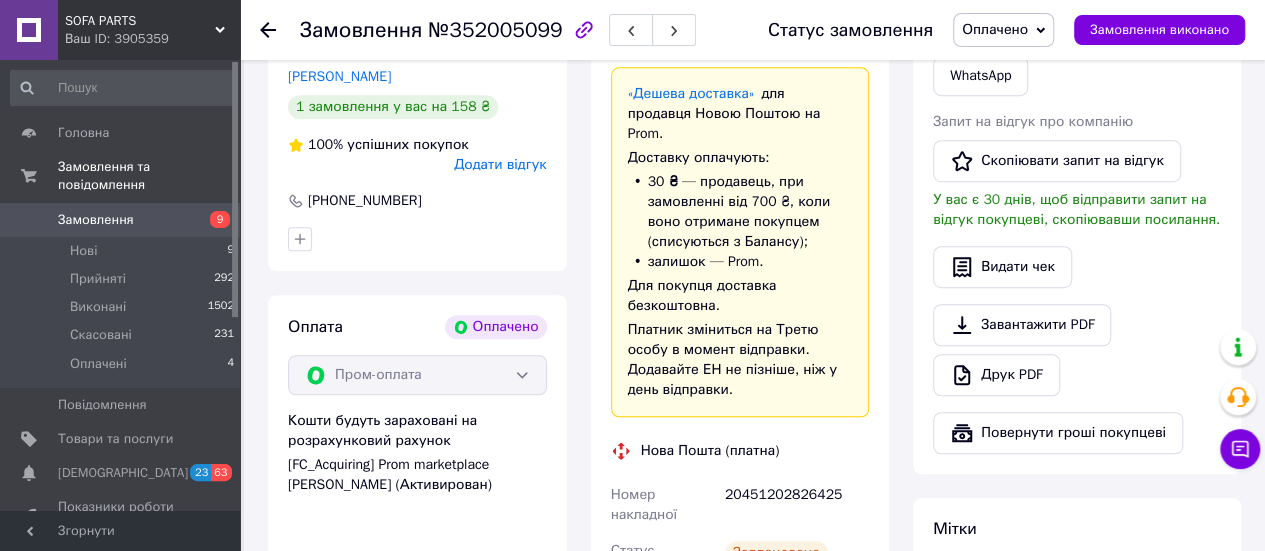 scroll, scrollTop: 600, scrollLeft: 0, axis: vertical 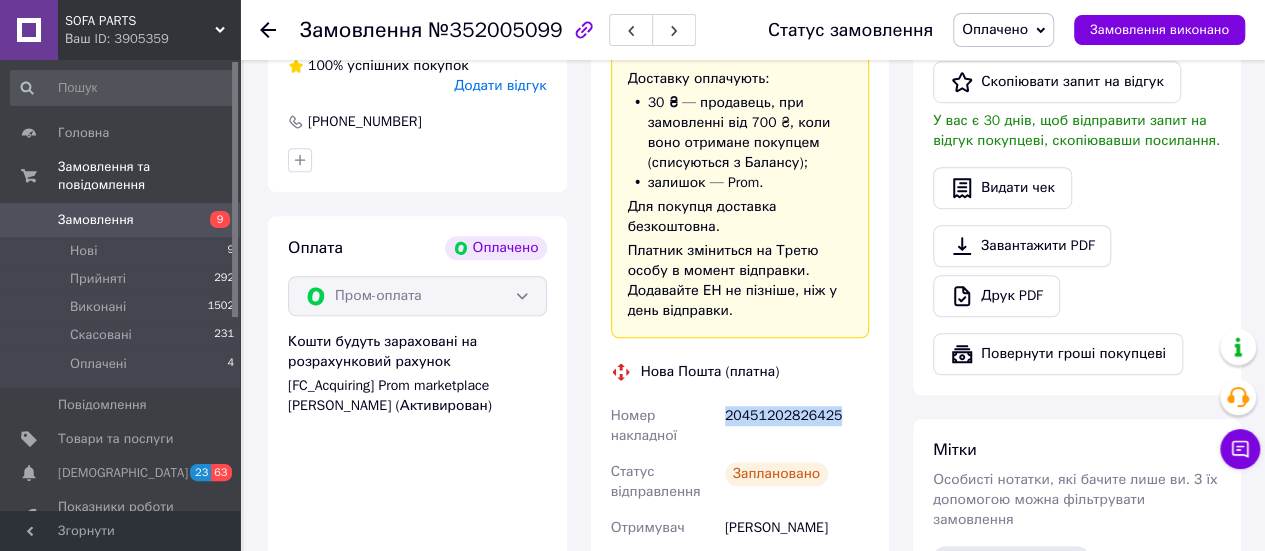 drag, startPoint x: 724, startPoint y: 373, endPoint x: 846, endPoint y: 376, distance: 122.03688 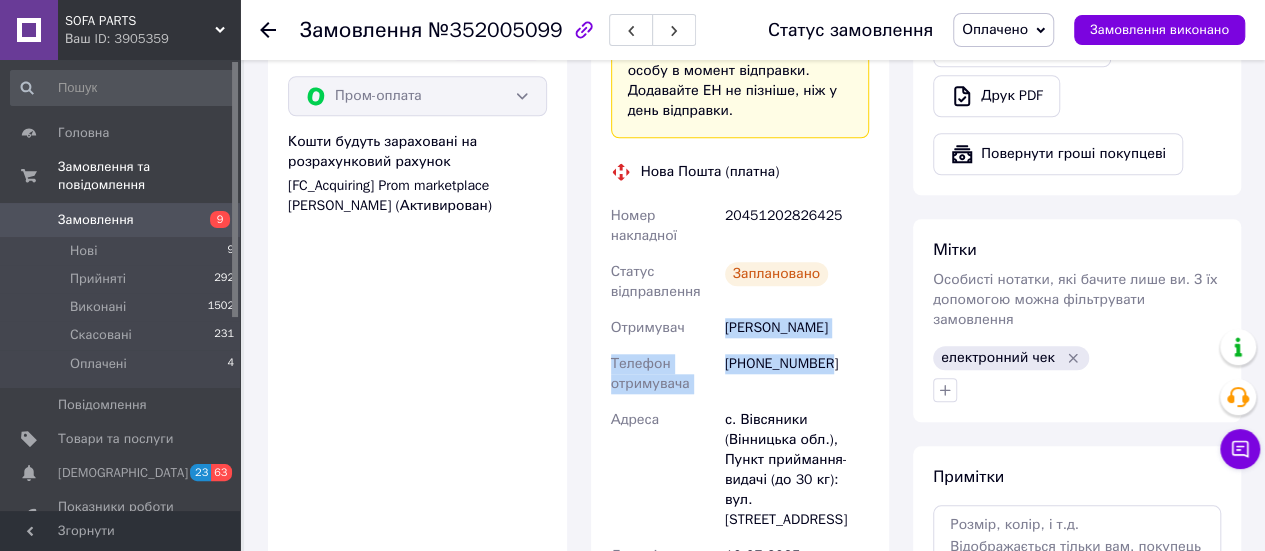 drag, startPoint x: 724, startPoint y: 293, endPoint x: 834, endPoint y: 320, distance: 113.265175 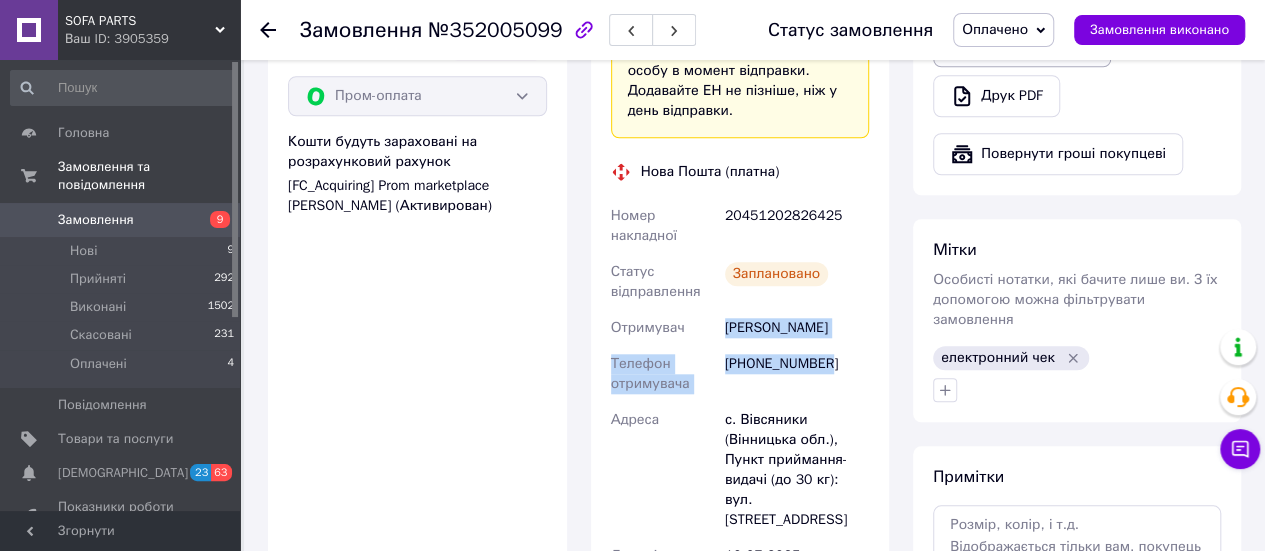copy on "Іванюк Богдан Телефон отримувача +380502356947" 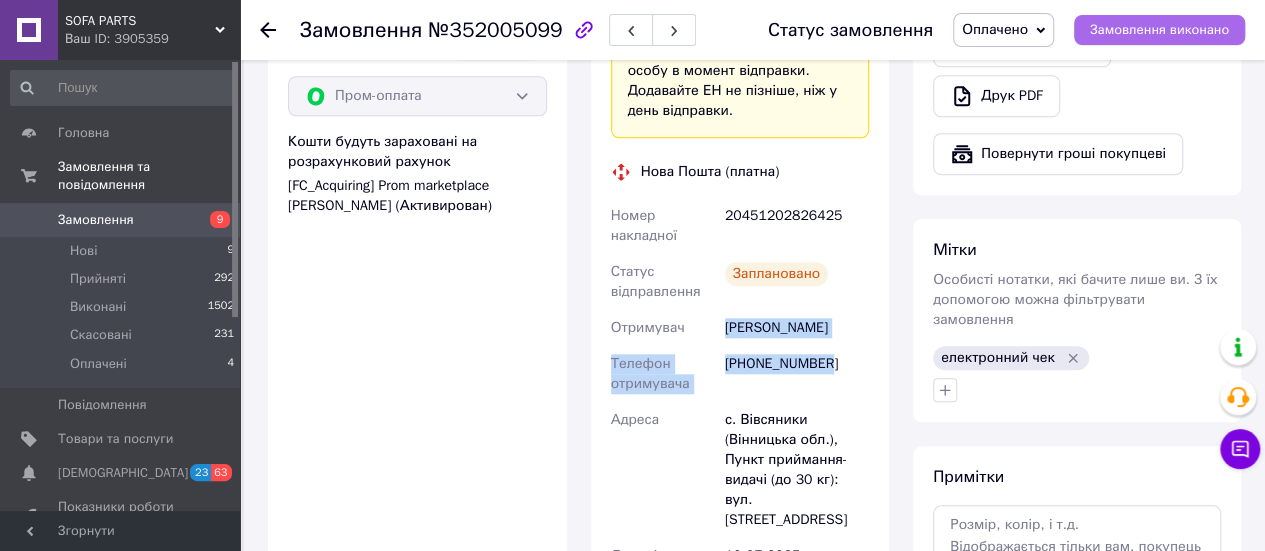 click on "Замовлення виконано" at bounding box center (1159, 30) 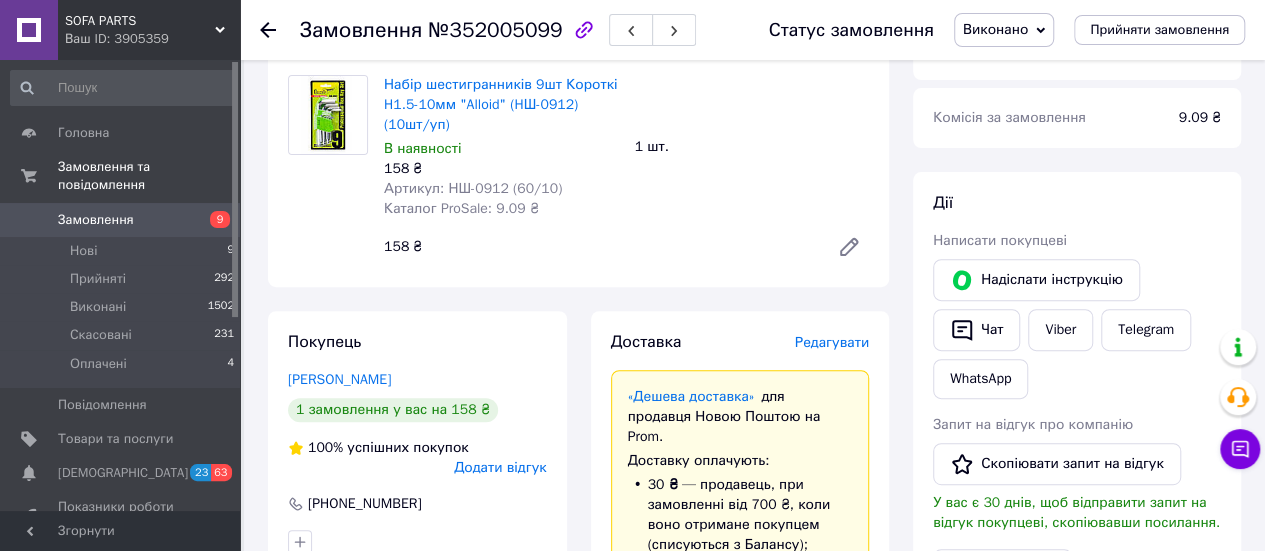 scroll, scrollTop: 200, scrollLeft: 0, axis: vertical 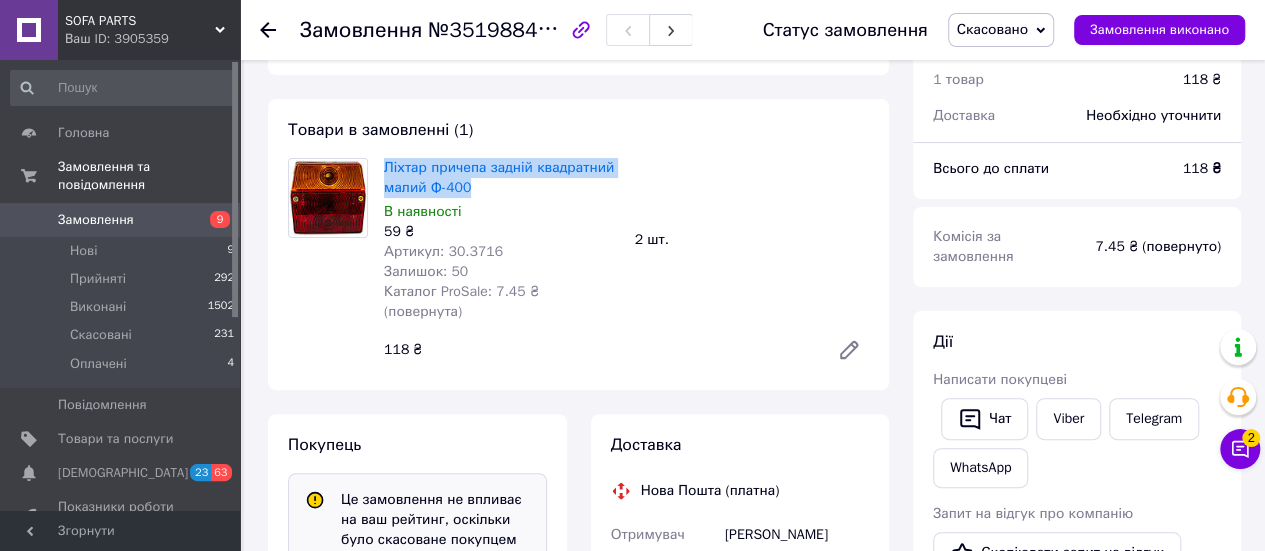 drag, startPoint x: 462, startPoint y: 177, endPoint x: 380, endPoint y: 166, distance: 82.73451 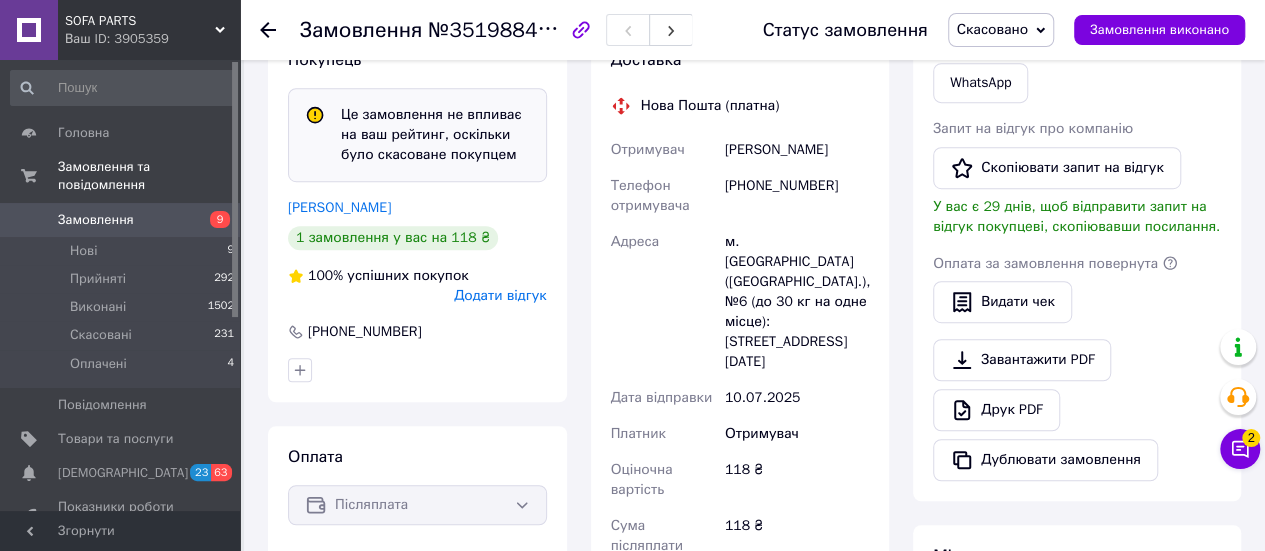 scroll, scrollTop: 0, scrollLeft: 0, axis: both 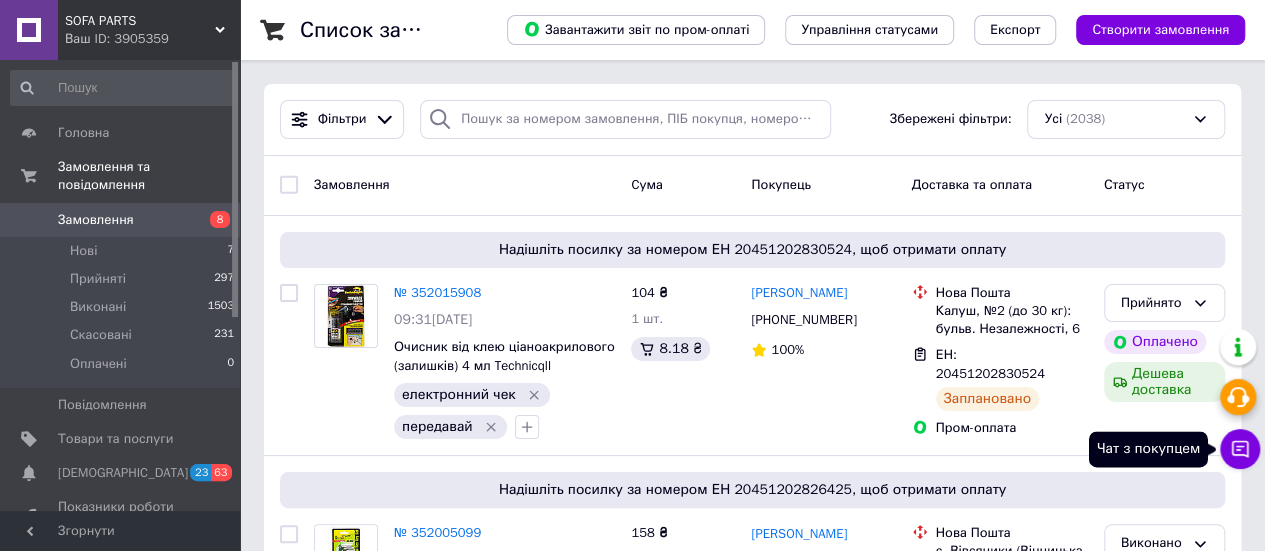 drag, startPoint x: 1228, startPoint y: 454, endPoint x: 1228, endPoint y: 398, distance: 56 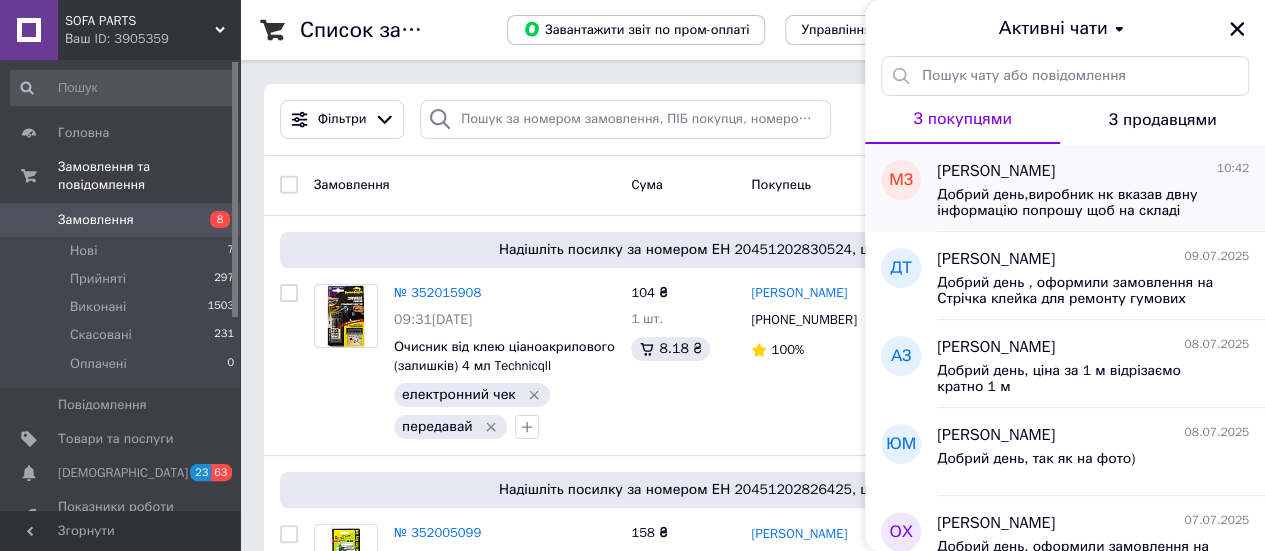 click on "Добрий день,виробник нк вказав двну інформацію попрошу щоб на складі переглянули" at bounding box center [1079, 203] 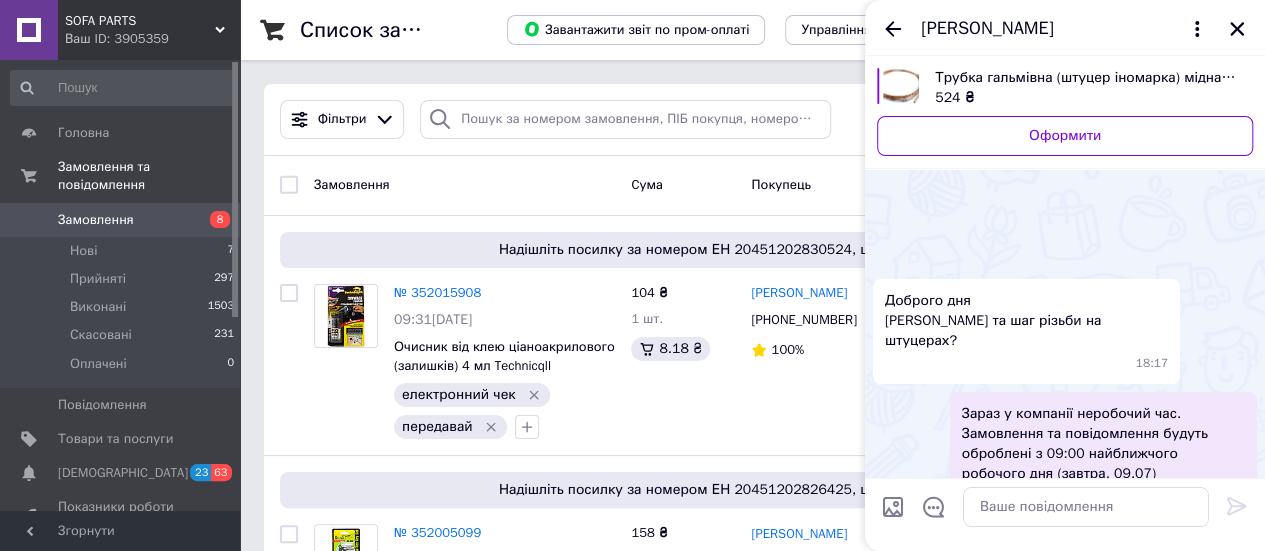 scroll, scrollTop: 812, scrollLeft: 0, axis: vertical 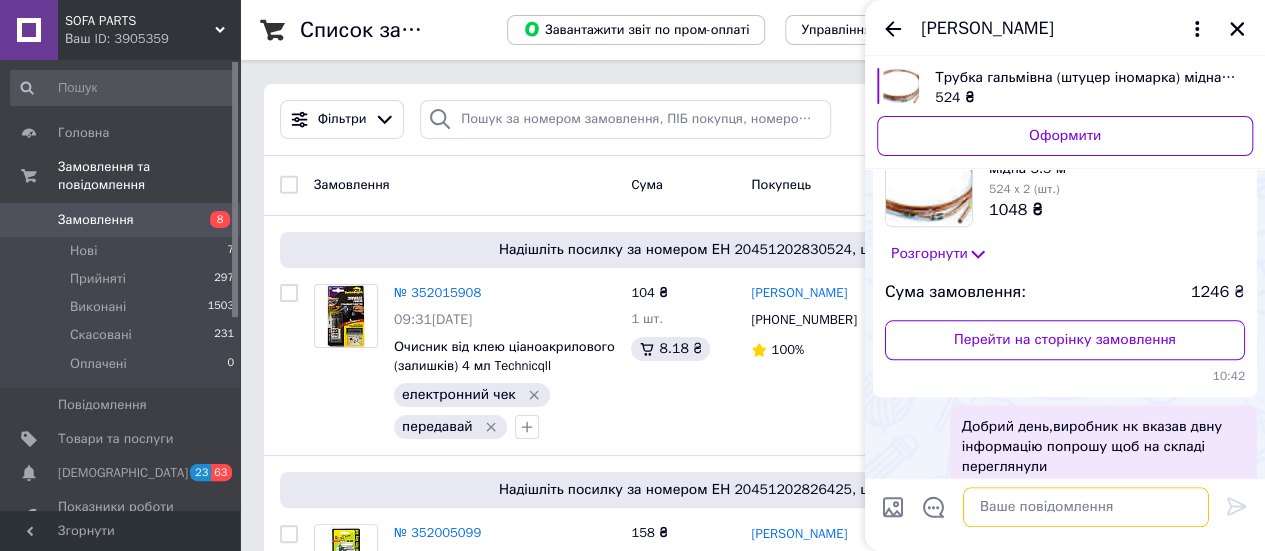 click at bounding box center (1086, 507) 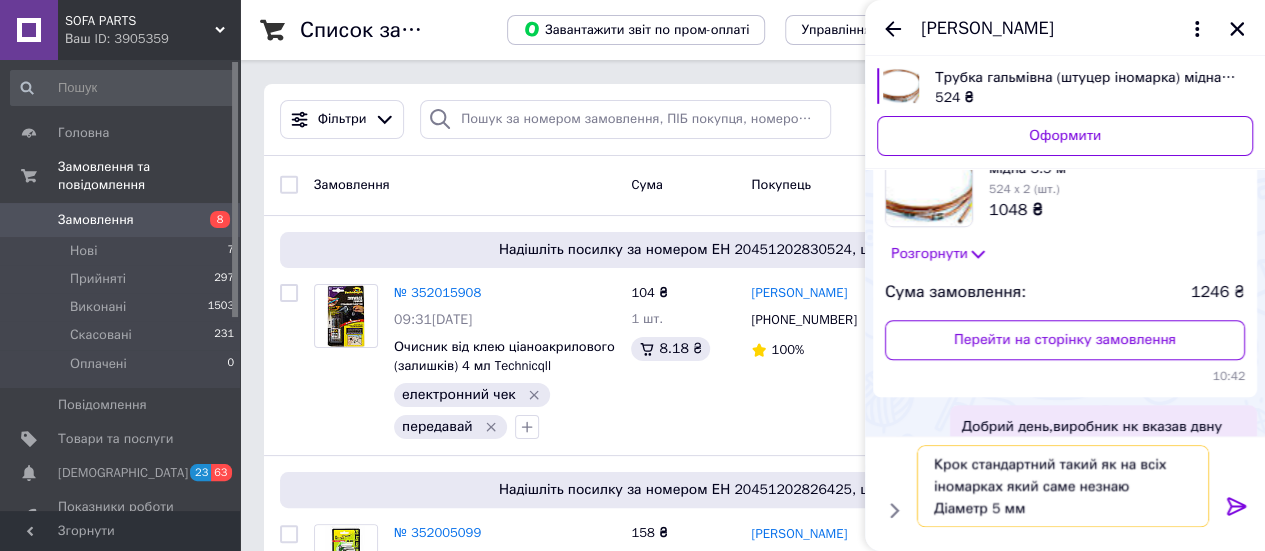 scroll, scrollTop: 1, scrollLeft: 0, axis: vertical 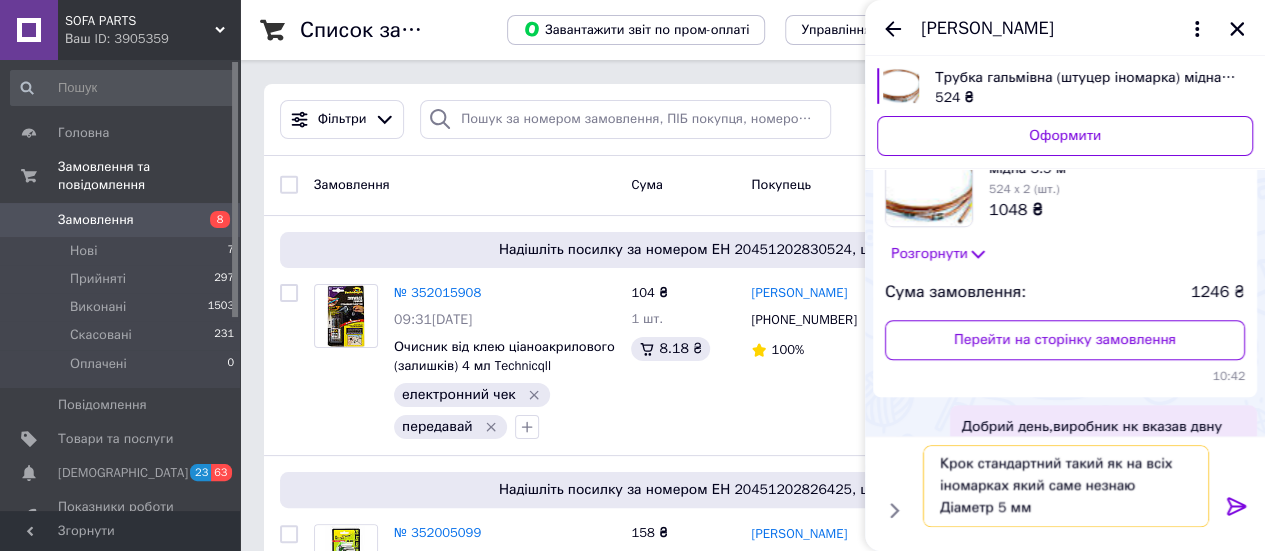 type on "Крок стандартний такий як на всіх іномарках який саме незнаю
Діаметр 5 мм" 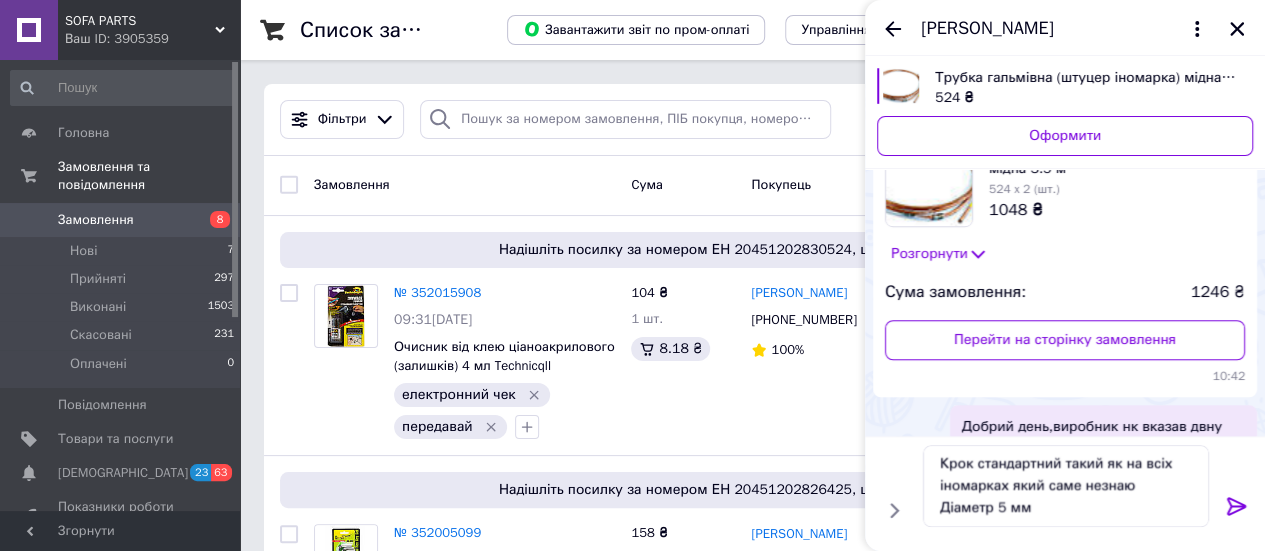 click at bounding box center (1237, 510) 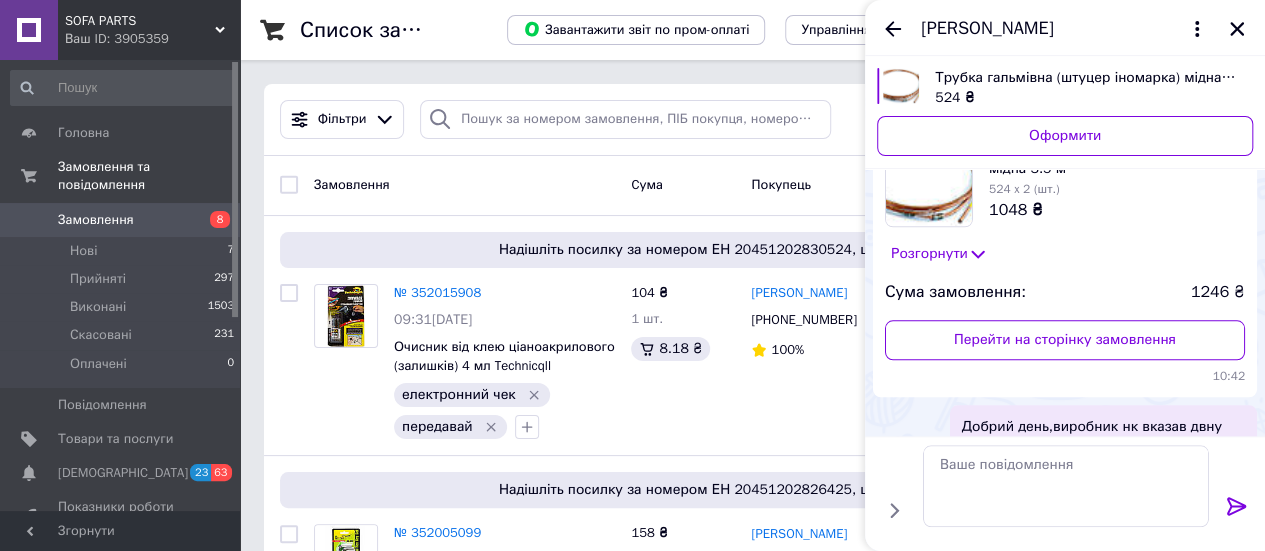 scroll, scrollTop: 0, scrollLeft: 0, axis: both 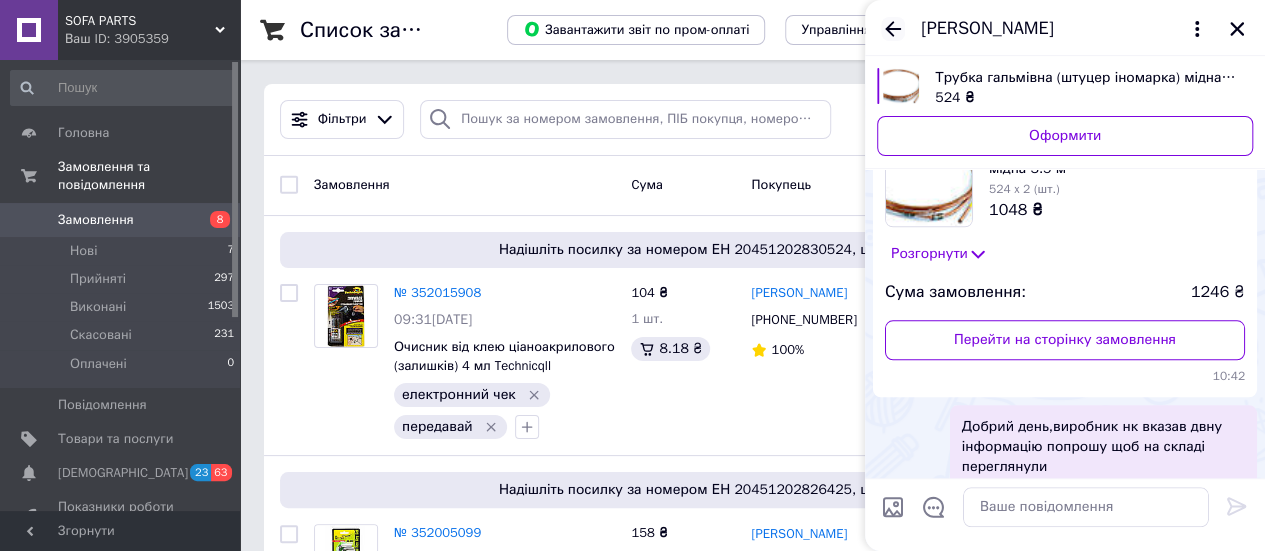 click 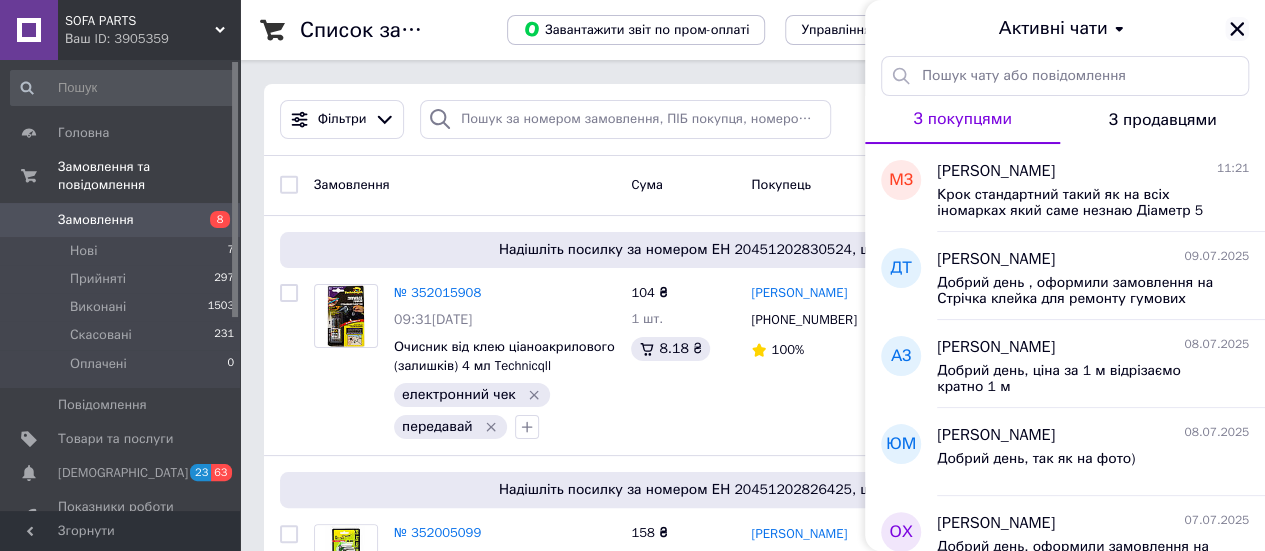 click 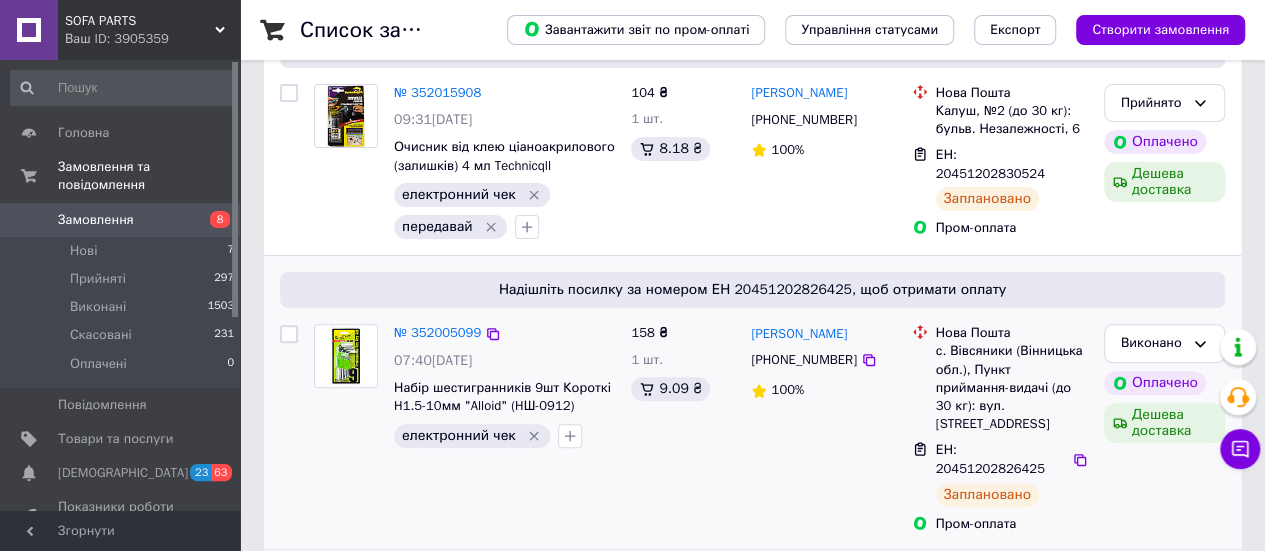 scroll, scrollTop: 0, scrollLeft: 0, axis: both 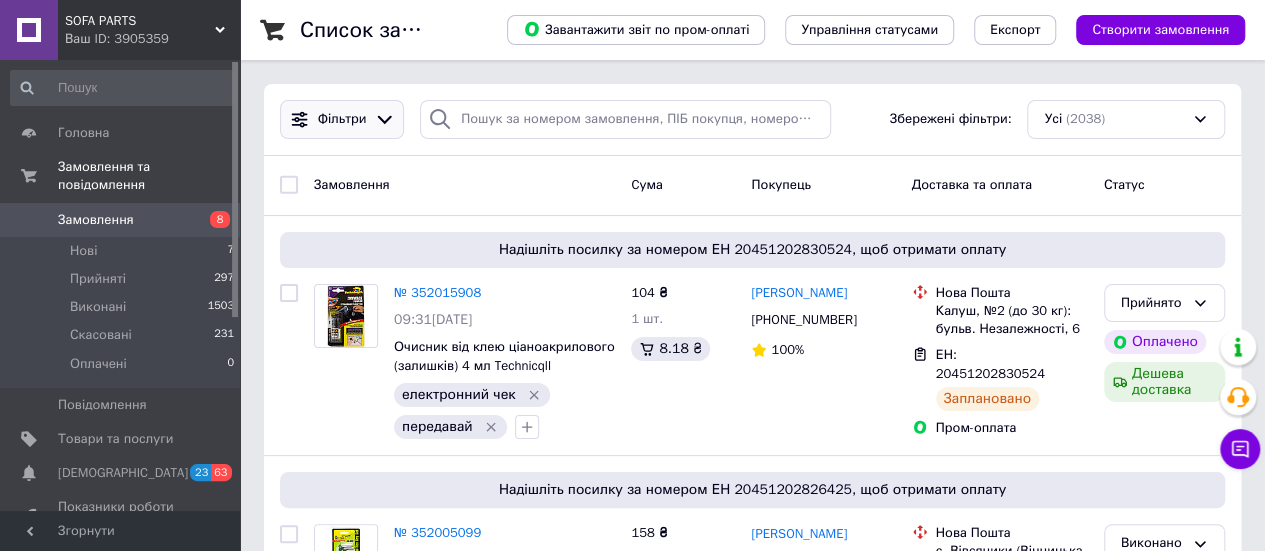 click on "Фільтри" at bounding box center (342, 119) 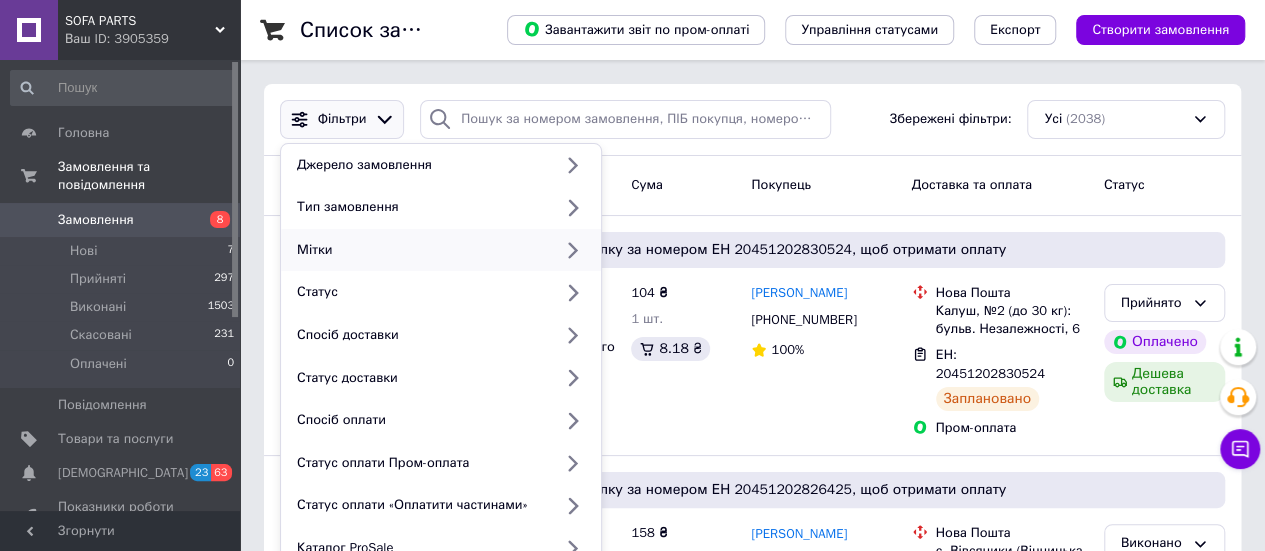 click on "Мітки" at bounding box center (420, 250) 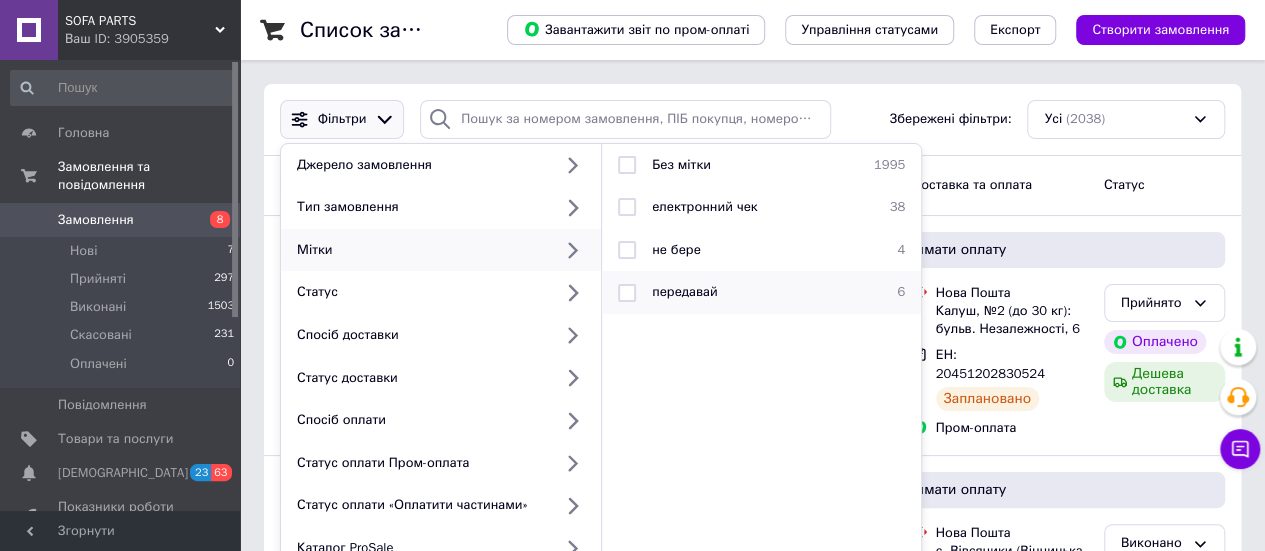 click on "передавай" at bounding box center (684, 291) 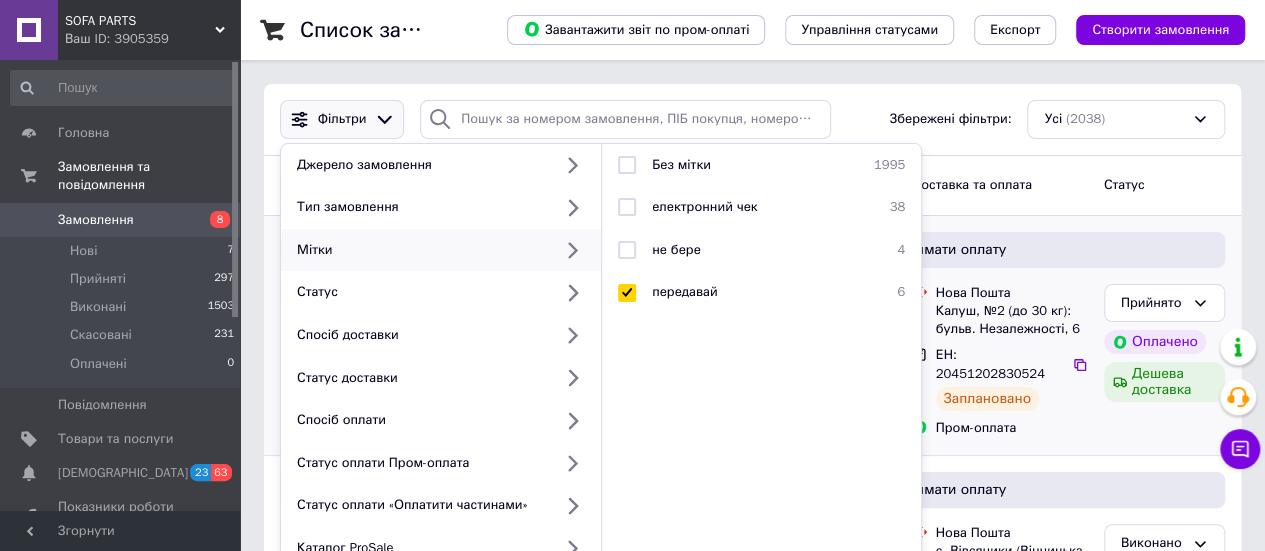 checkbox on "true" 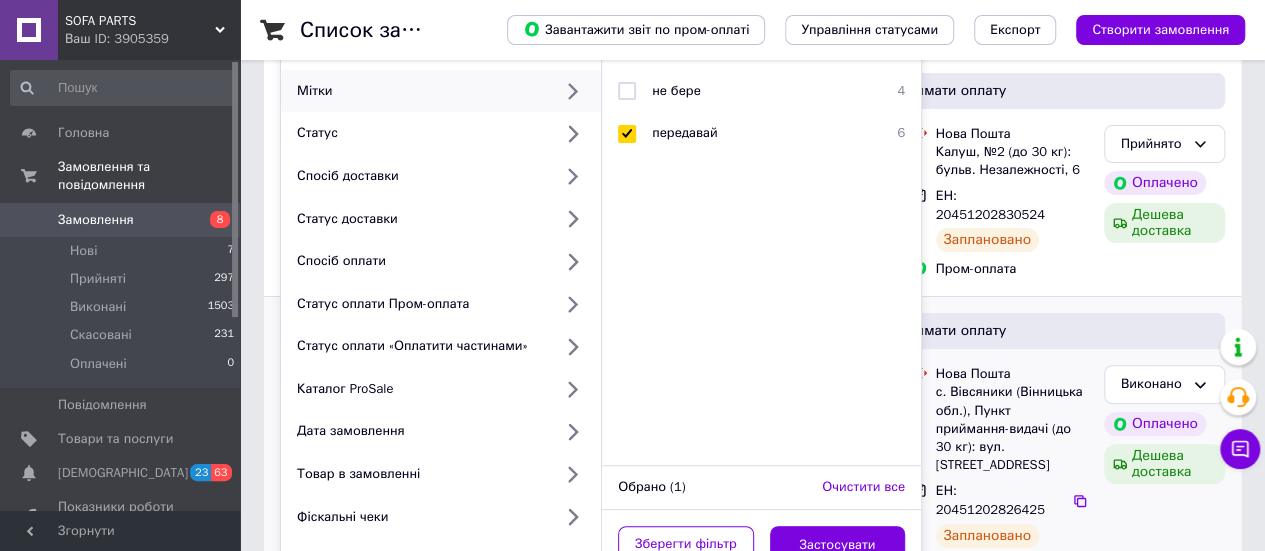 scroll, scrollTop: 200, scrollLeft: 0, axis: vertical 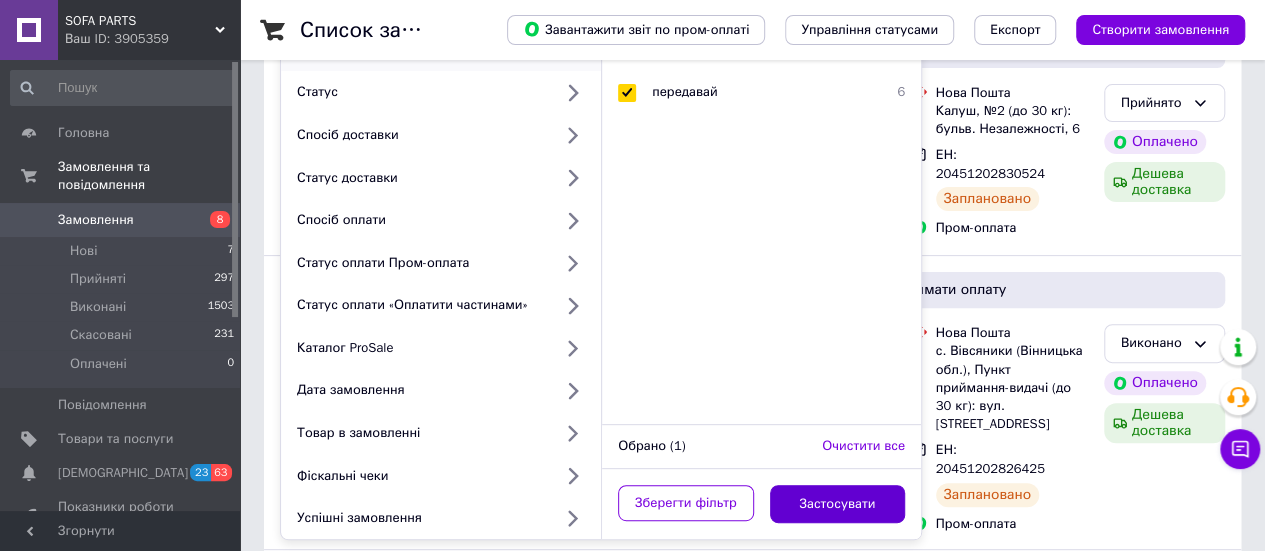 click on "Застосувати" at bounding box center [838, 504] 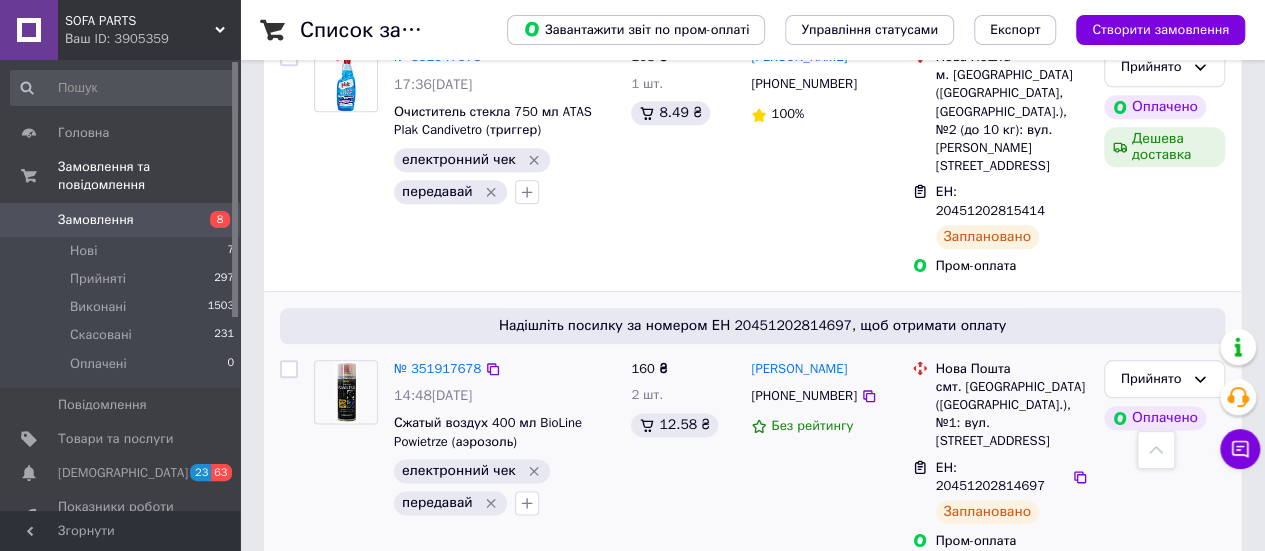 scroll, scrollTop: 1060, scrollLeft: 0, axis: vertical 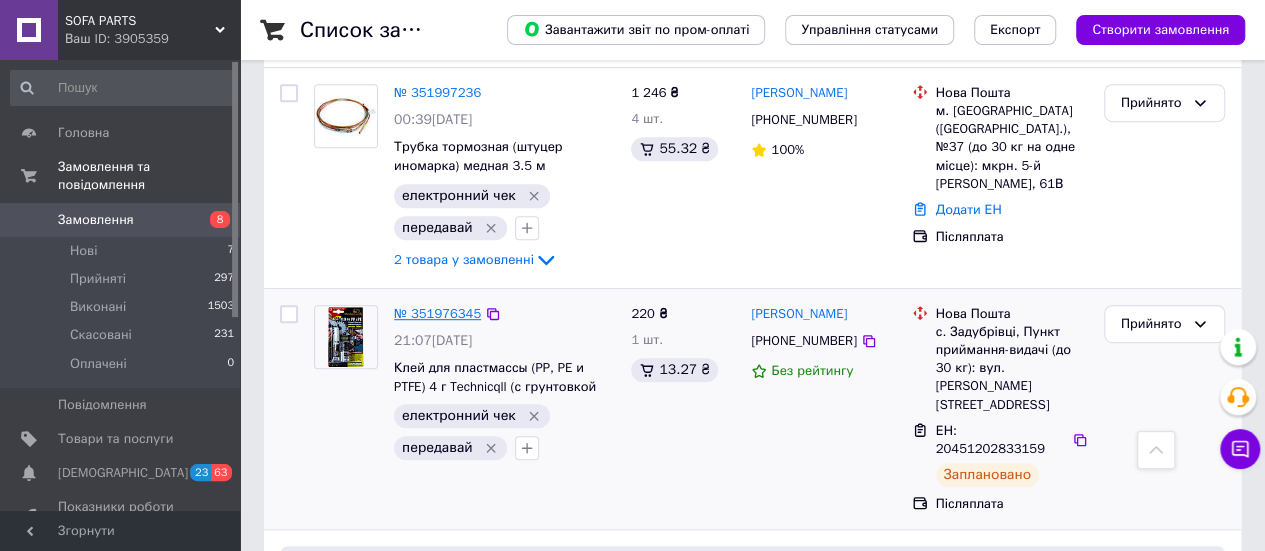 drag, startPoint x: 433, startPoint y: 299, endPoint x: 418, endPoint y: 309, distance: 18.027756 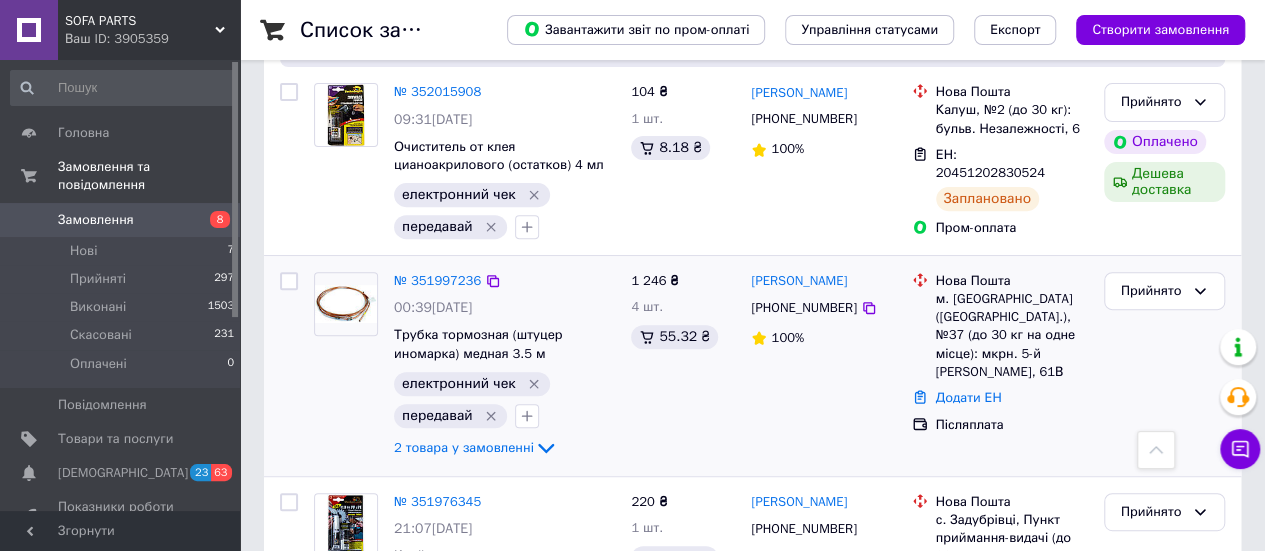 scroll, scrollTop: 260, scrollLeft: 0, axis: vertical 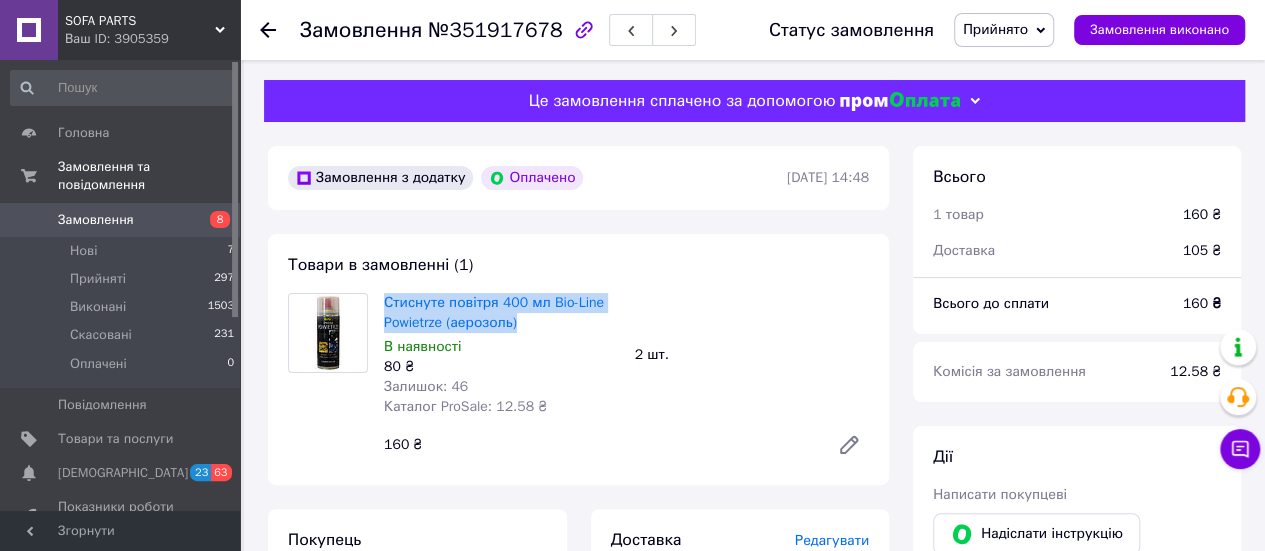 drag, startPoint x: 430, startPoint y: 307, endPoint x: 526, endPoint y: 324, distance: 97.49359 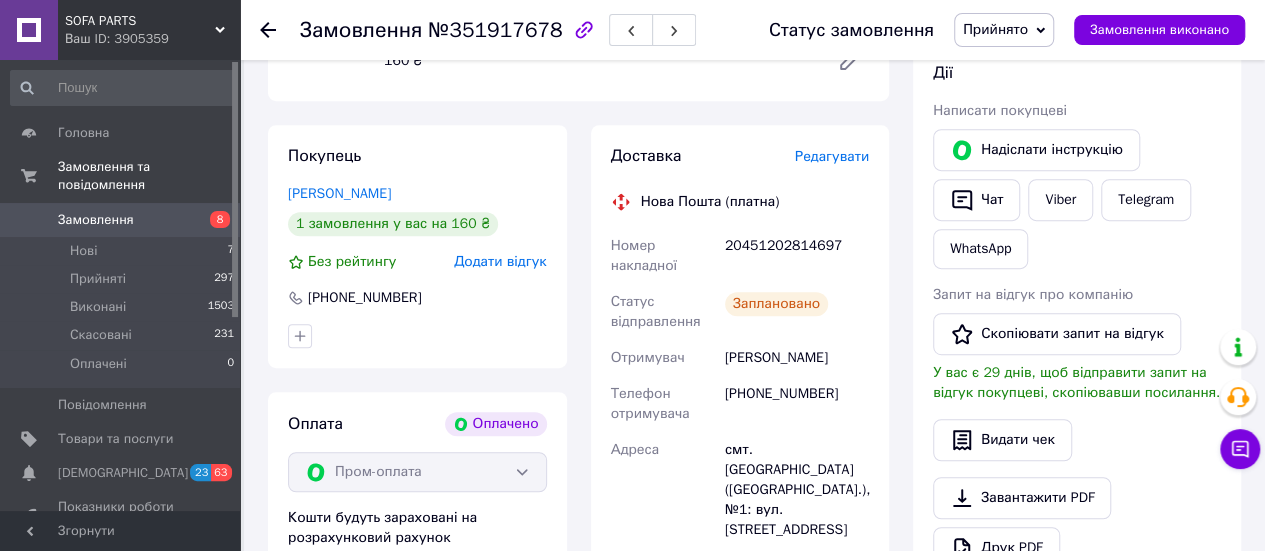 scroll, scrollTop: 400, scrollLeft: 0, axis: vertical 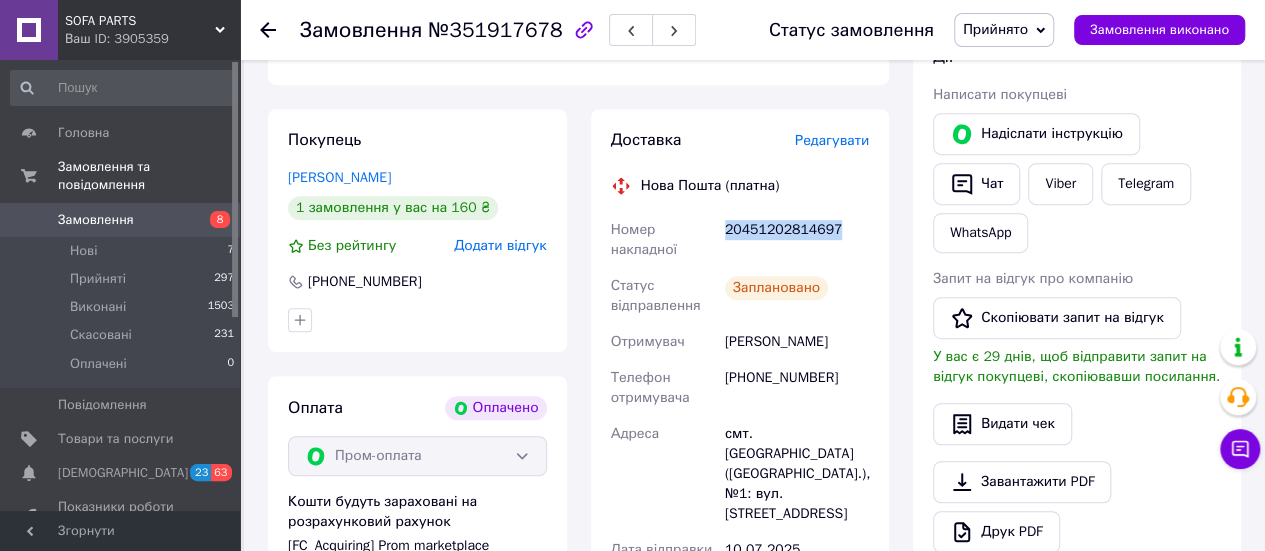 drag, startPoint x: 727, startPoint y: 236, endPoint x: 844, endPoint y: 235, distance: 117.00427 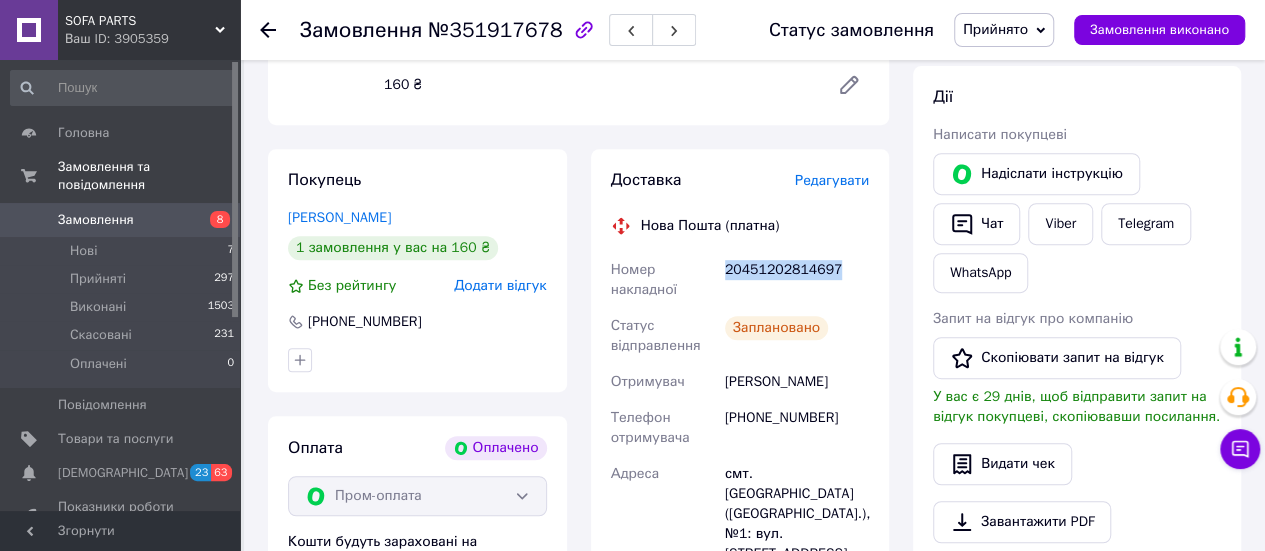 scroll, scrollTop: 400, scrollLeft: 0, axis: vertical 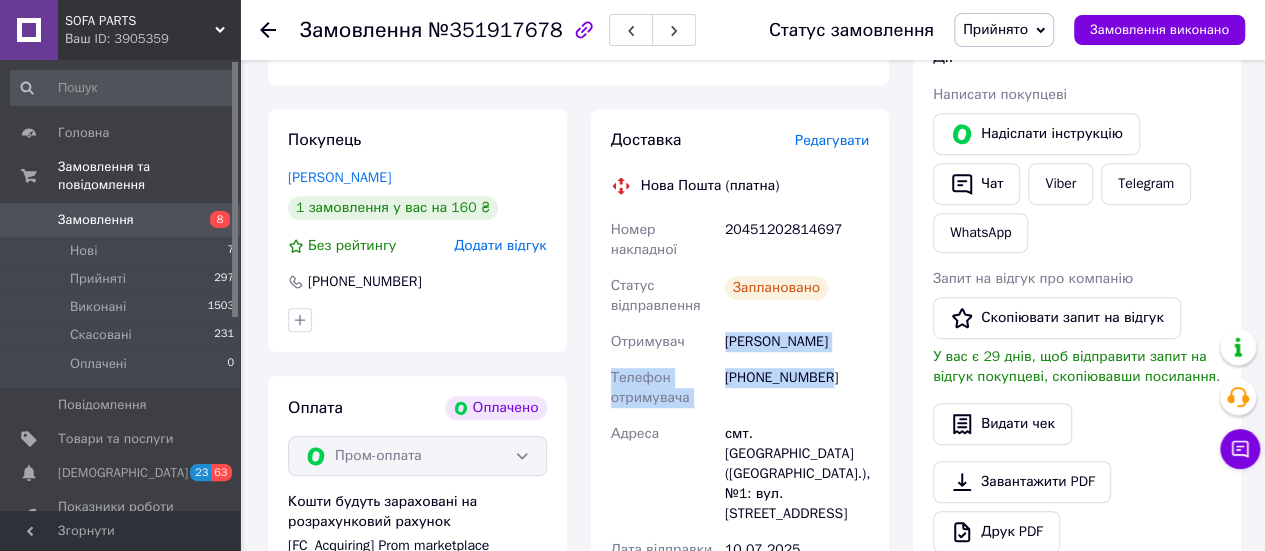 drag, startPoint x: 746, startPoint y: 352, endPoint x: 1154, endPoint y: 12, distance: 531.097 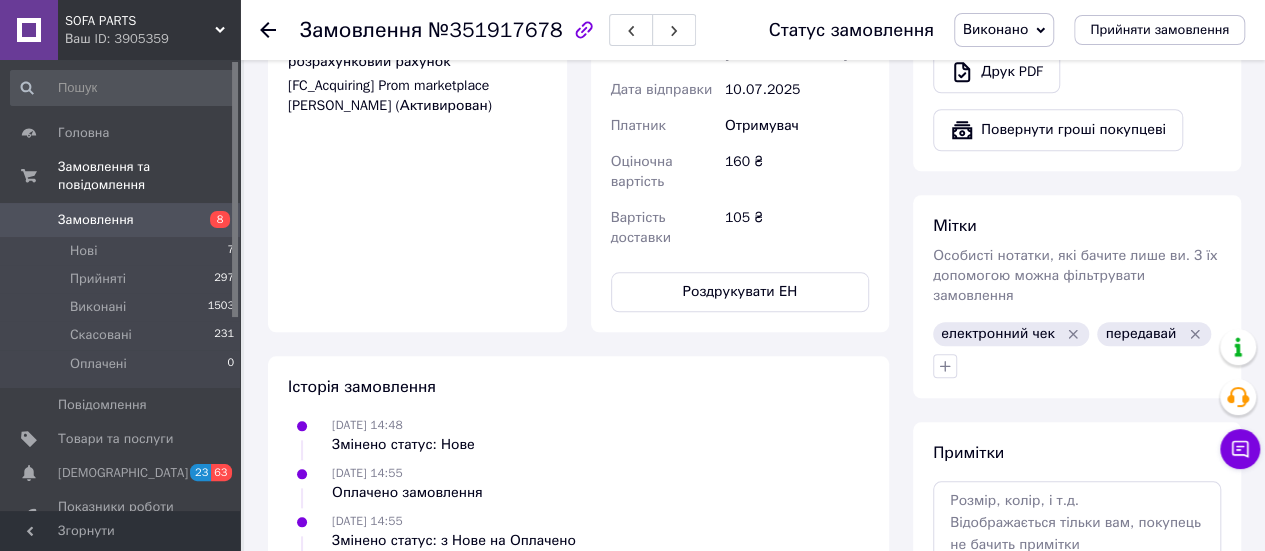 scroll, scrollTop: 1000, scrollLeft: 0, axis: vertical 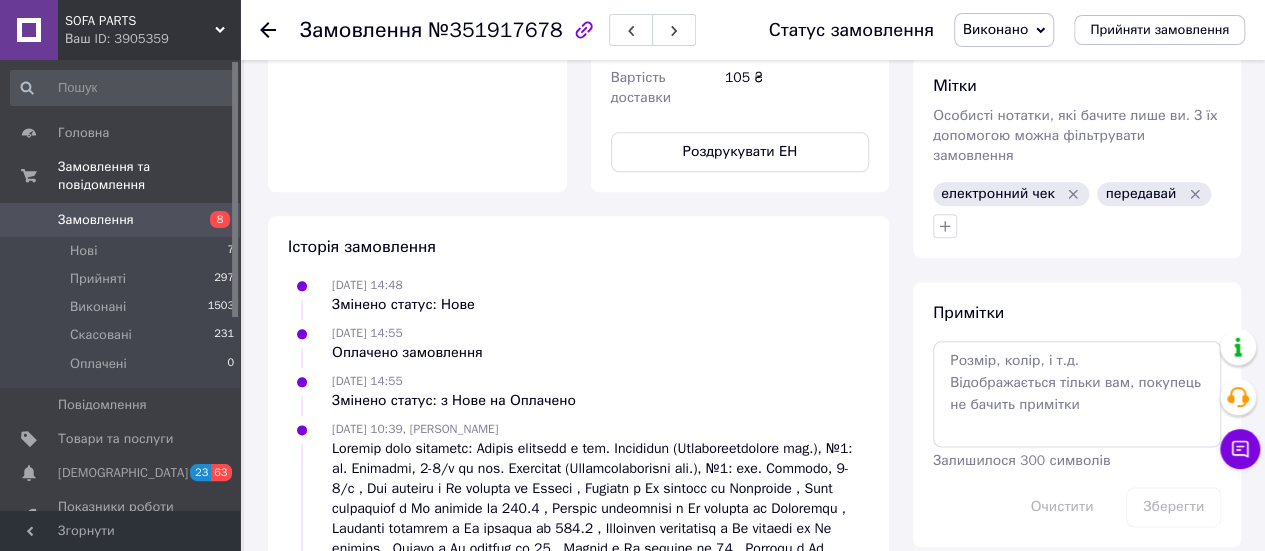 click 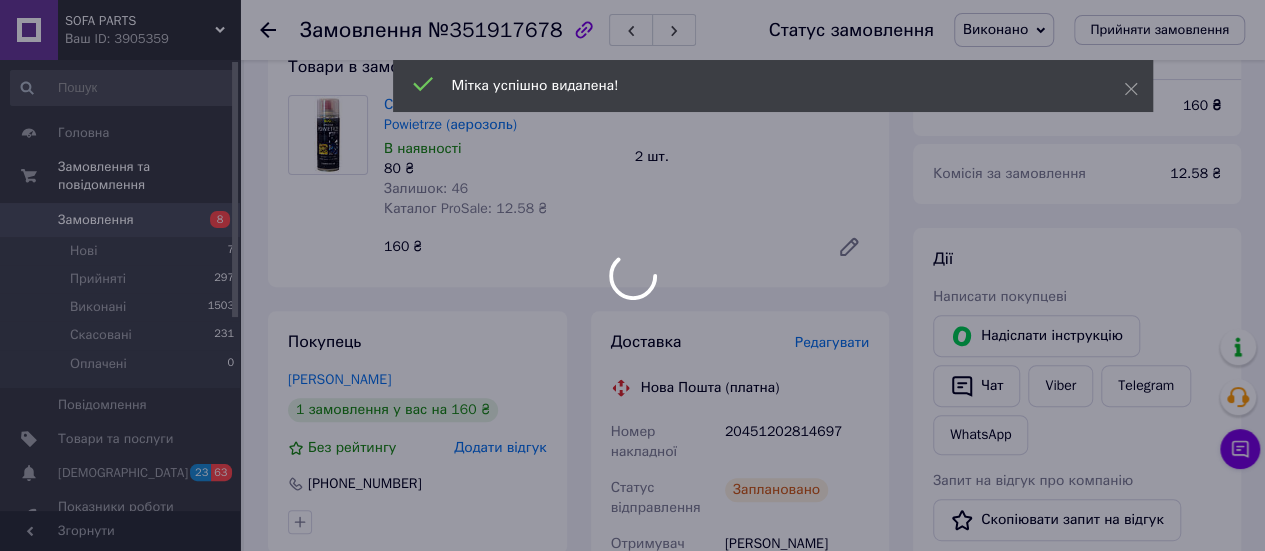 scroll, scrollTop: 0, scrollLeft: 0, axis: both 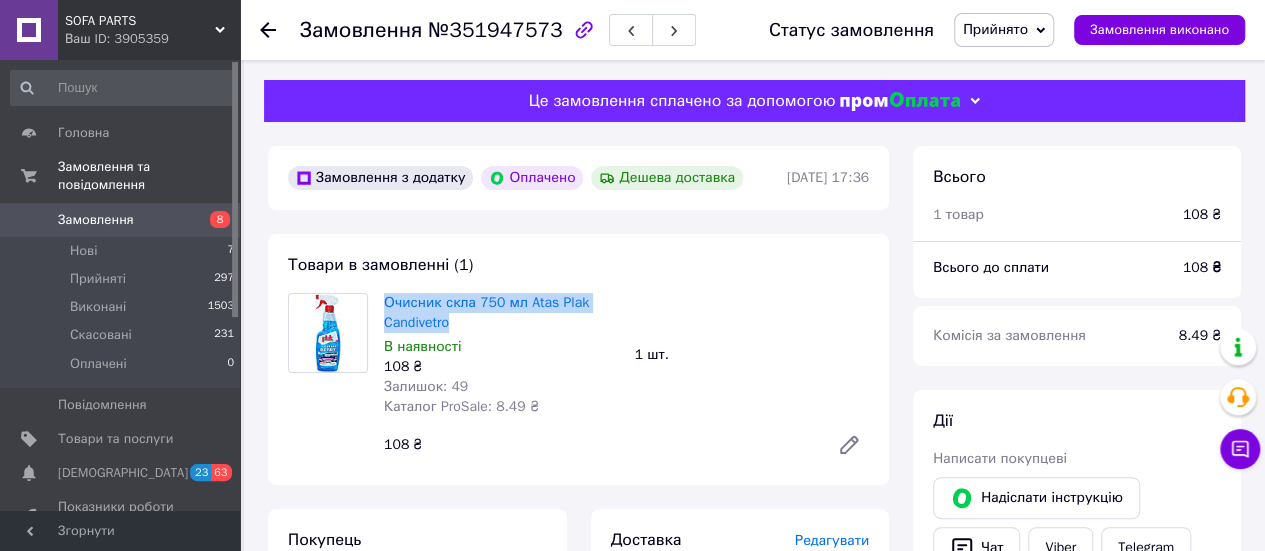 drag, startPoint x: 382, startPoint y: 314, endPoint x: 487, endPoint y: 321, distance: 105.23308 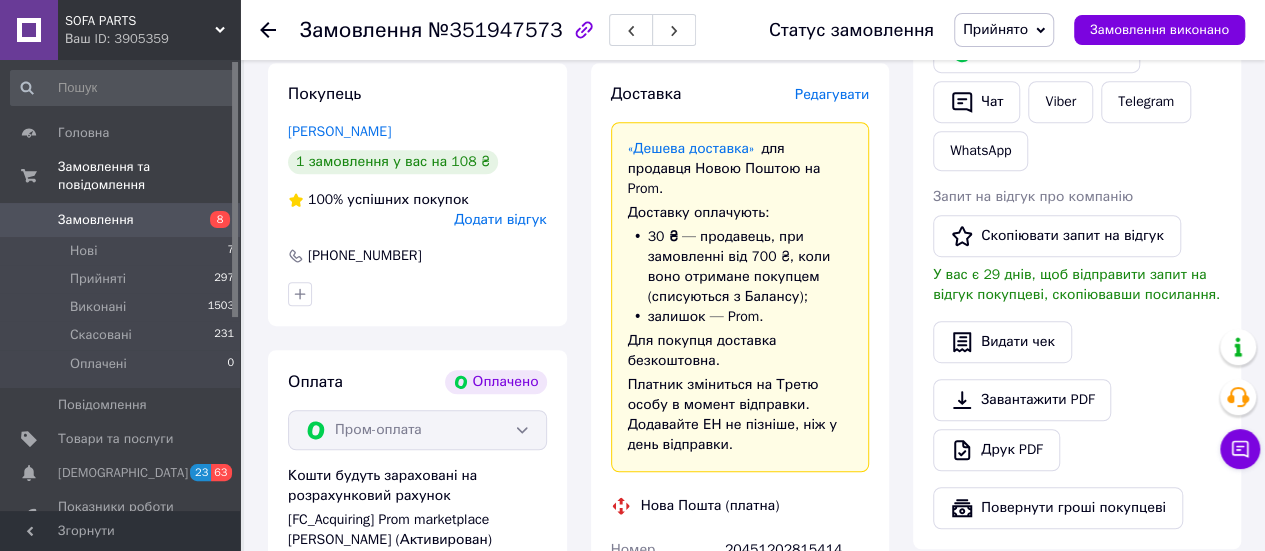 scroll, scrollTop: 600, scrollLeft: 0, axis: vertical 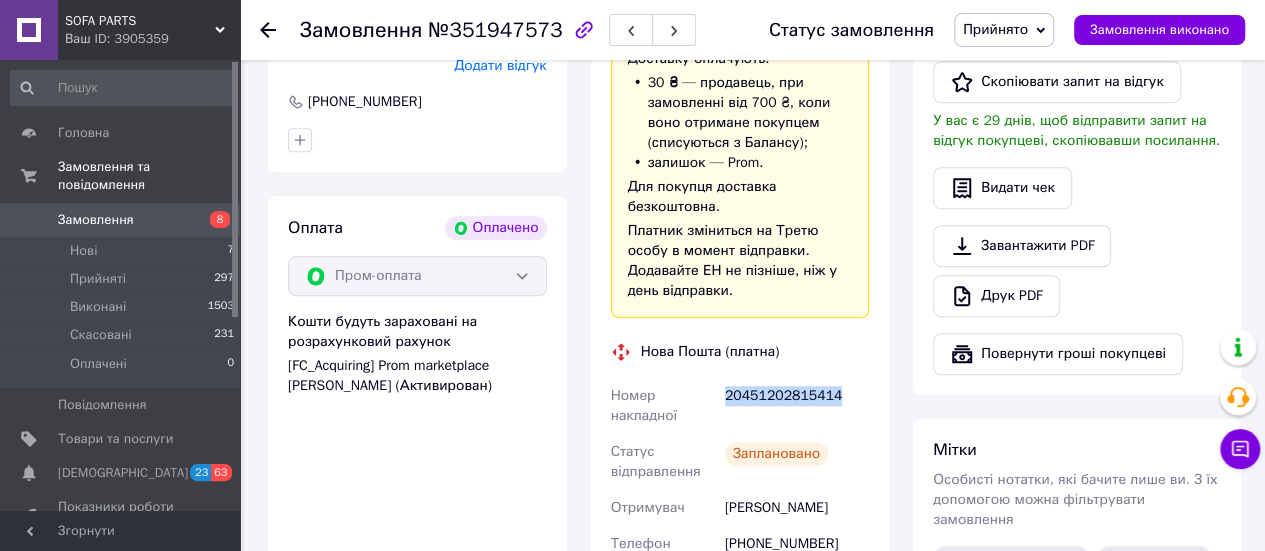 drag, startPoint x: 723, startPoint y: 359, endPoint x: 842, endPoint y: 360, distance: 119.0042 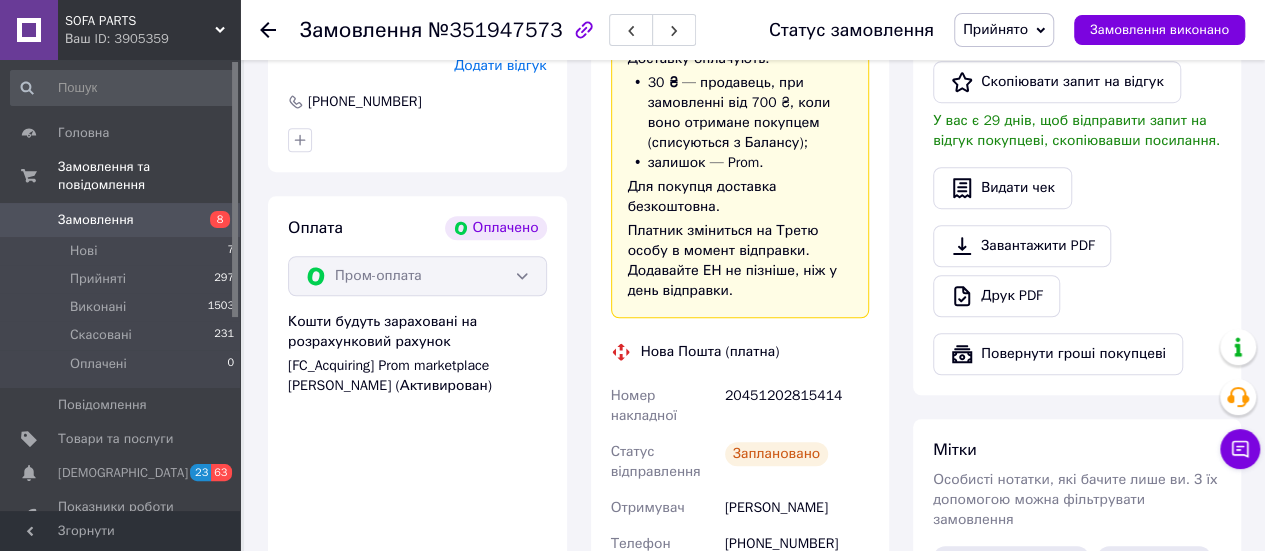 click 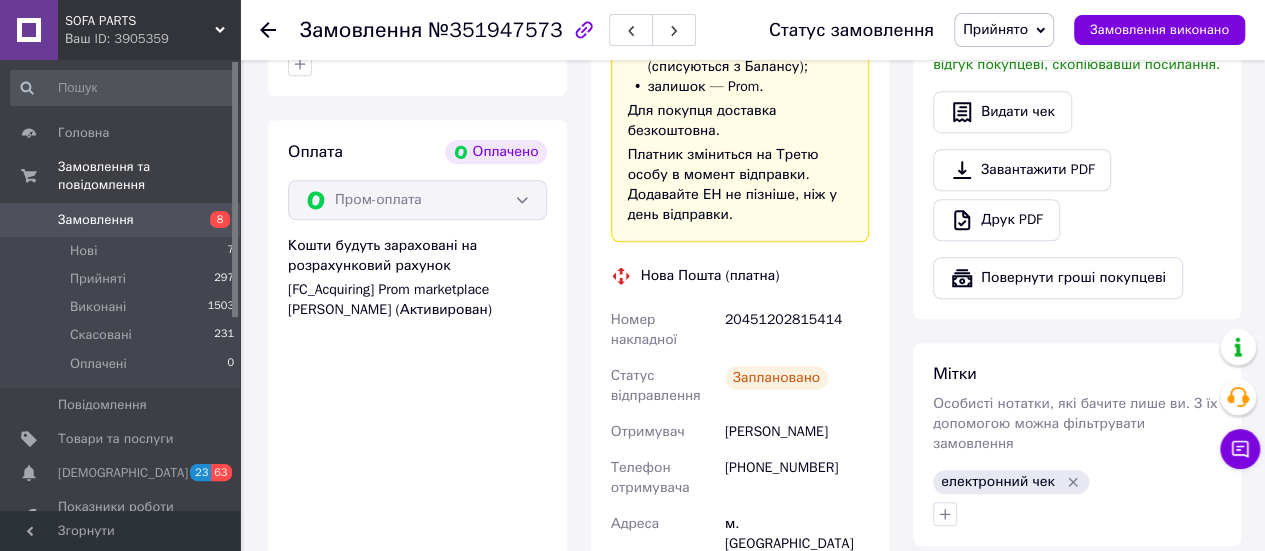 scroll, scrollTop: 800, scrollLeft: 0, axis: vertical 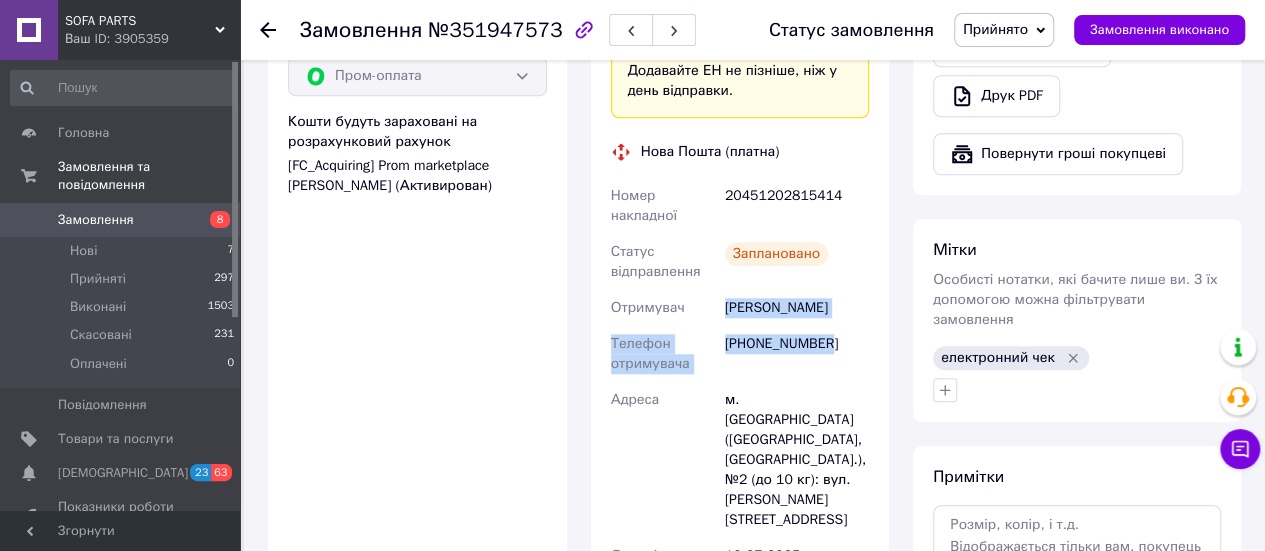 drag, startPoint x: 720, startPoint y: 273, endPoint x: 864, endPoint y: 280, distance: 144.17004 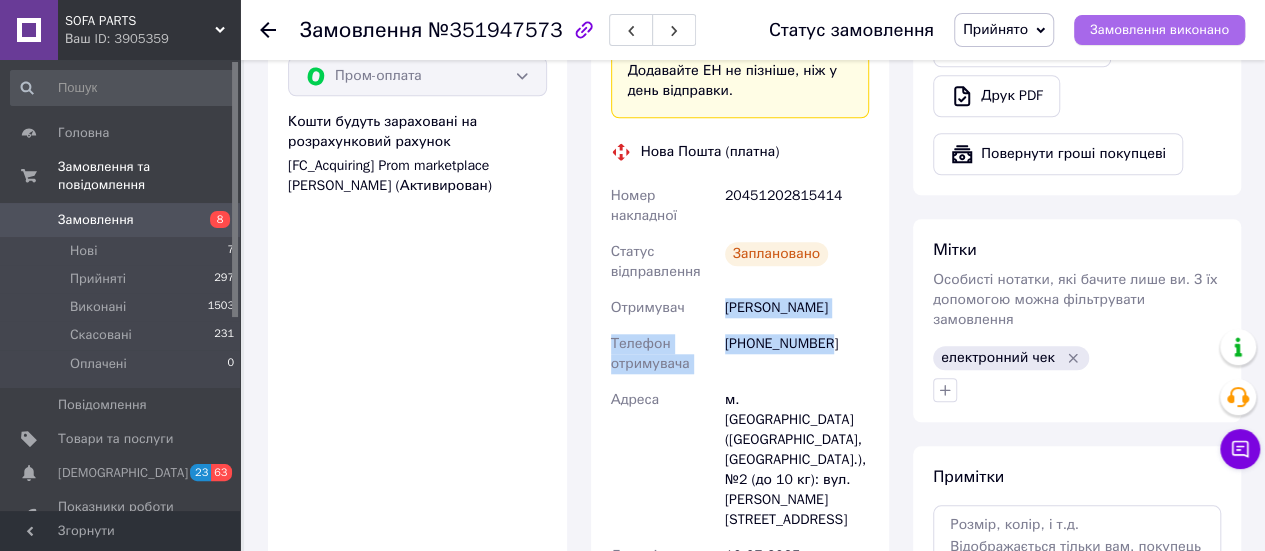 click on "Замовлення виконано" at bounding box center [1159, 30] 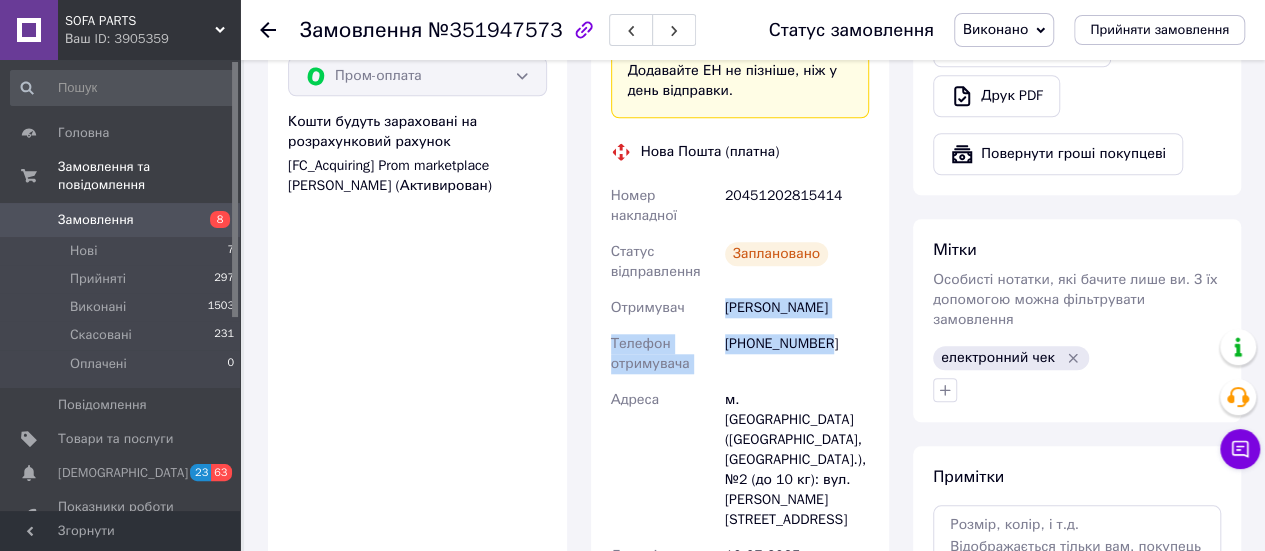 scroll, scrollTop: 56, scrollLeft: 0, axis: vertical 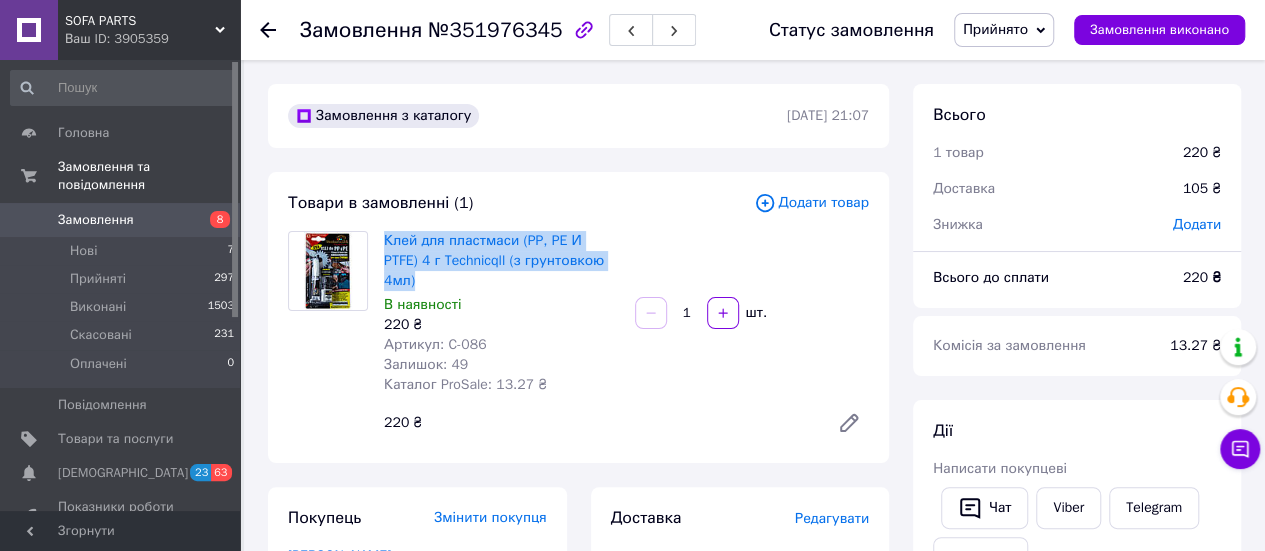 drag, startPoint x: 431, startPoint y: 243, endPoint x: 613, endPoint y: 257, distance: 182.53767 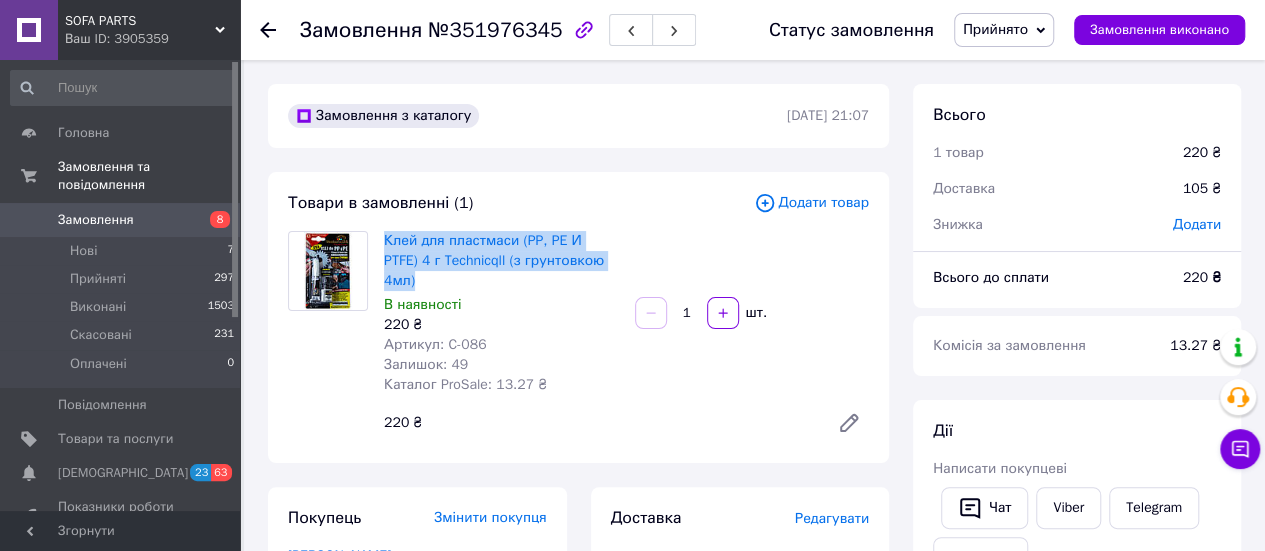 scroll, scrollTop: 200, scrollLeft: 0, axis: vertical 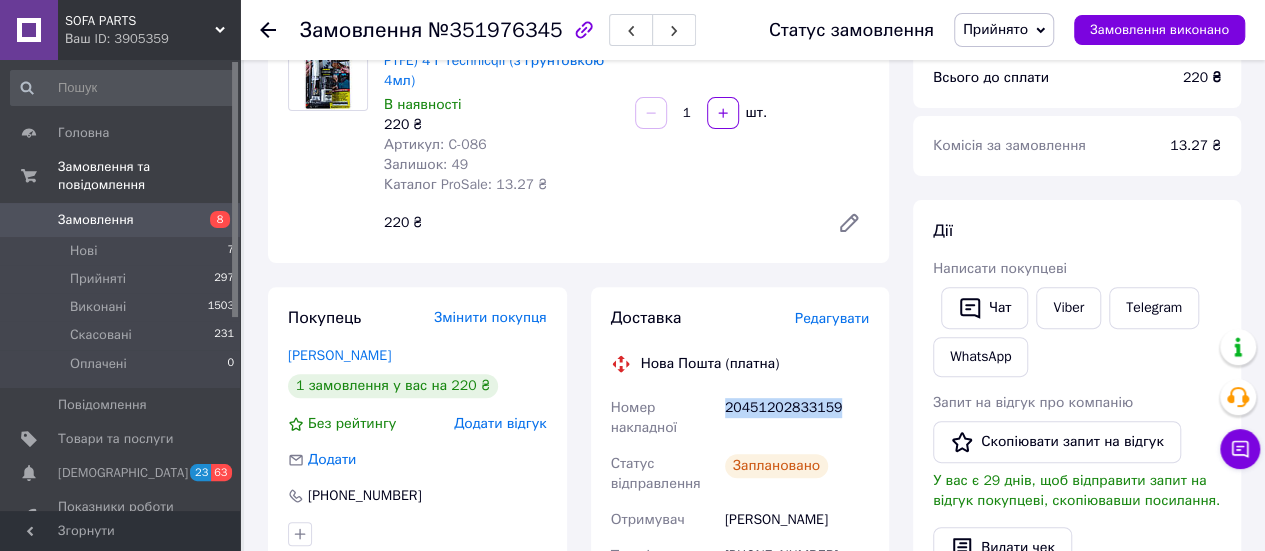 drag, startPoint x: 755, startPoint y: 394, endPoint x: 886, endPoint y: 394, distance: 131 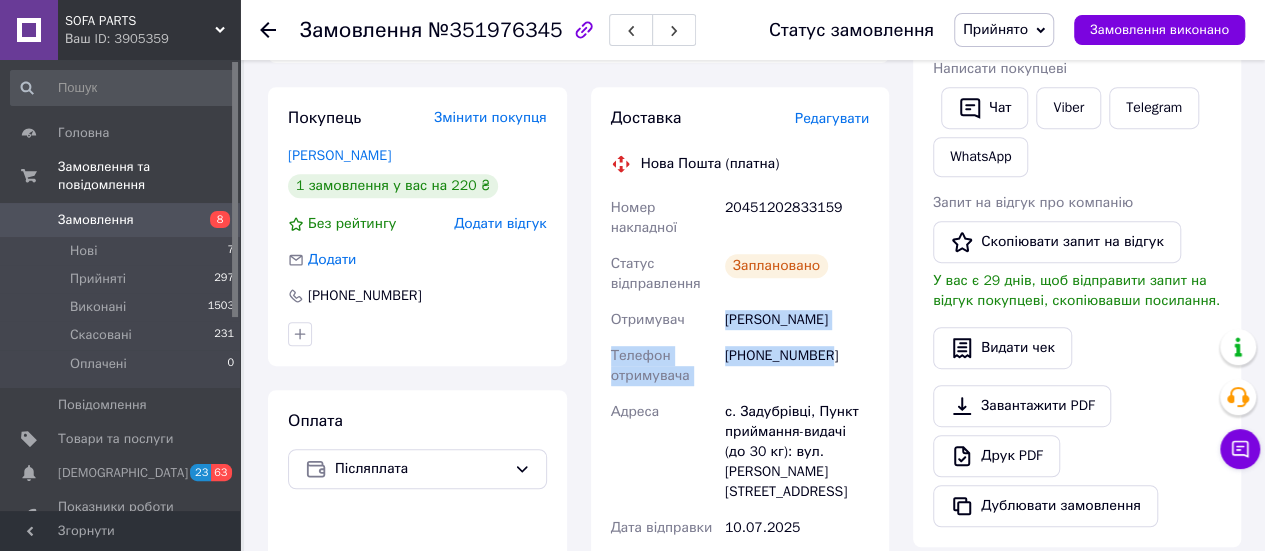 drag, startPoint x: 721, startPoint y: 297, endPoint x: 858, endPoint y: 311, distance: 137.71347 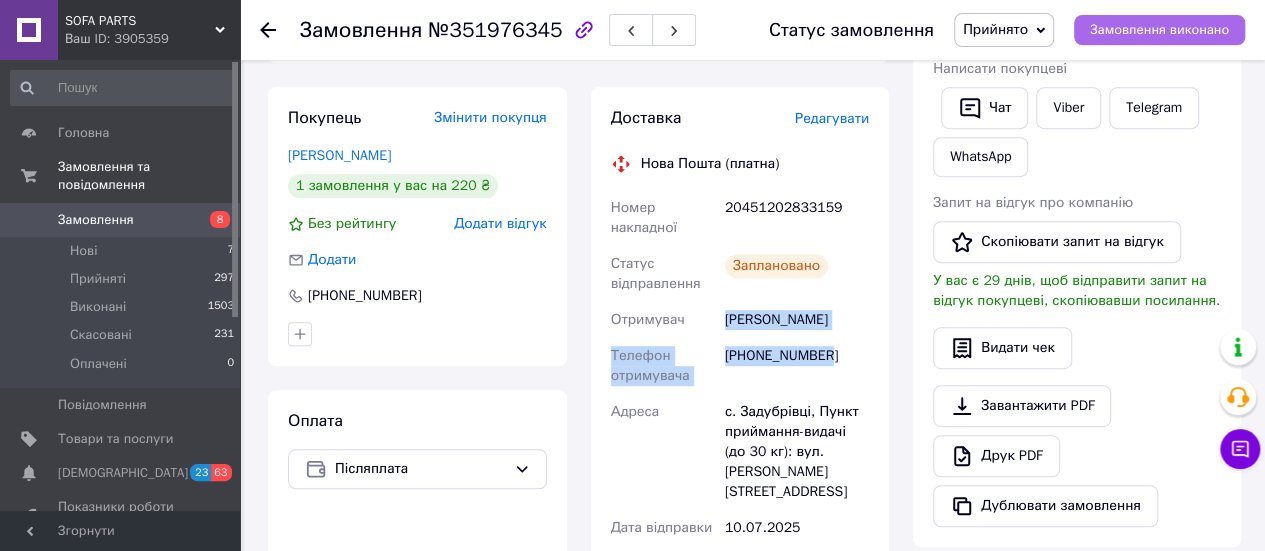 click on "Замовлення виконано" at bounding box center (1159, 30) 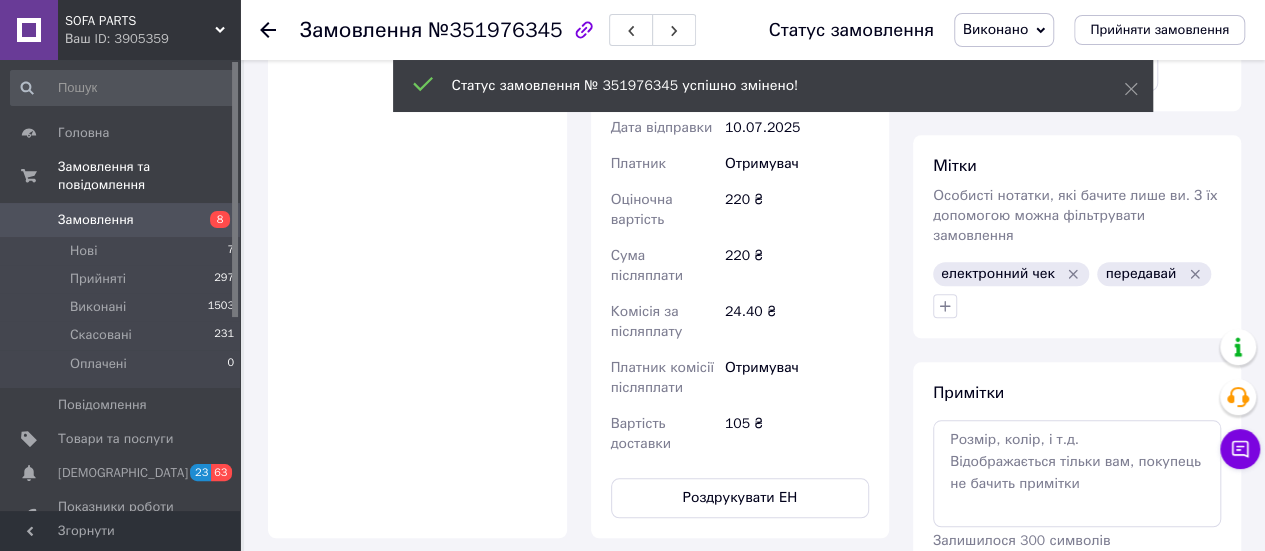 scroll, scrollTop: 764, scrollLeft: 0, axis: vertical 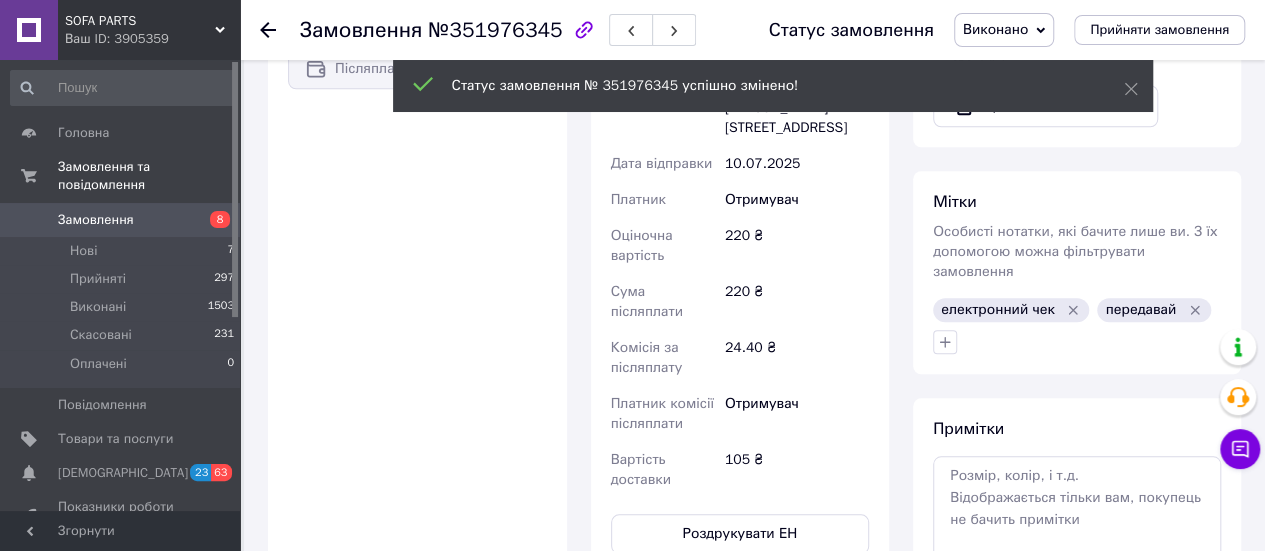 click 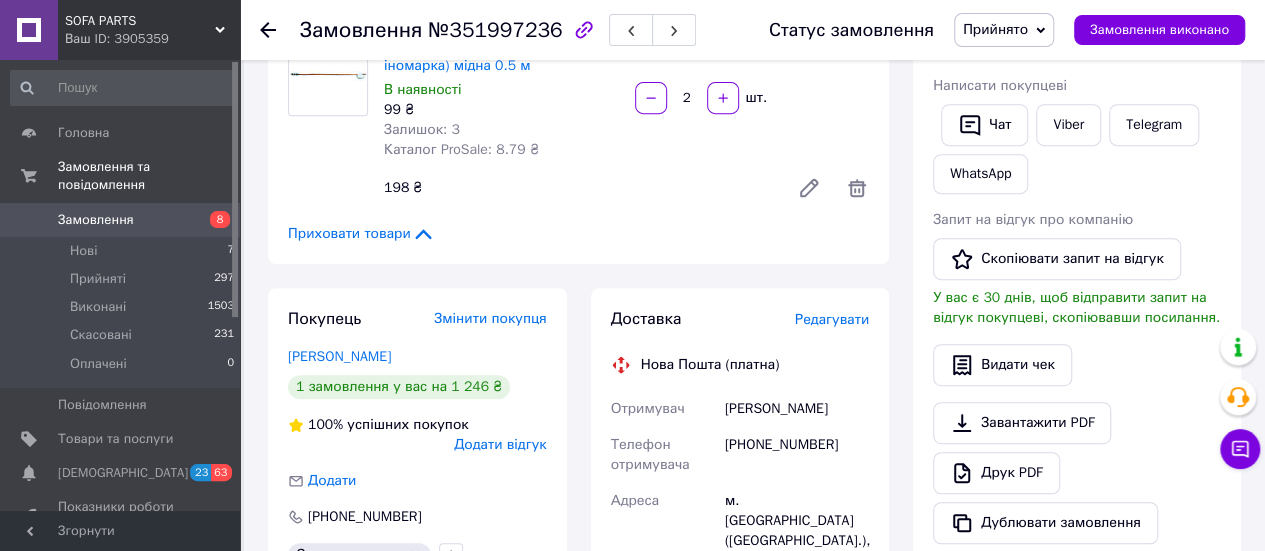 scroll, scrollTop: 400, scrollLeft: 0, axis: vertical 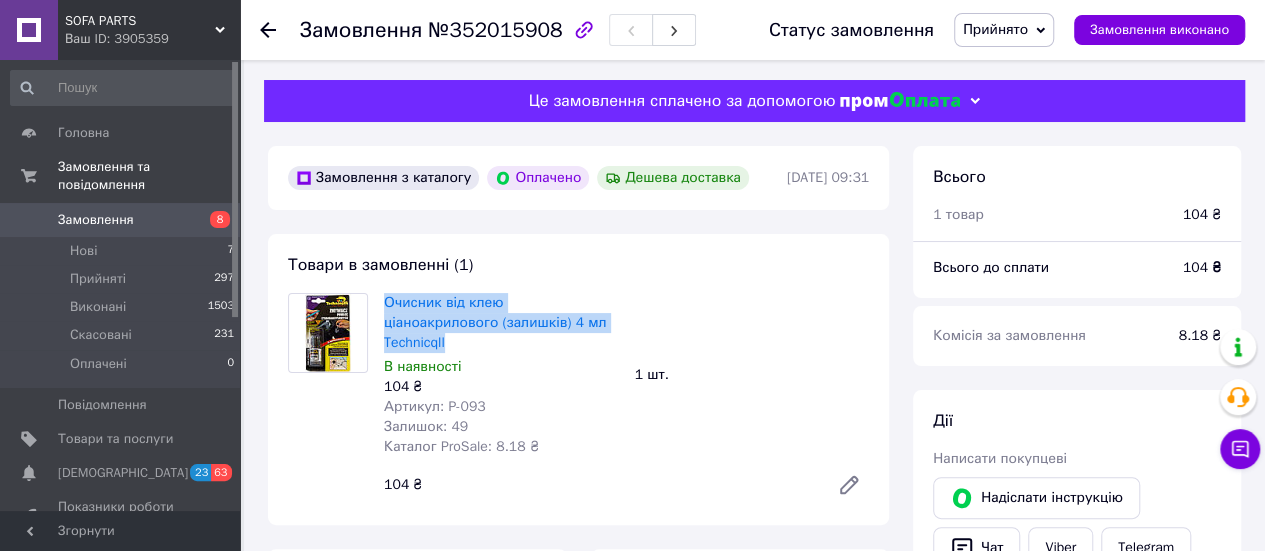 drag, startPoint x: 410, startPoint y: 305, endPoint x: 560, endPoint y: 321, distance: 150.85092 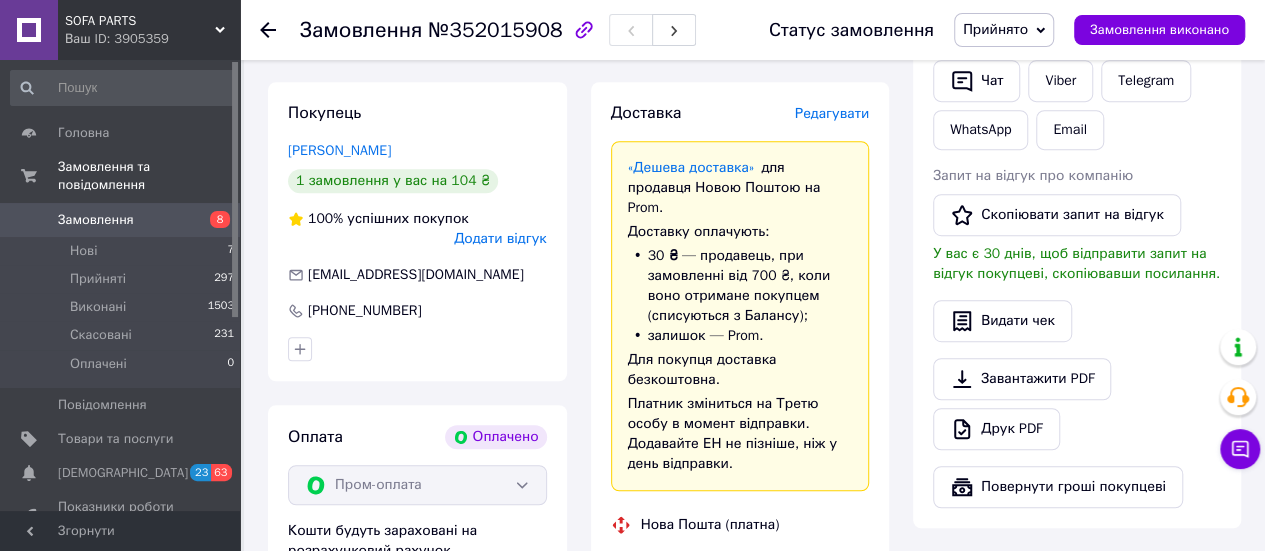 scroll, scrollTop: 600, scrollLeft: 0, axis: vertical 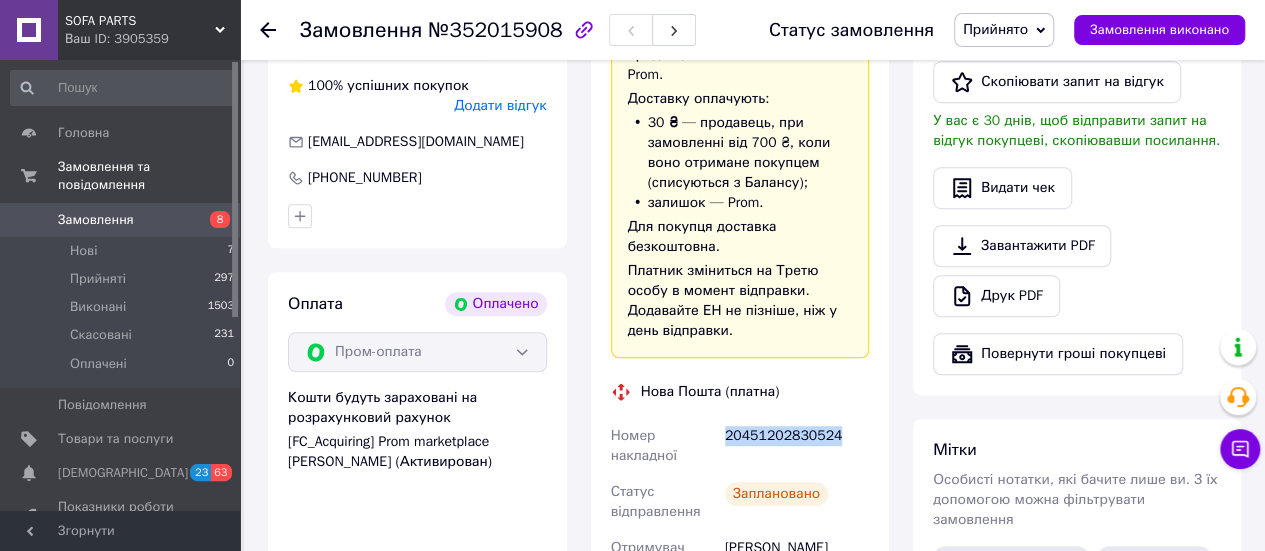 drag, startPoint x: 786, startPoint y: 391, endPoint x: 858, endPoint y: 389, distance: 72.02777 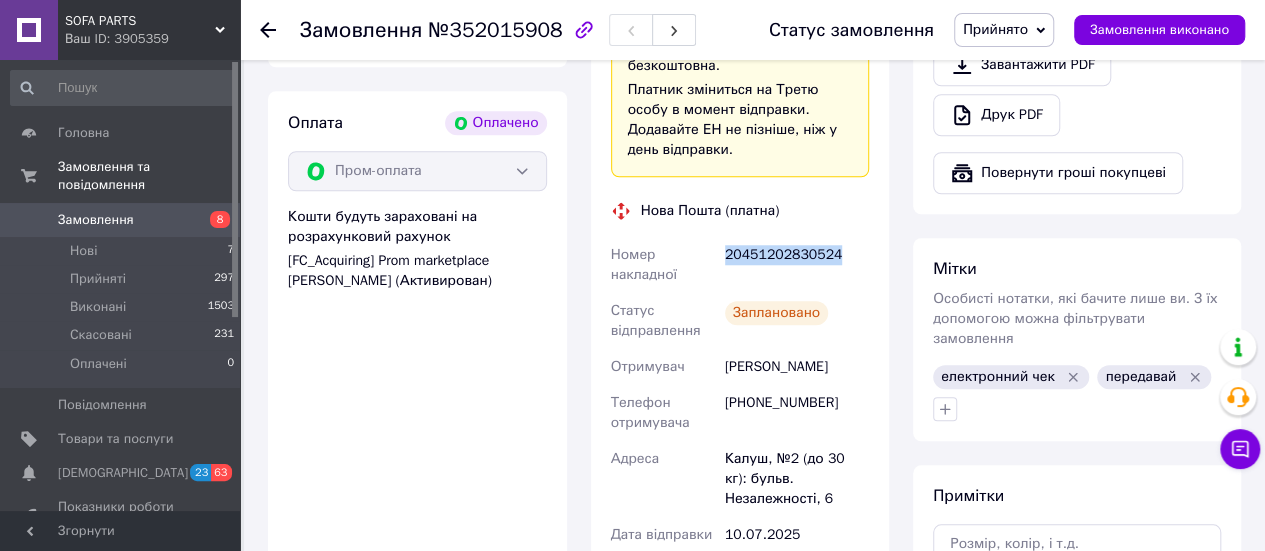 scroll, scrollTop: 800, scrollLeft: 0, axis: vertical 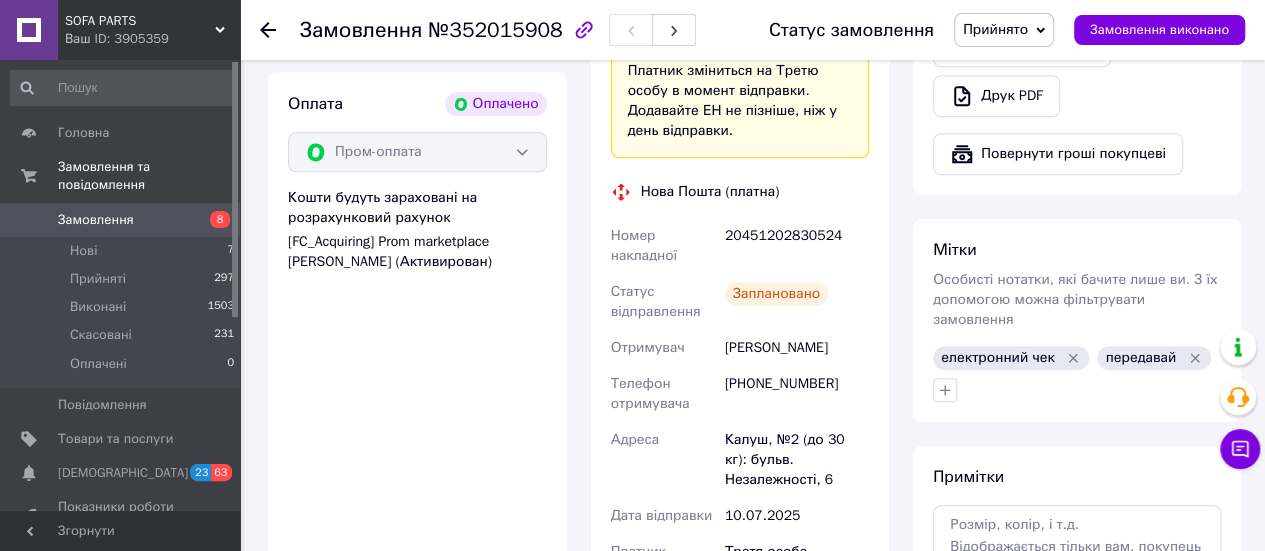 click 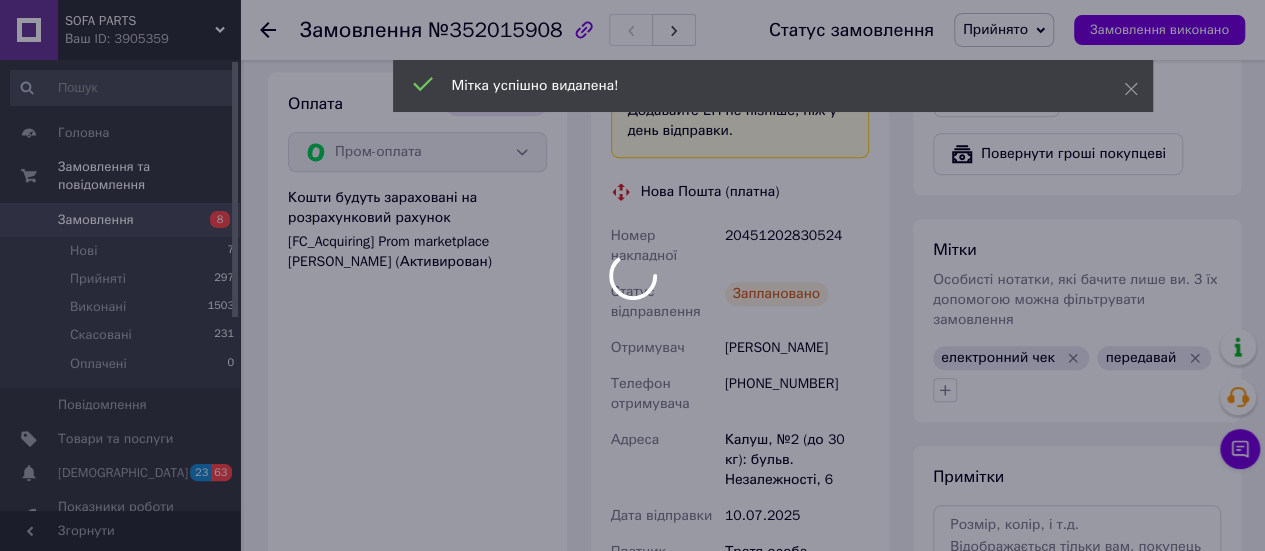 drag, startPoint x: 722, startPoint y: 286, endPoint x: 852, endPoint y: 323, distance: 135.16287 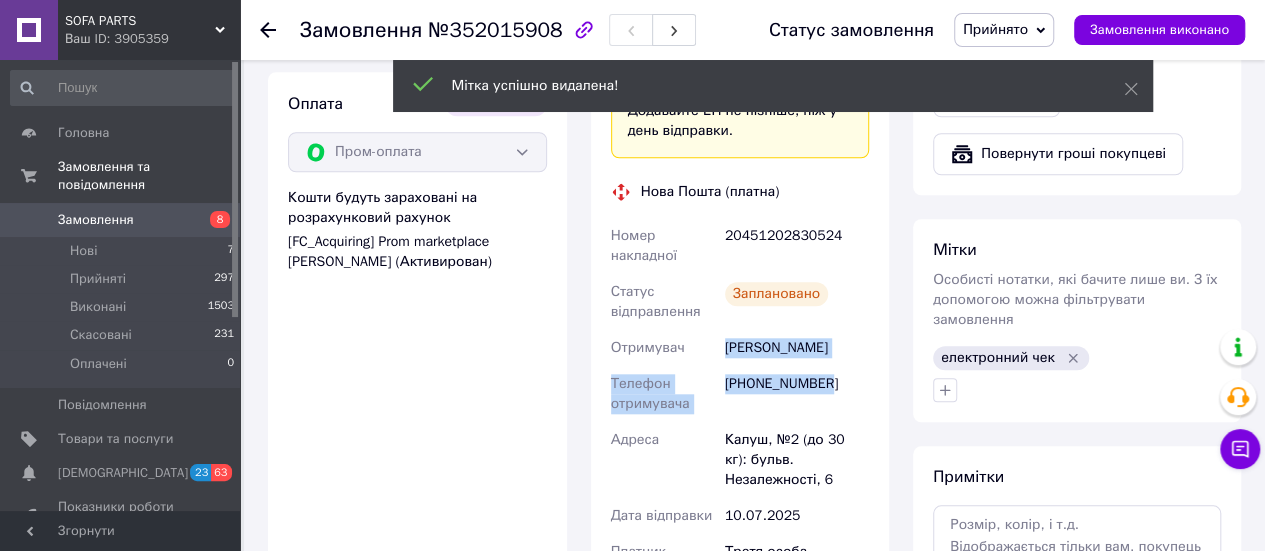 drag, startPoint x: 723, startPoint y: 289, endPoint x: 1029, endPoint y: 186, distance: 322.86993 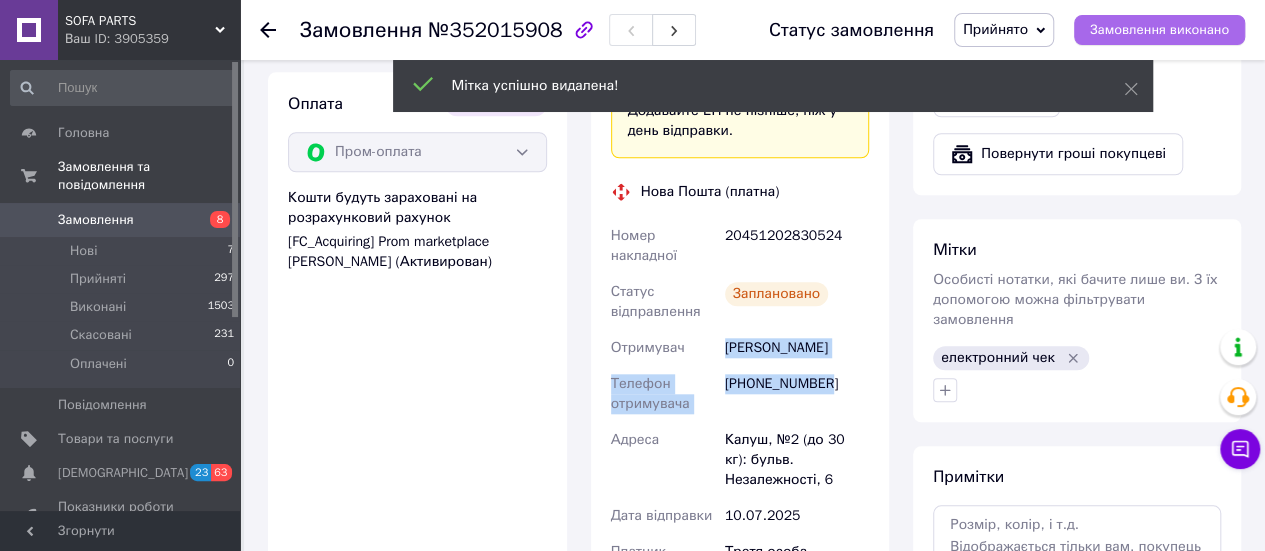 click on "Замовлення виконано" at bounding box center [1159, 30] 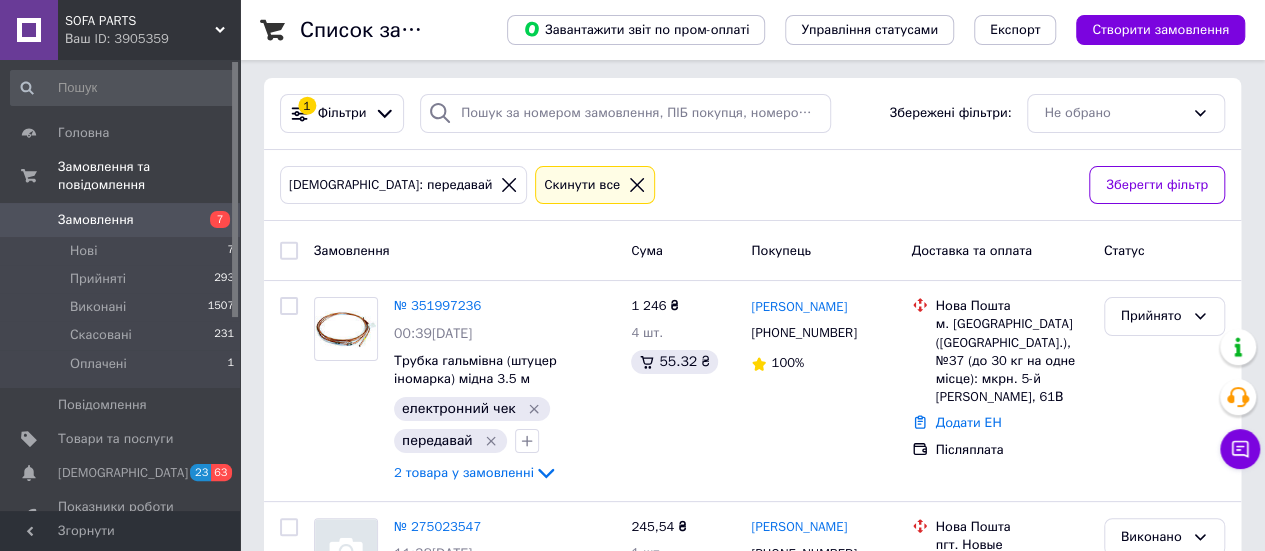 scroll, scrollTop: 0, scrollLeft: 0, axis: both 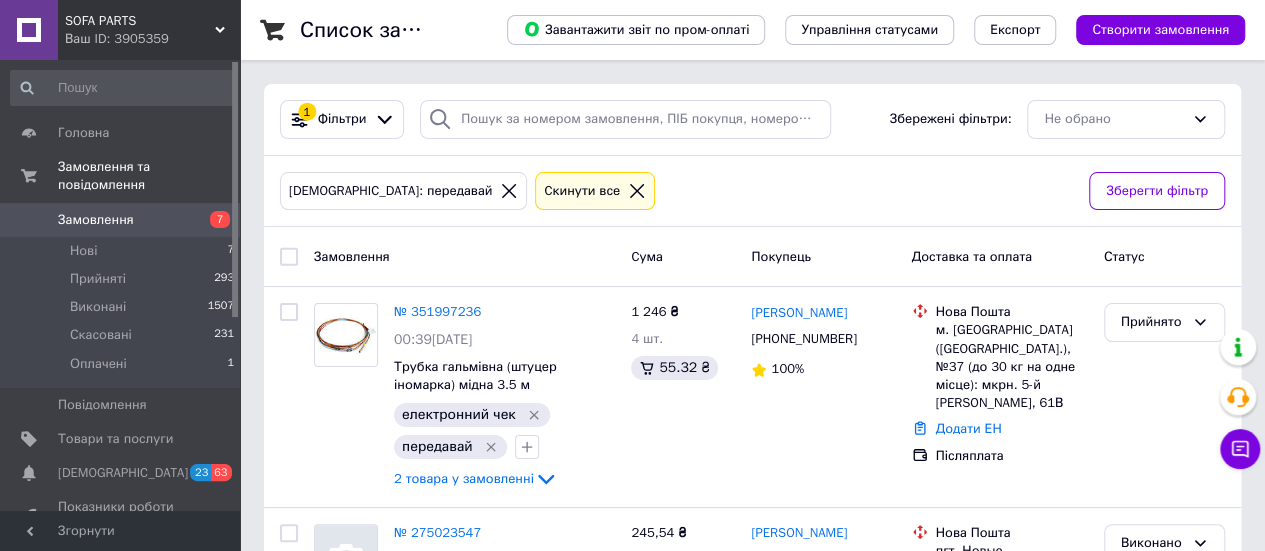 drag, startPoint x: 200, startPoint y: 196, endPoint x: 275, endPoint y: 61, distance: 154.43445 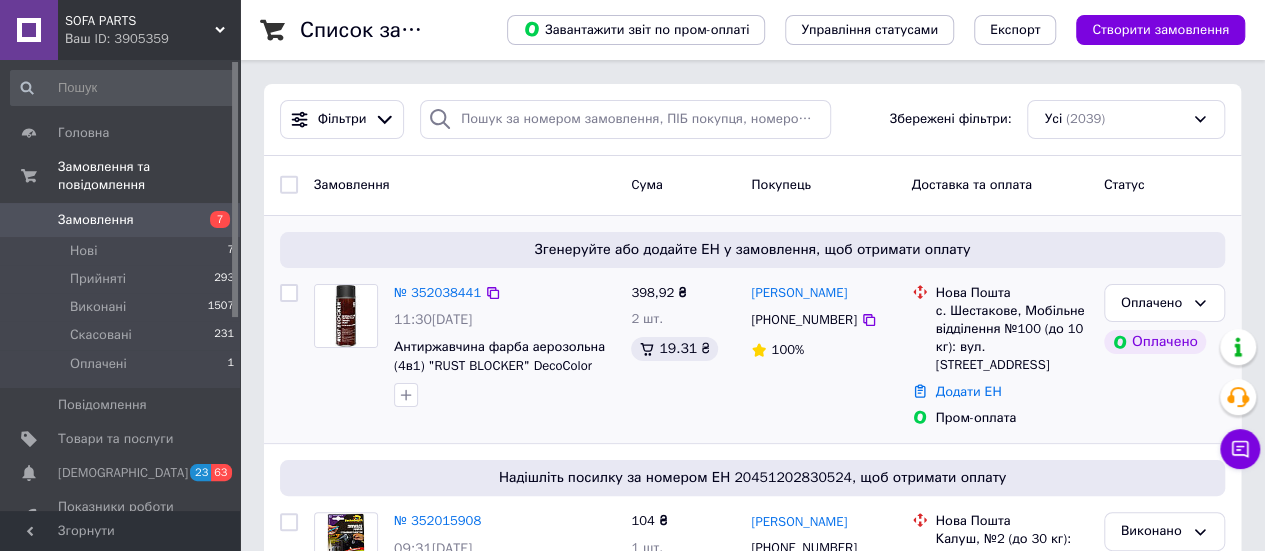 scroll, scrollTop: 200, scrollLeft: 0, axis: vertical 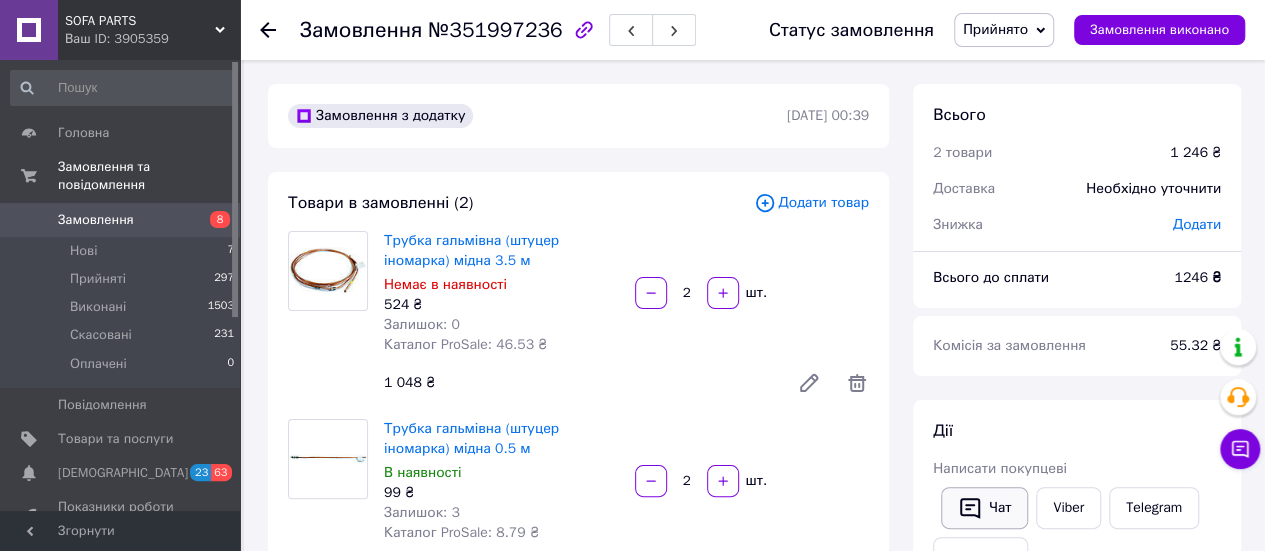 click on "Чат" at bounding box center [984, 508] 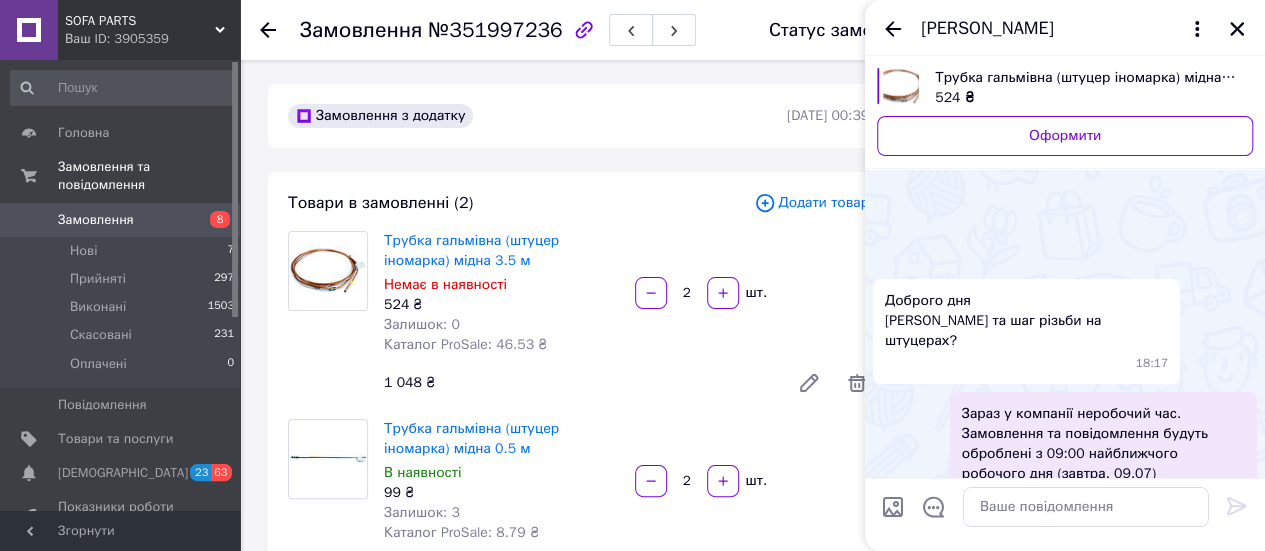 scroll, scrollTop: 925, scrollLeft: 0, axis: vertical 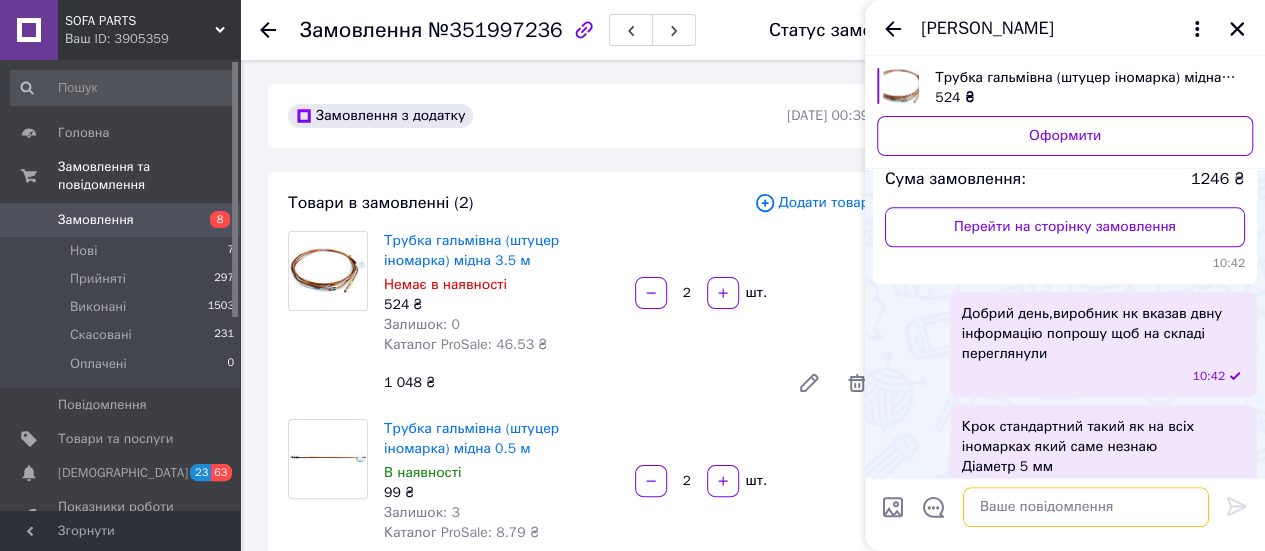 click at bounding box center (1086, 507) 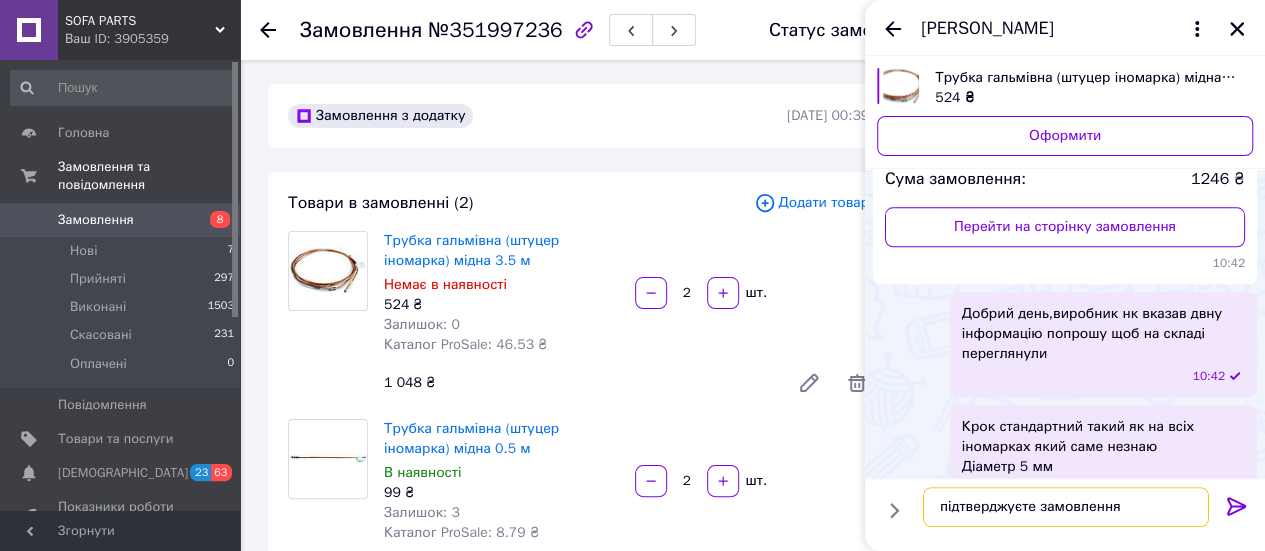 type on "підтверджуєте замовлення?" 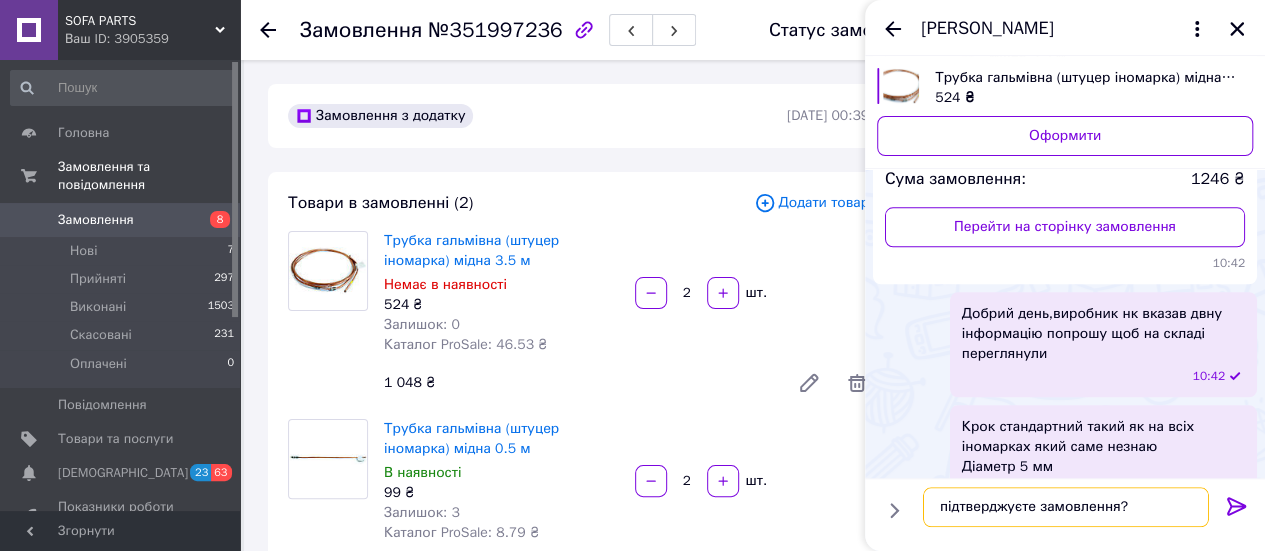 type 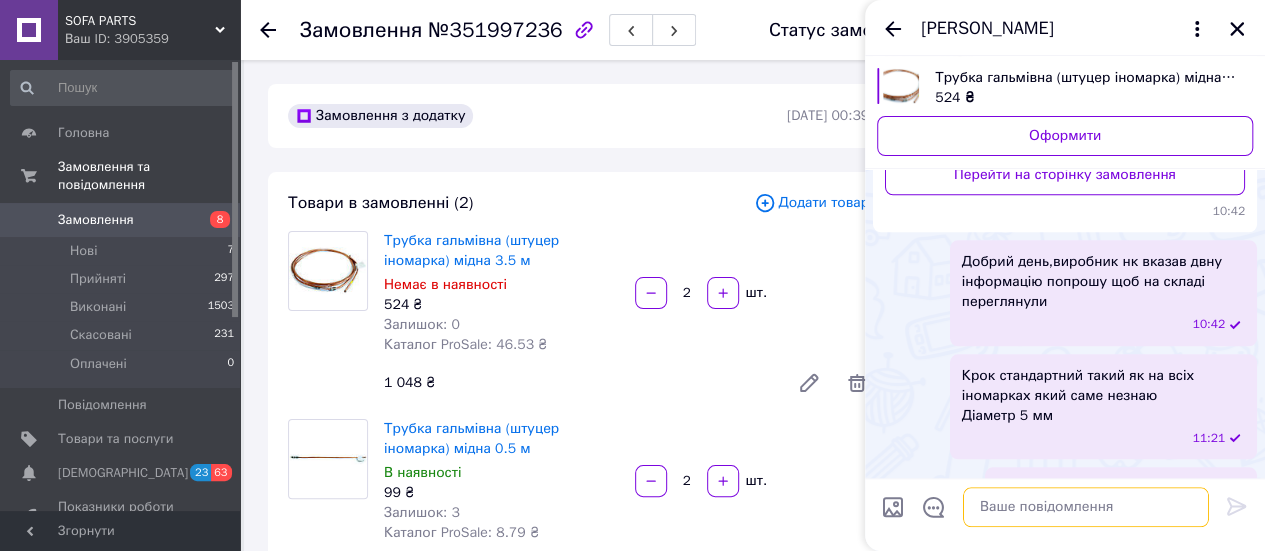 scroll, scrollTop: 927, scrollLeft: 0, axis: vertical 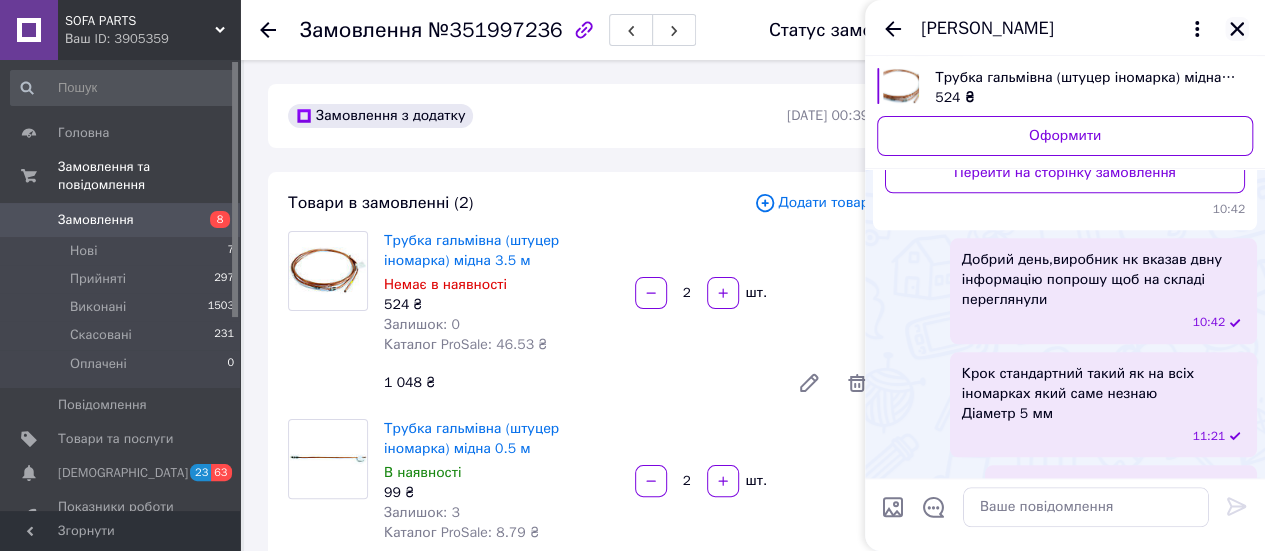 click 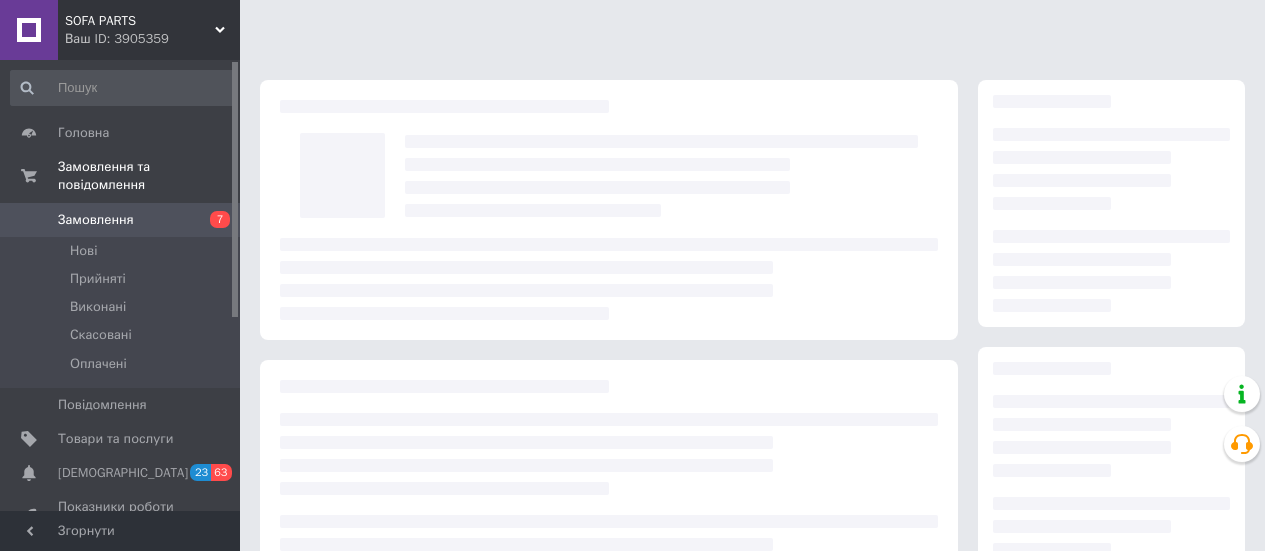 scroll, scrollTop: 0, scrollLeft: 0, axis: both 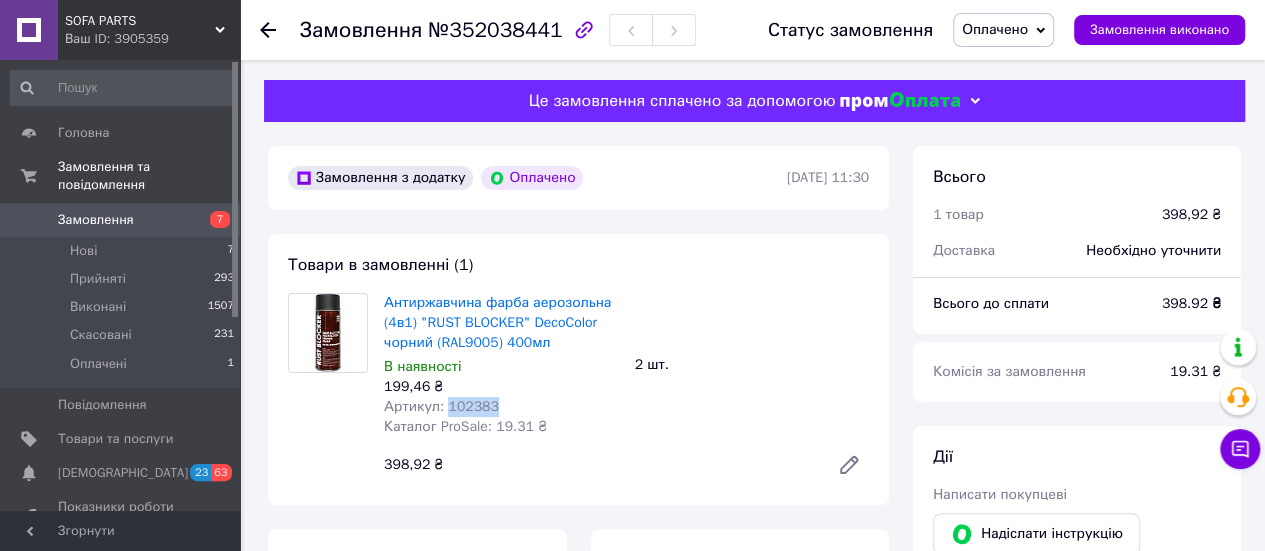 drag, startPoint x: 444, startPoint y: 407, endPoint x: 487, endPoint y: 411, distance: 43.185646 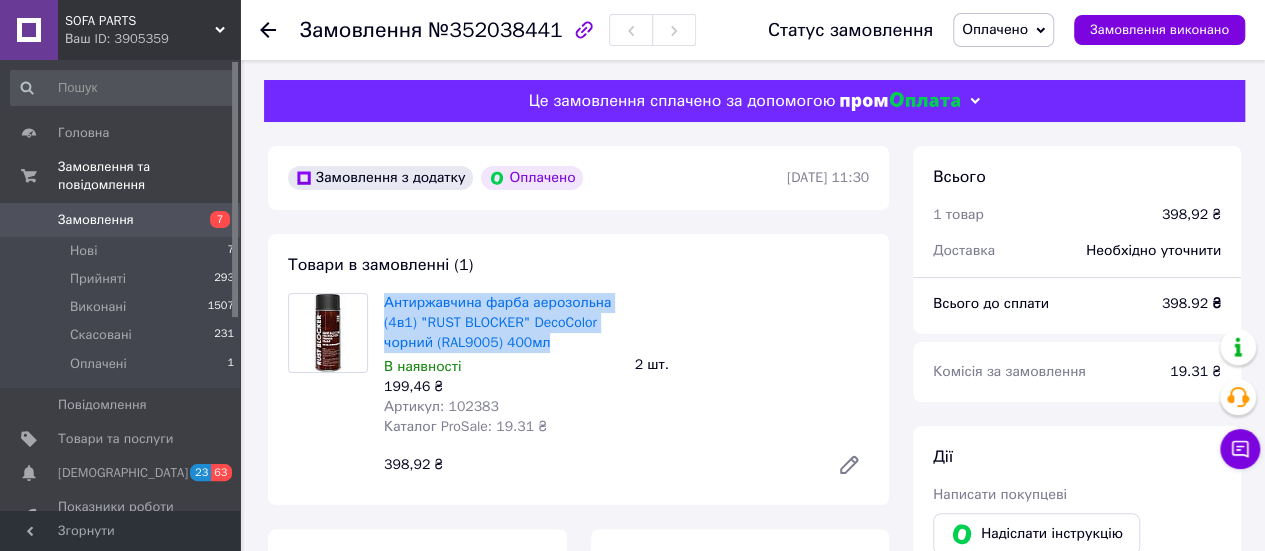 drag, startPoint x: 386, startPoint y: 306, endPoint x: 548, endPoint y: 347, distance: 167.10774 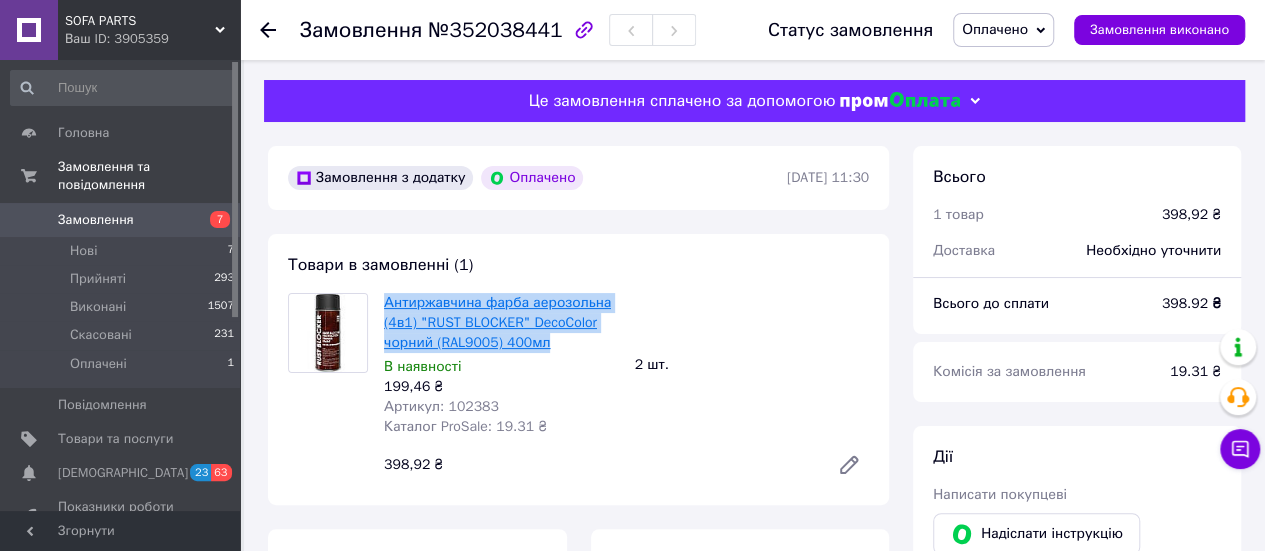 copy on "Антиржавчина фарба аерозольна (4в1) "RUST BLOCKER" DecoColor чорний (RAL9005) 400мл" 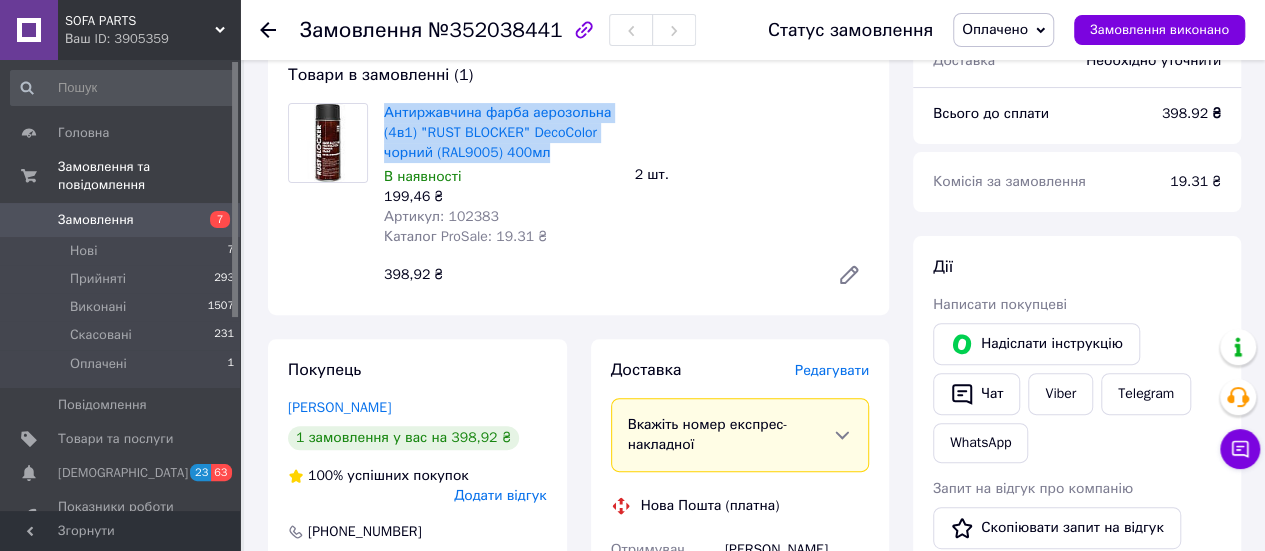 scroll, scrollTop: 200, scrollLeft: 0, axis: vertical 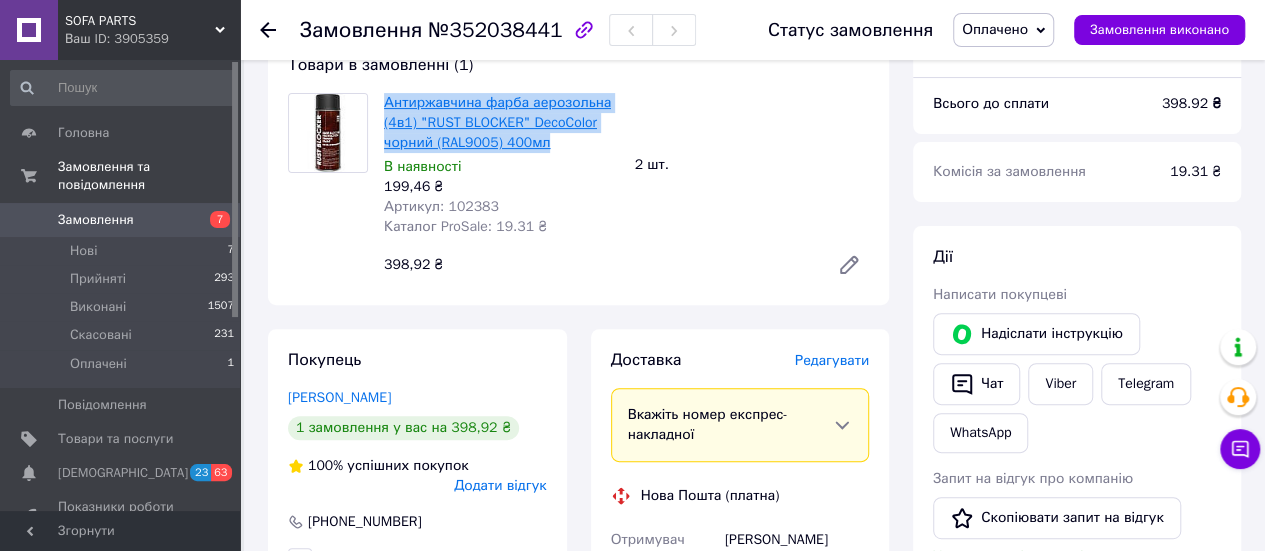 copy on "Антиржавчина фарба аерозольна (4в1) "RUST BLOCKER" DecoColor чорний (RAL9005) 400мл" 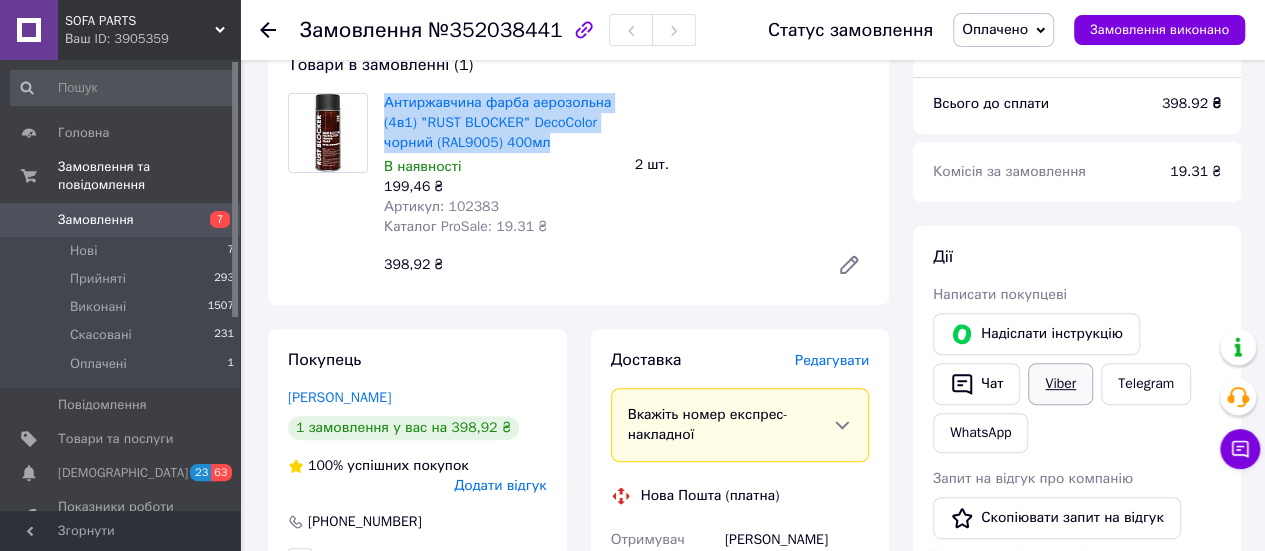 click on "Viber" at bounding box center (1060, 384) 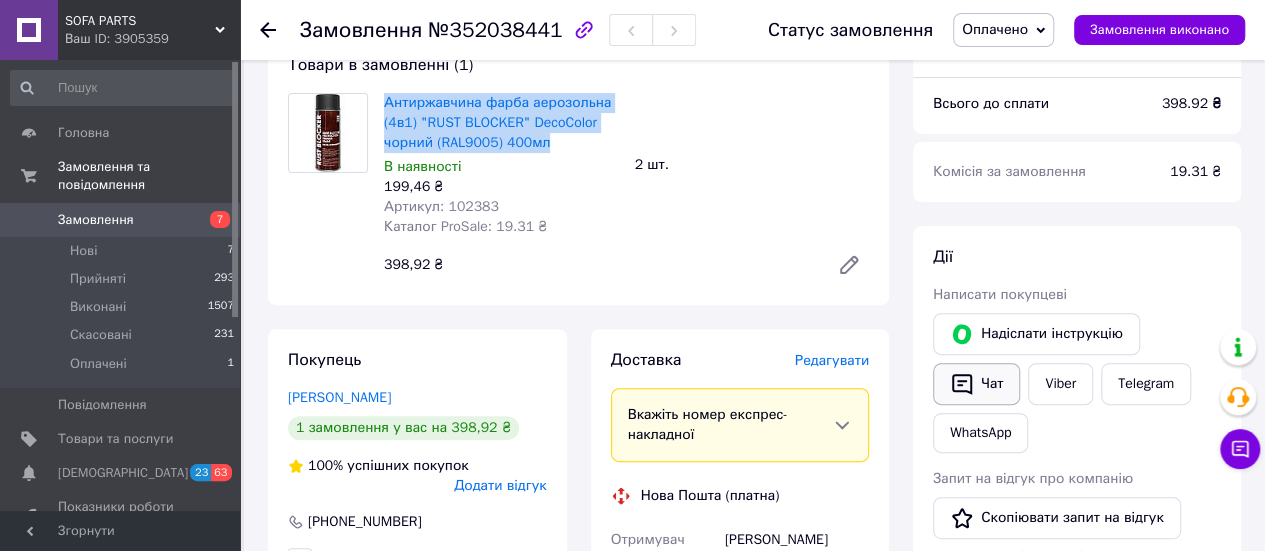 click on "Чат" at bounding box center (976, 384) 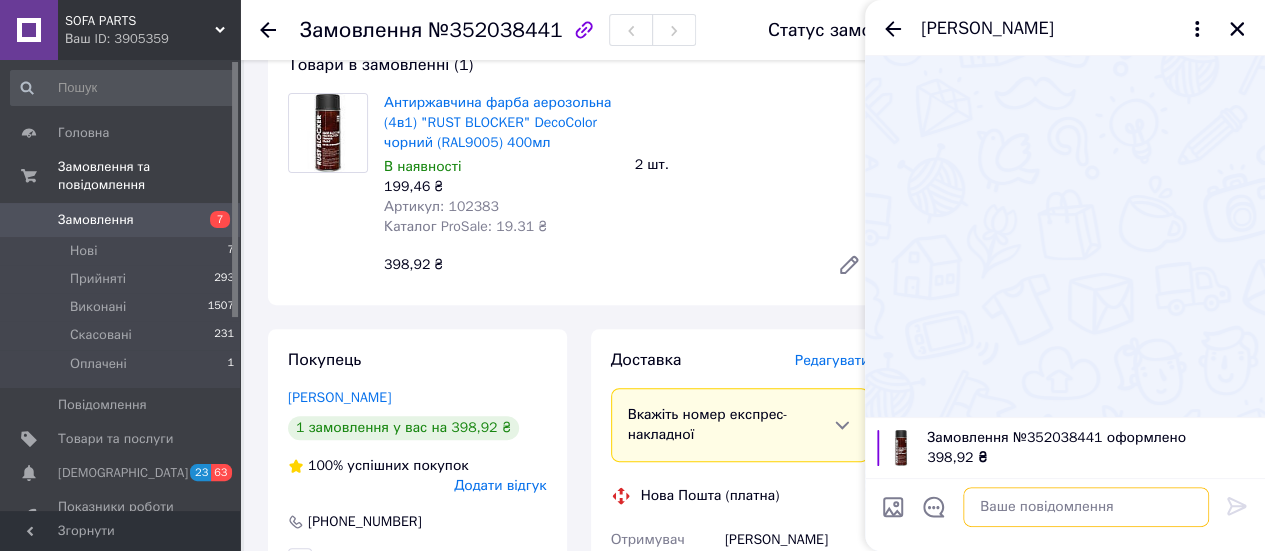 click at bounding box center [1086, 507] 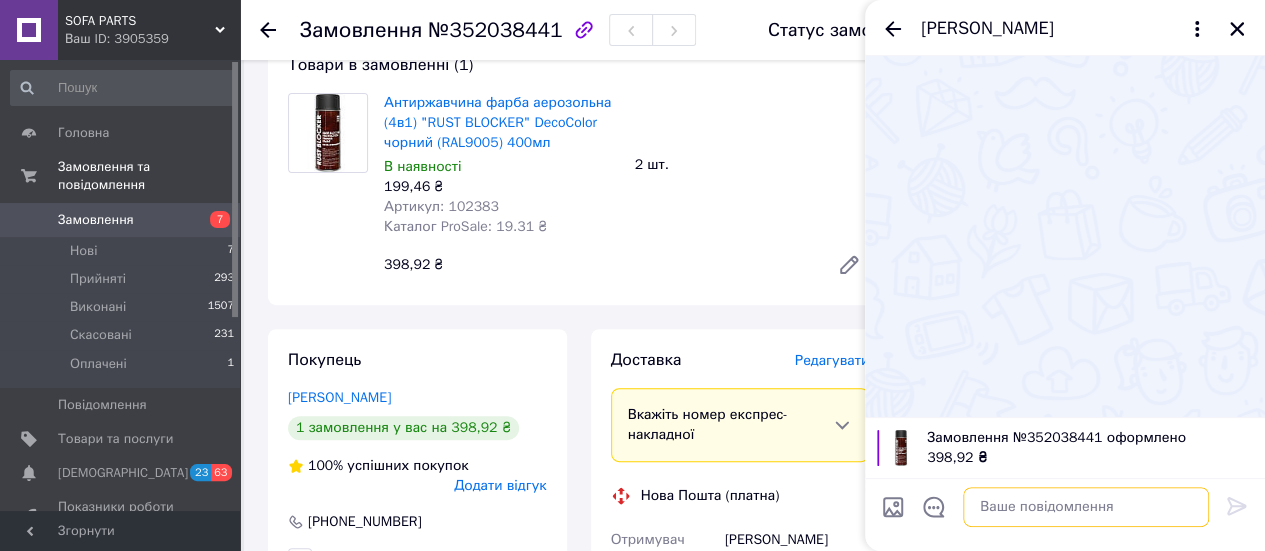 paste on "Добрий день , оформили замовлення на Антиржавчина фарба аерозольна (4в1) "RUST BLOCKER" DecoColor чорний (RAL9005) 400мл
Відправка 1-2 дні
Підтверджуєте замовлення?
Дякую вам за замовлення.
Гарного дня!" 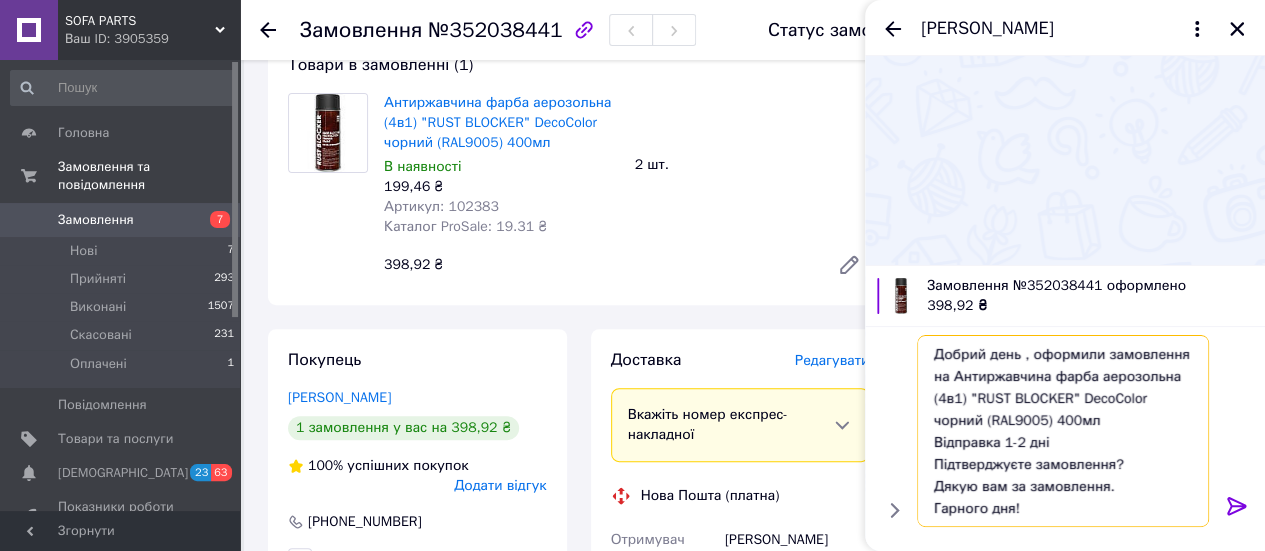 scroll, scrollTop: 1, scrollLeft: 0, axis: vertical 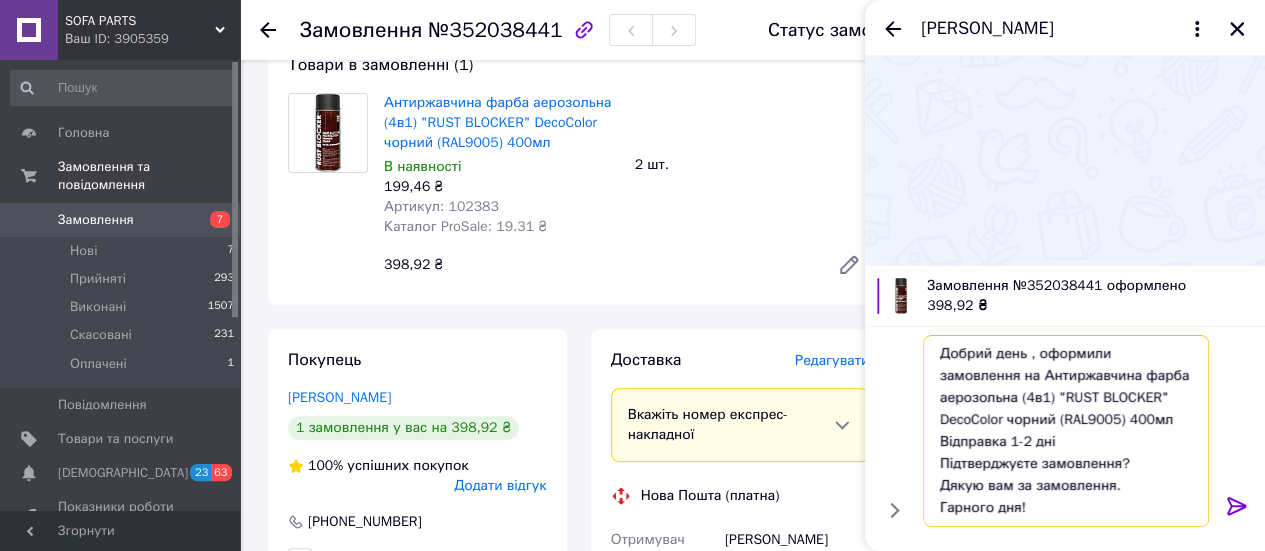 click on "Добрий день , оформили замовлення на Антиржавчина фарба аерозольна (4в1) "RUST BLOCKER" DecoColor чорний (RAL9005) 400мл
Відправка 1-2 дні
Підтверджуєте замовлення?
Дякую вам за замовлення.
Гарного дня!" at bounding box center (1066, 431) 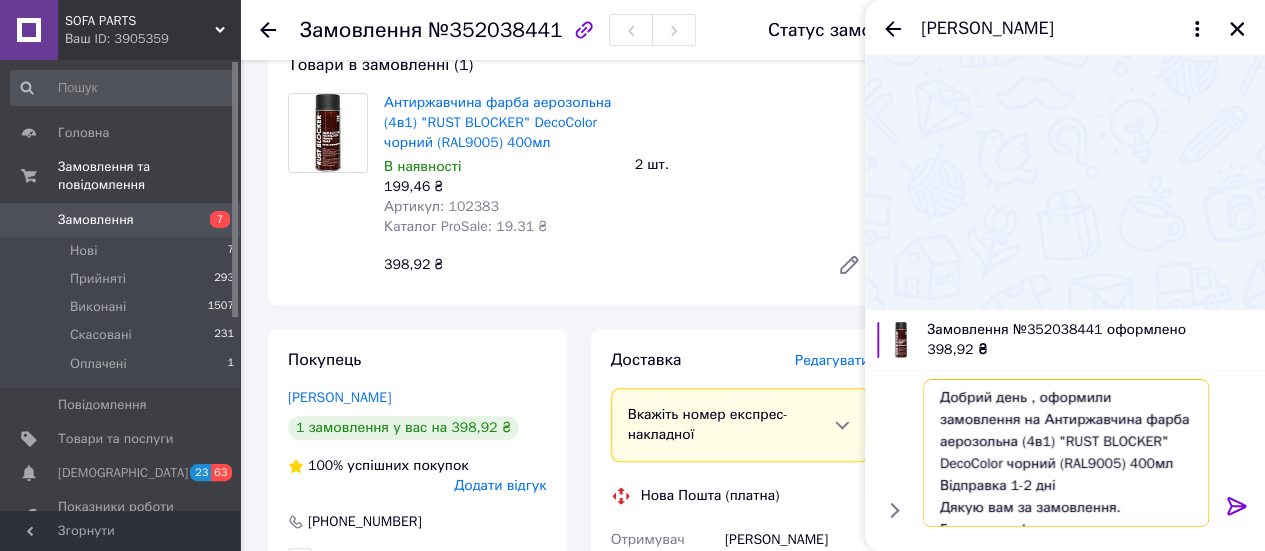 scroll, scrollTop: 0, scrollLeft: 0, axis: both 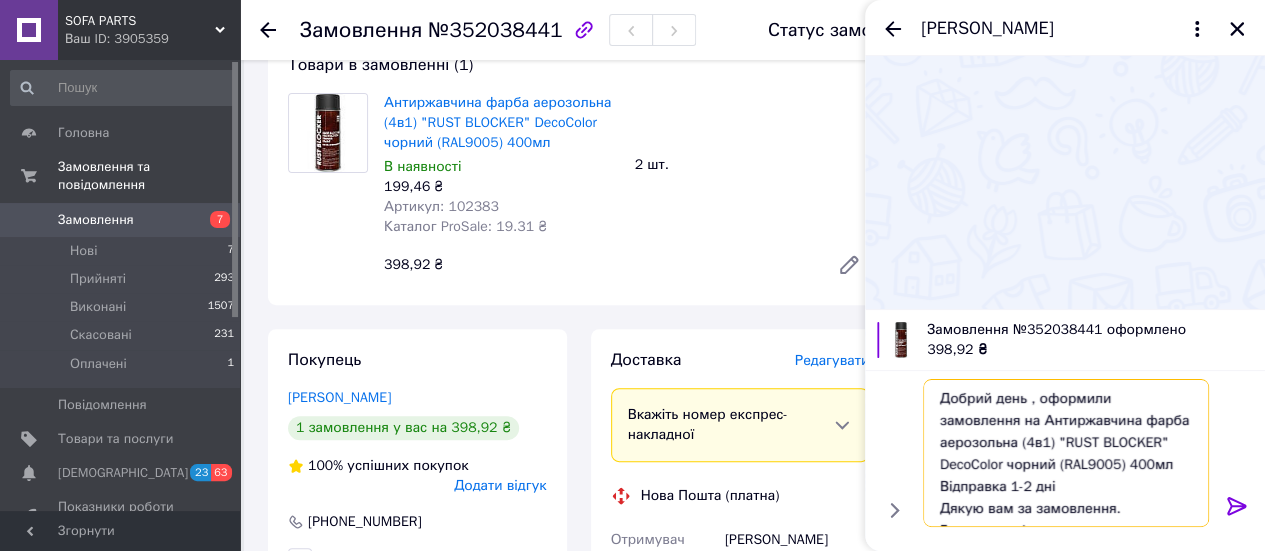 type on "Добрий день , оформили замовлення на Антиржавчина фарба аерозольна (4в1) "RUST BLOCKER" DecoColor чорний (RAL9005) 400мл
Відправка 1-2 дні
Дякую вам за замовлення.
Гарного дня!" 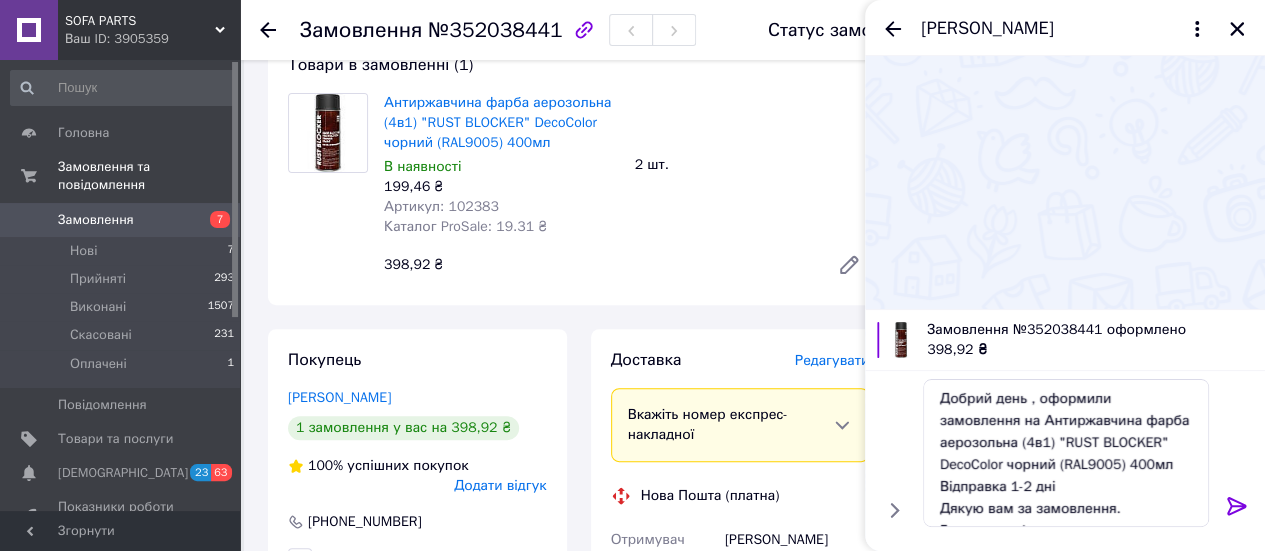 click 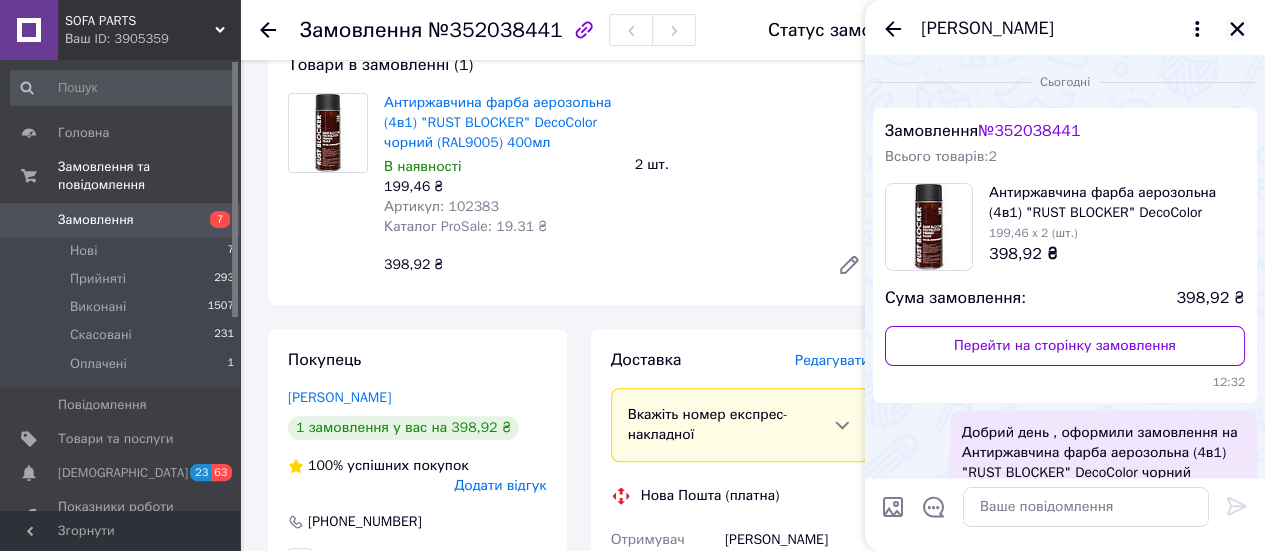 click 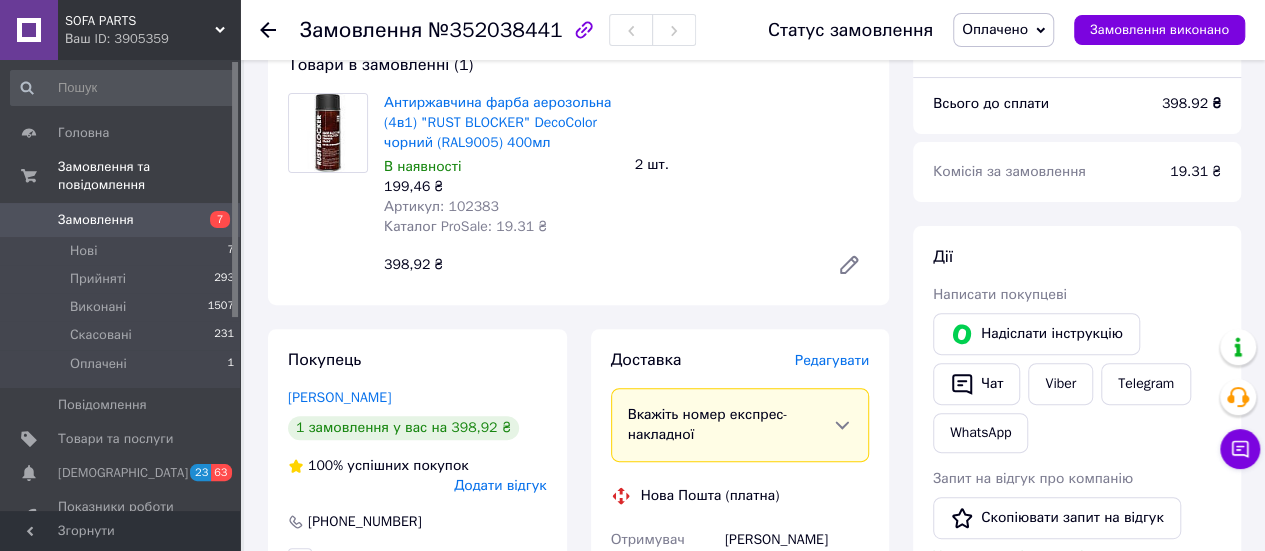 click on "Оплачено" at bounding box center (995, 29) 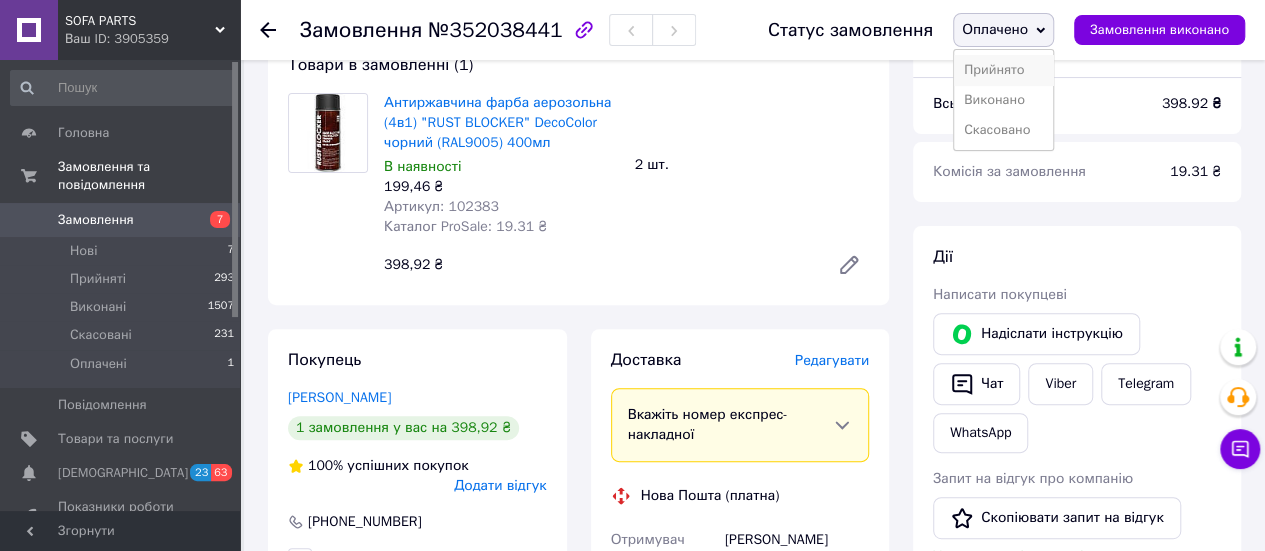 click on "Прийнято" at bounding box center [1003, 70] 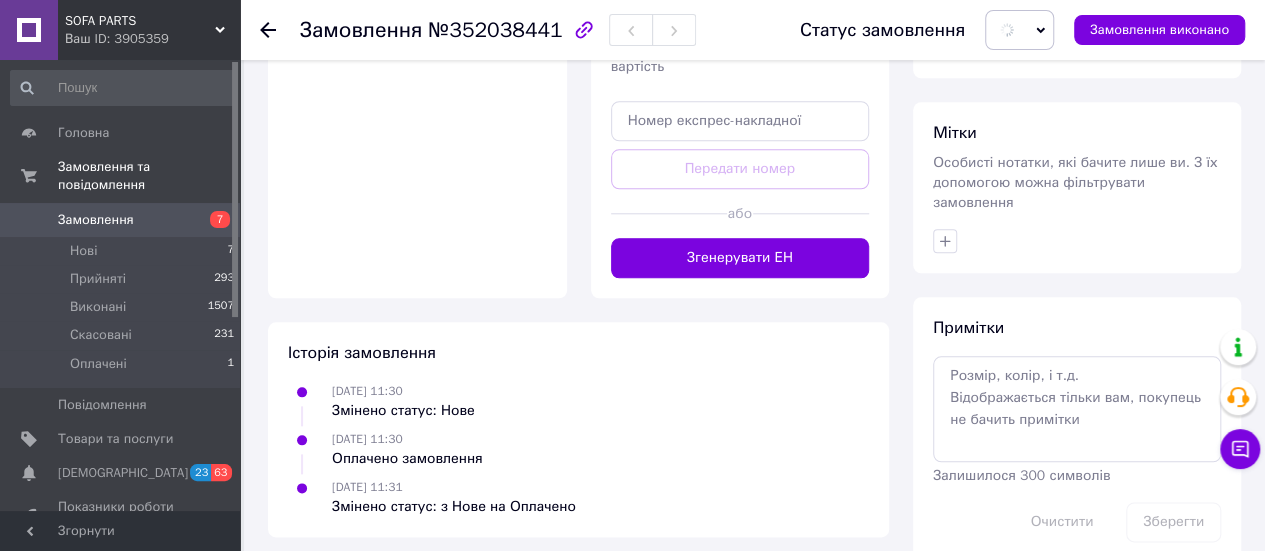 scroll, scrollTop: 964, scrollLeft: 0, axis: vertical 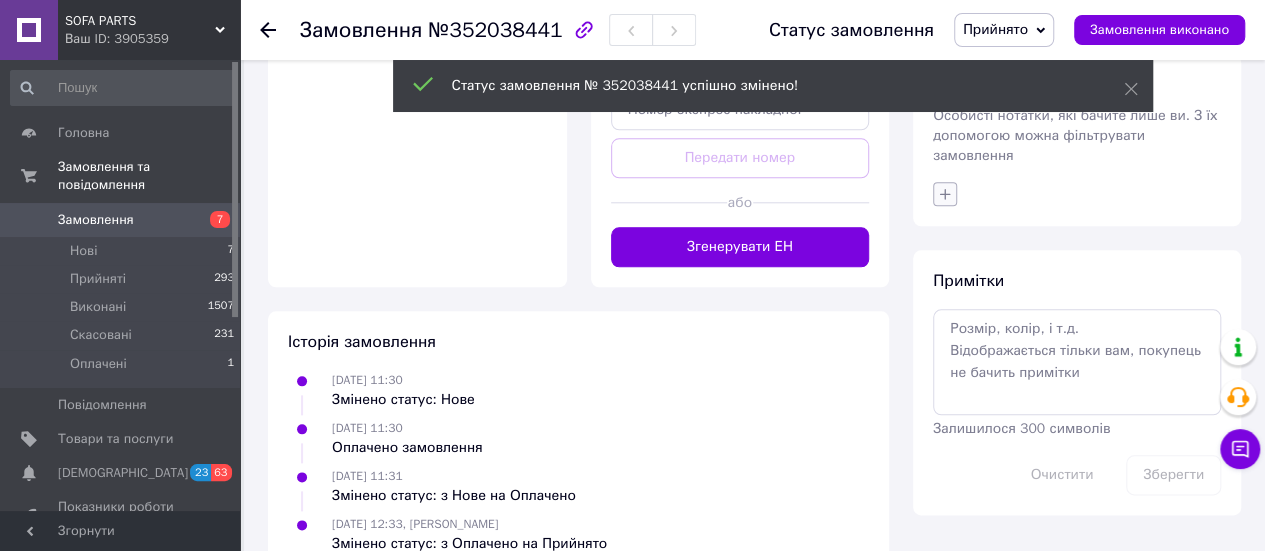 click at bounding box center (945, 194) 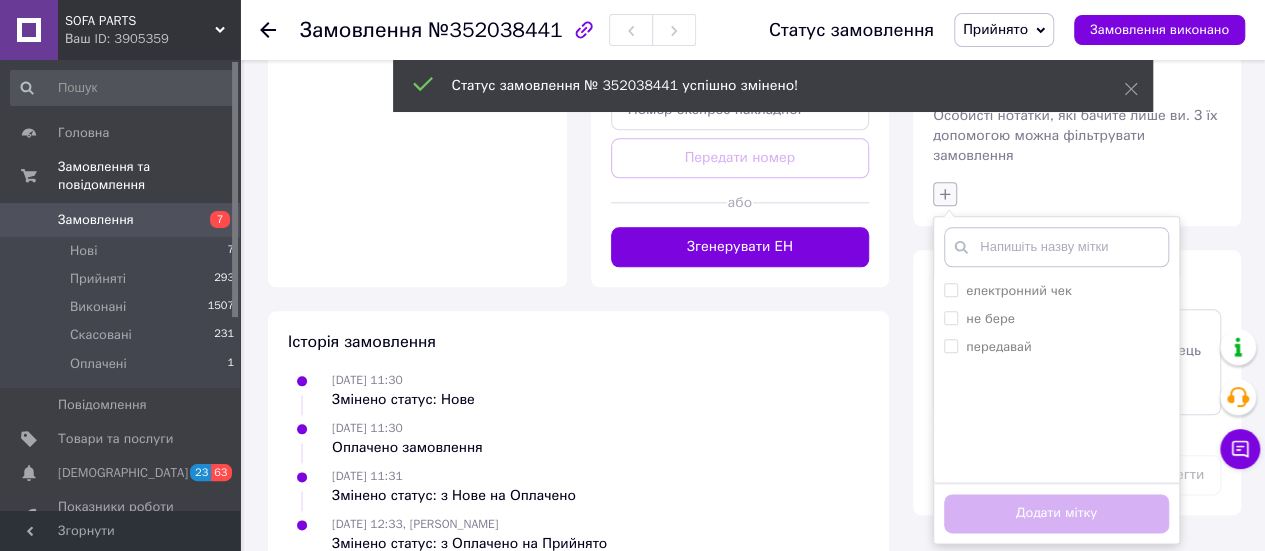 click 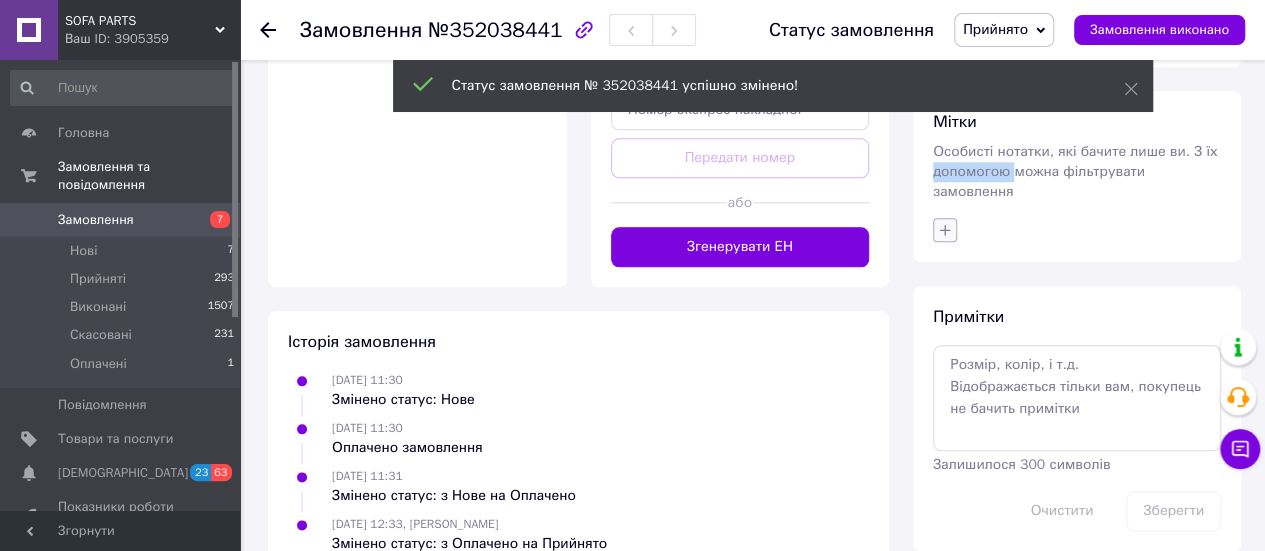 click on "Особисті нотатки, які бачите лише ви. З їх допомогою можна фільтрувати замовлення" at bounding box center (1075, 171) 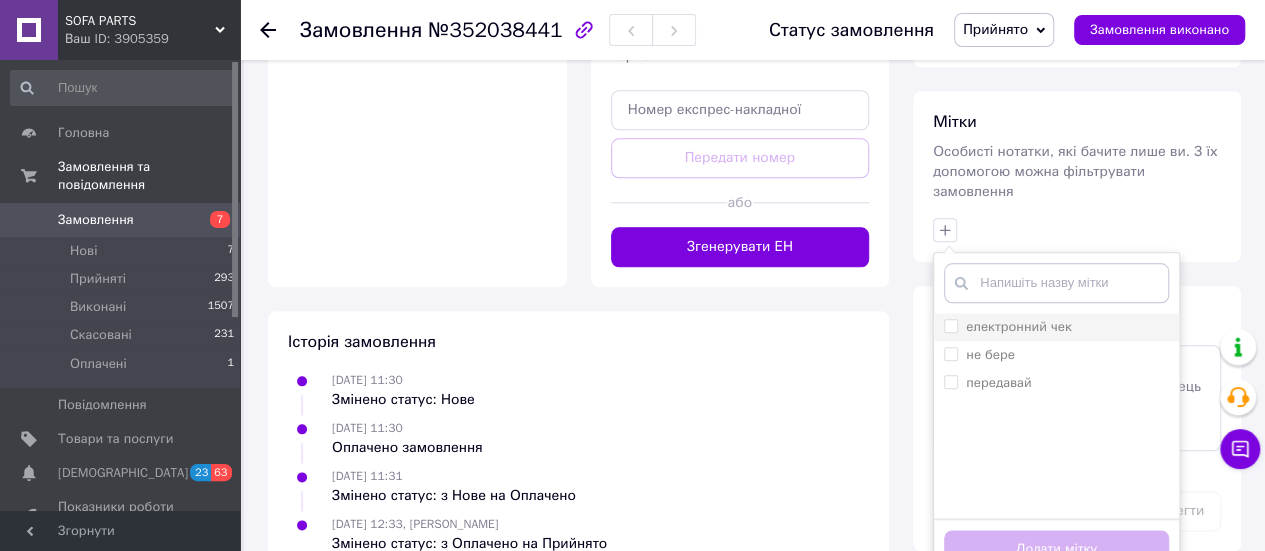 click on "електронний чек" at bounding box center (1019, 326) 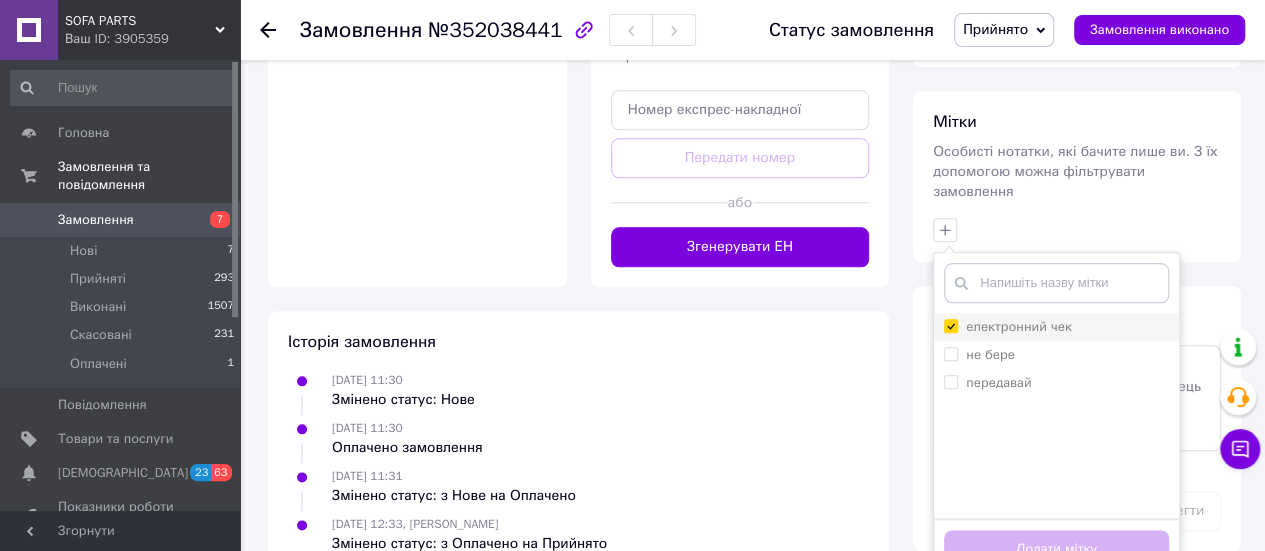 checkbox on "true" 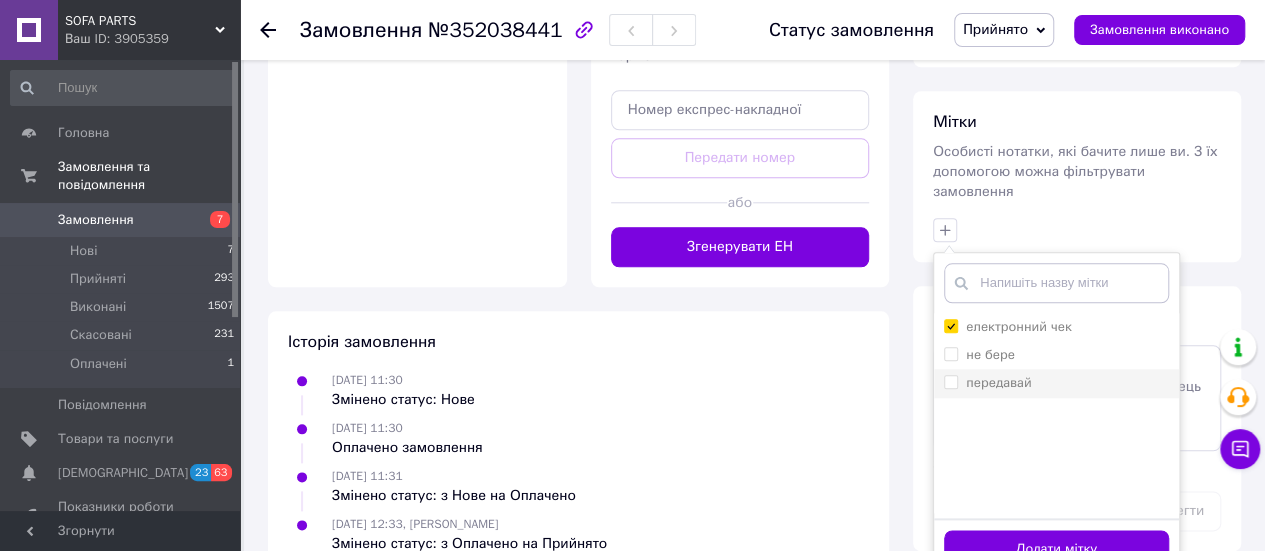 click on "передавай" at bounding box center (998, 382) 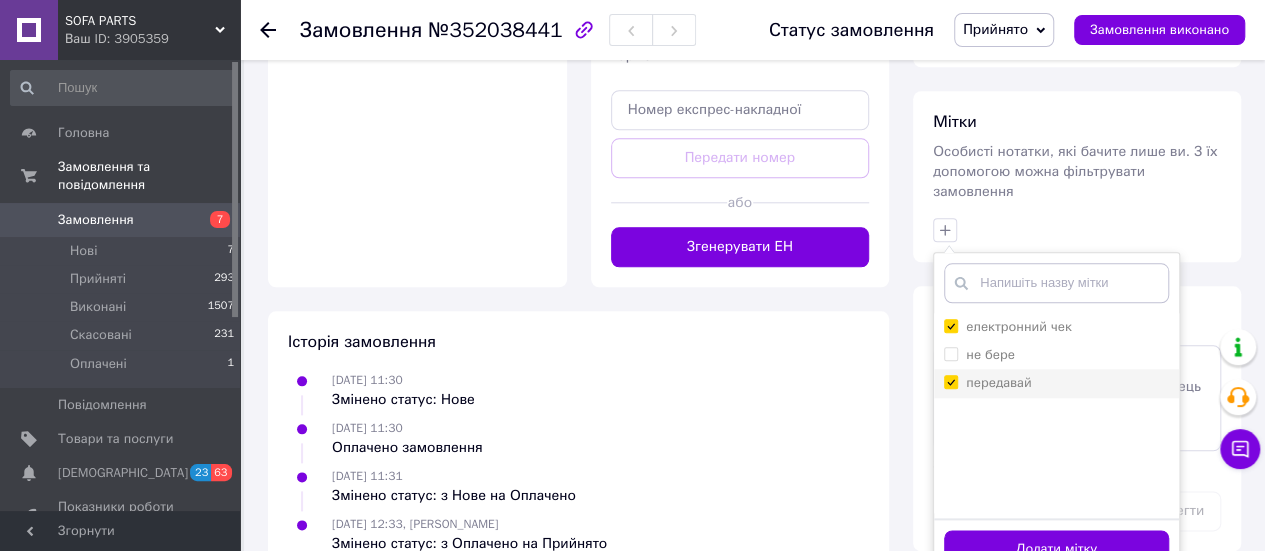 checkbox on "true" 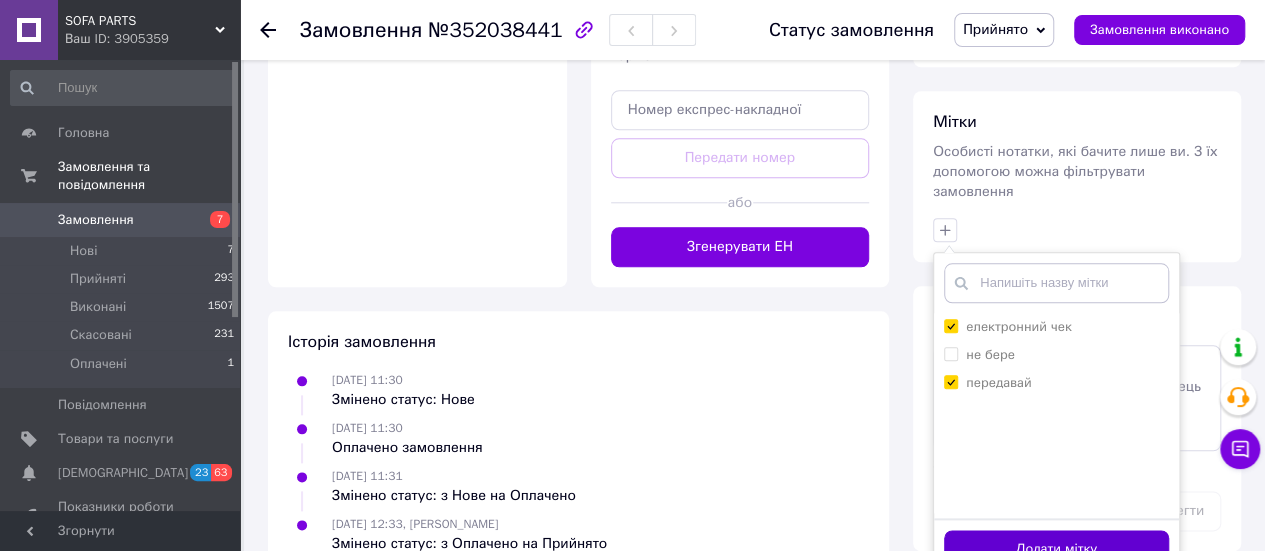 click on "Додати мітку" at bounding box center (1056, 549) 